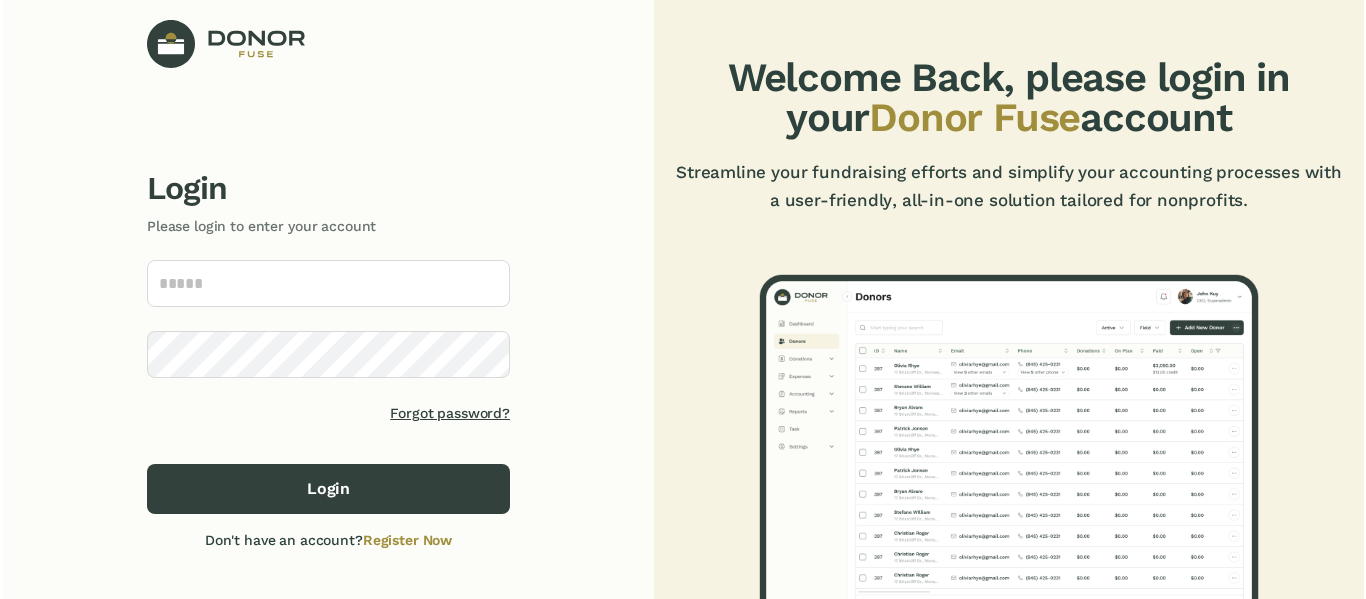scroll, scrollTop: 0, scrollLeft: 0, axis: both 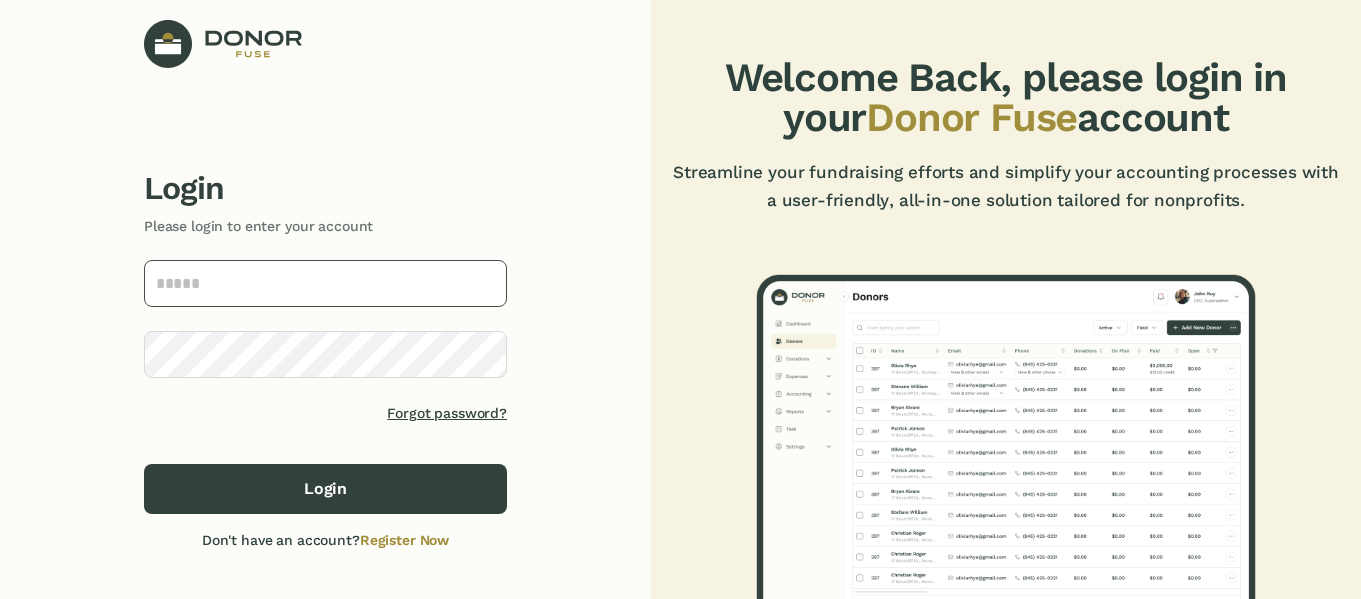 click at bounding box center [325, 283] 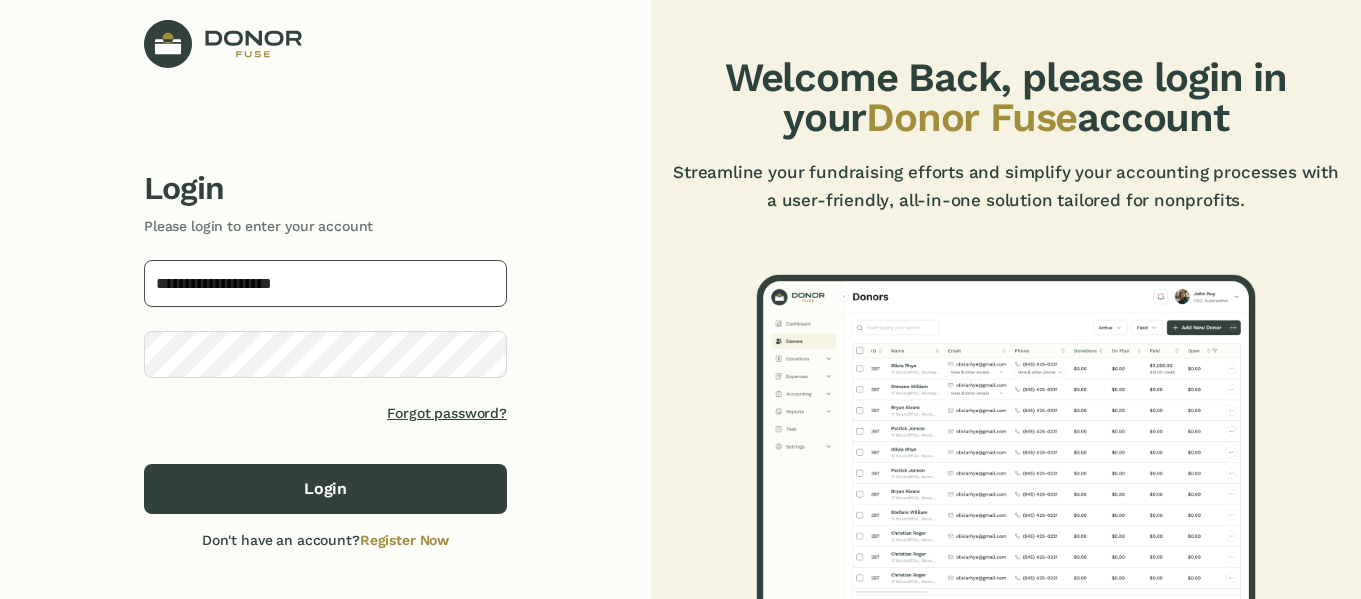 type on "**********" 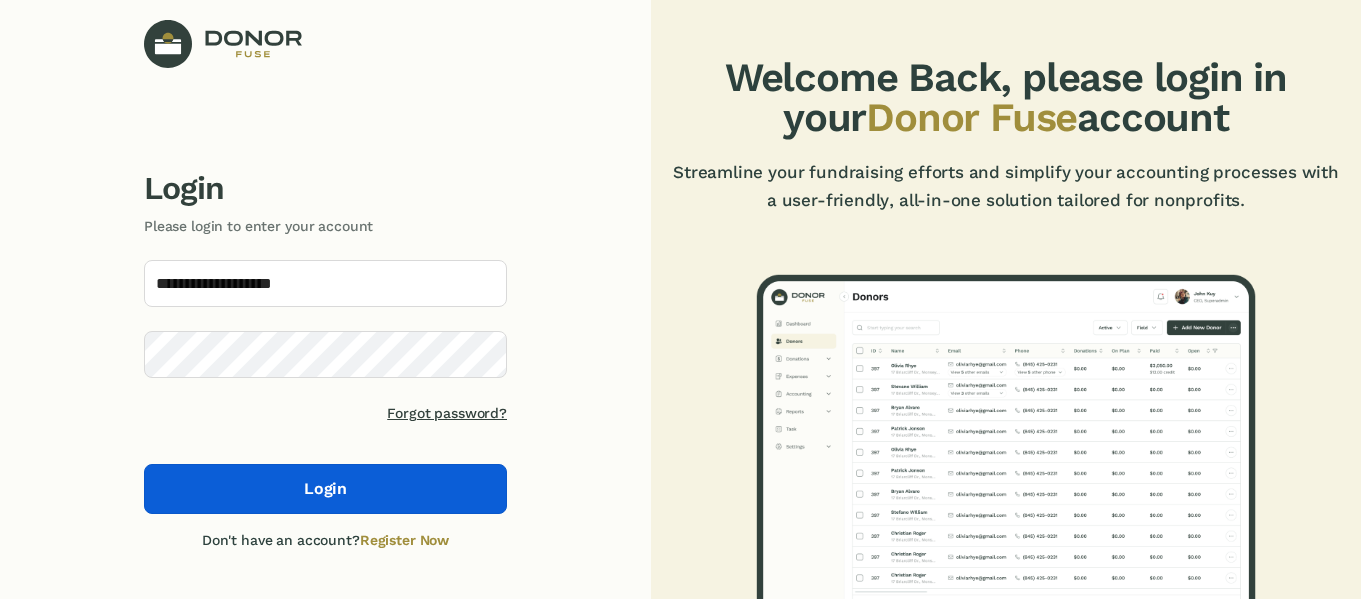 click on "Login" at bounding box center [325, 489] 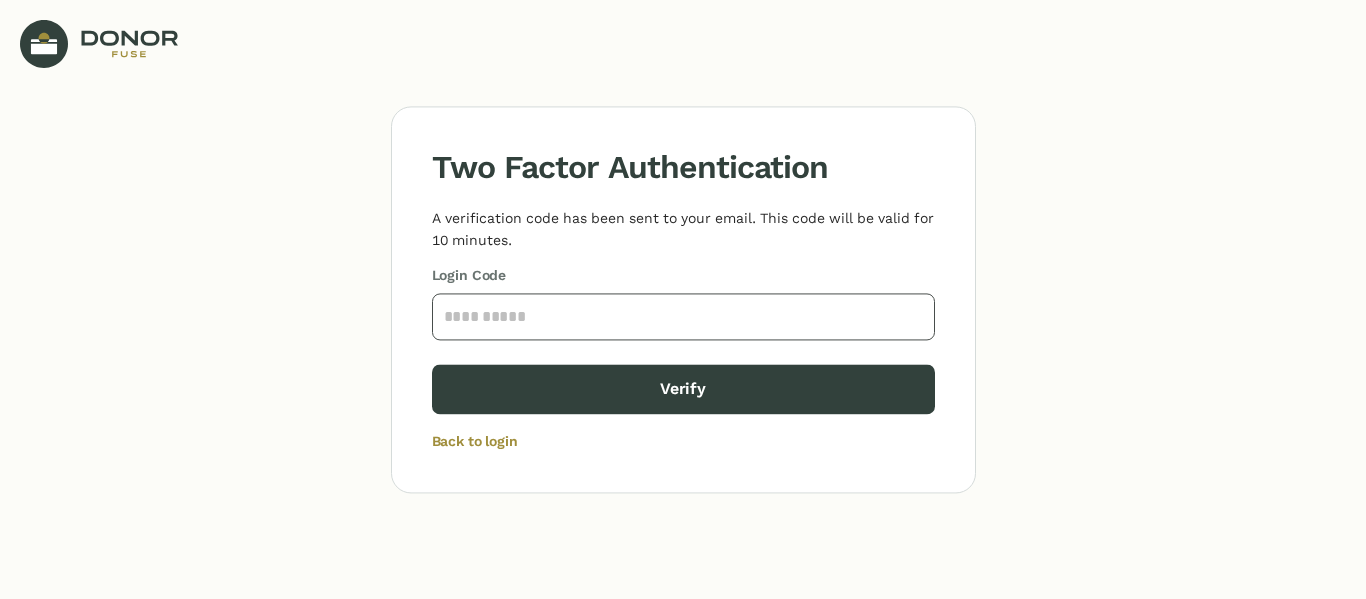 click at bounding box center (683, 316) 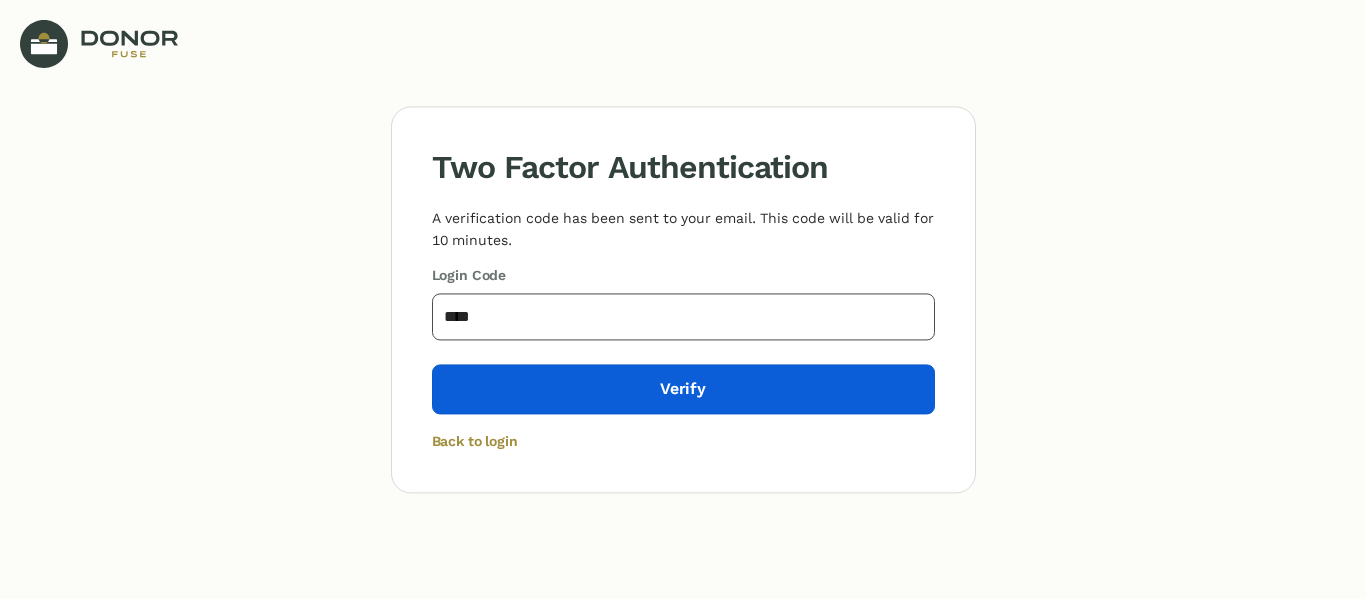 type on "****" 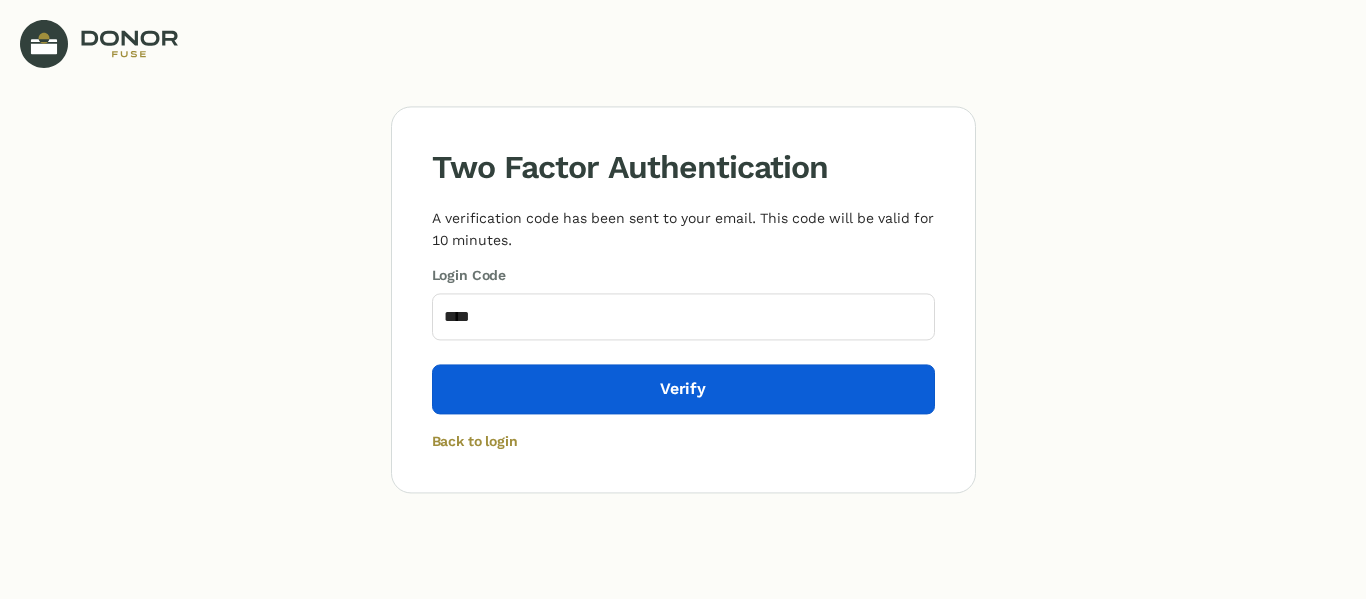 click on "Verify" at bounding box center (683, 389) 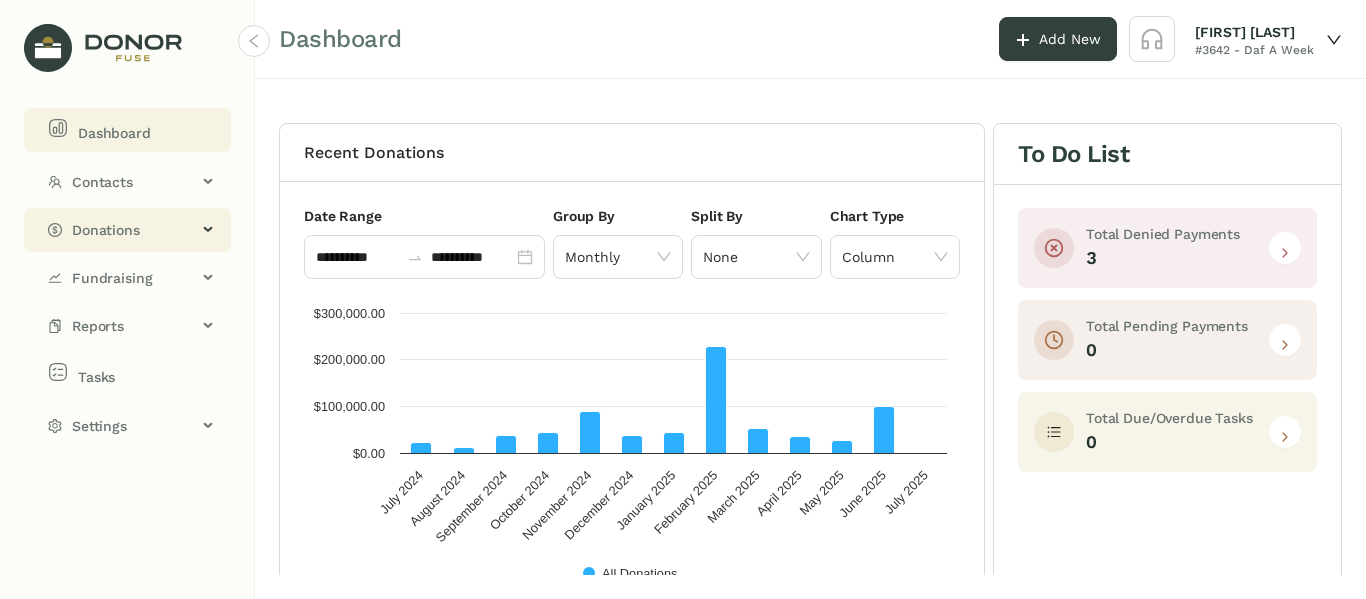 click on "Donations" at bounding box center [134, 230] 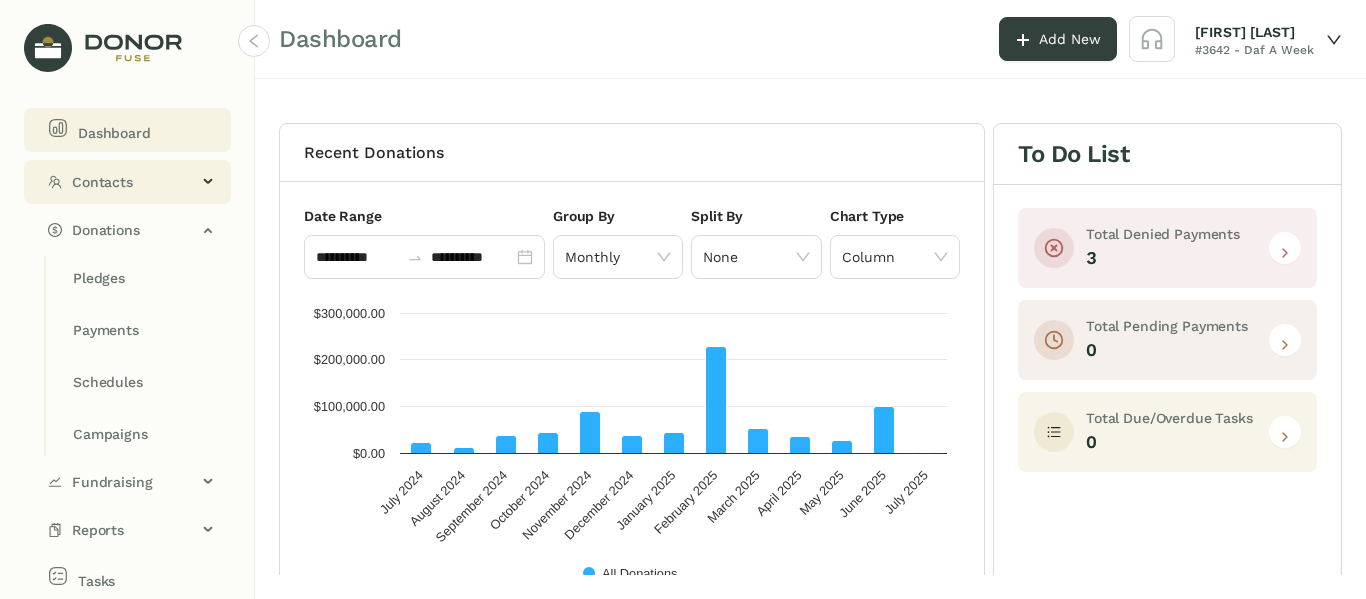 click on "Contacts" at bounding box center (134, 182) 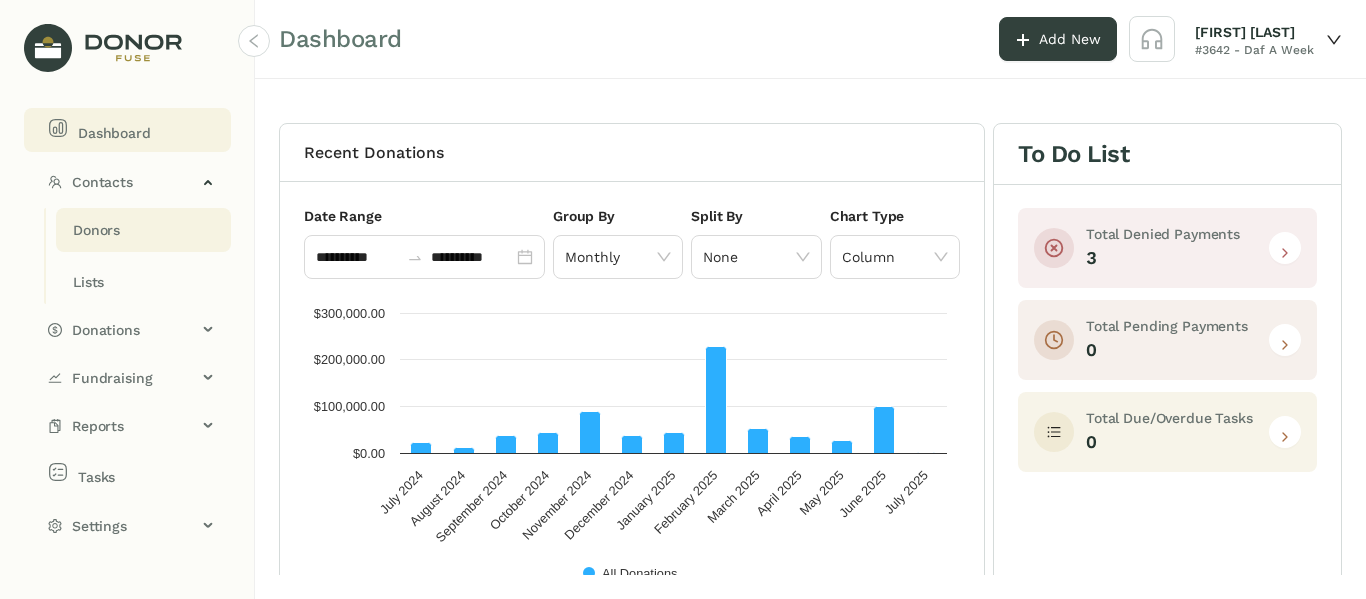 click on "Donors" at bounding box center [96, 230] 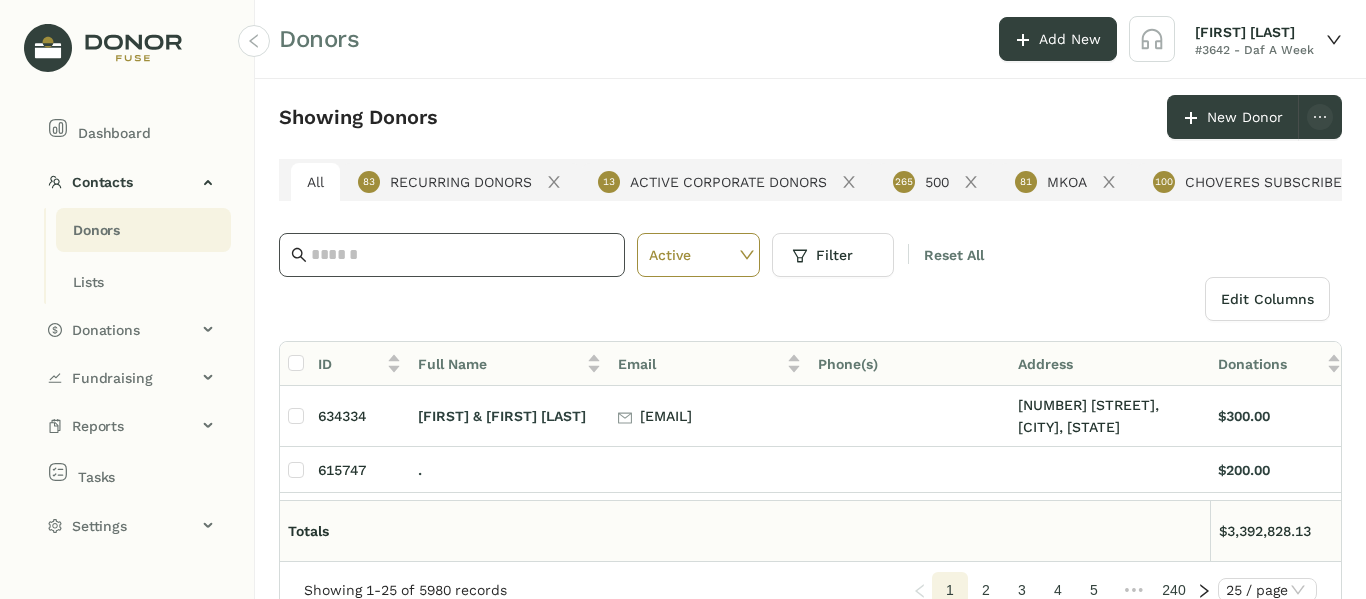 click at bounding box center (462, 255) 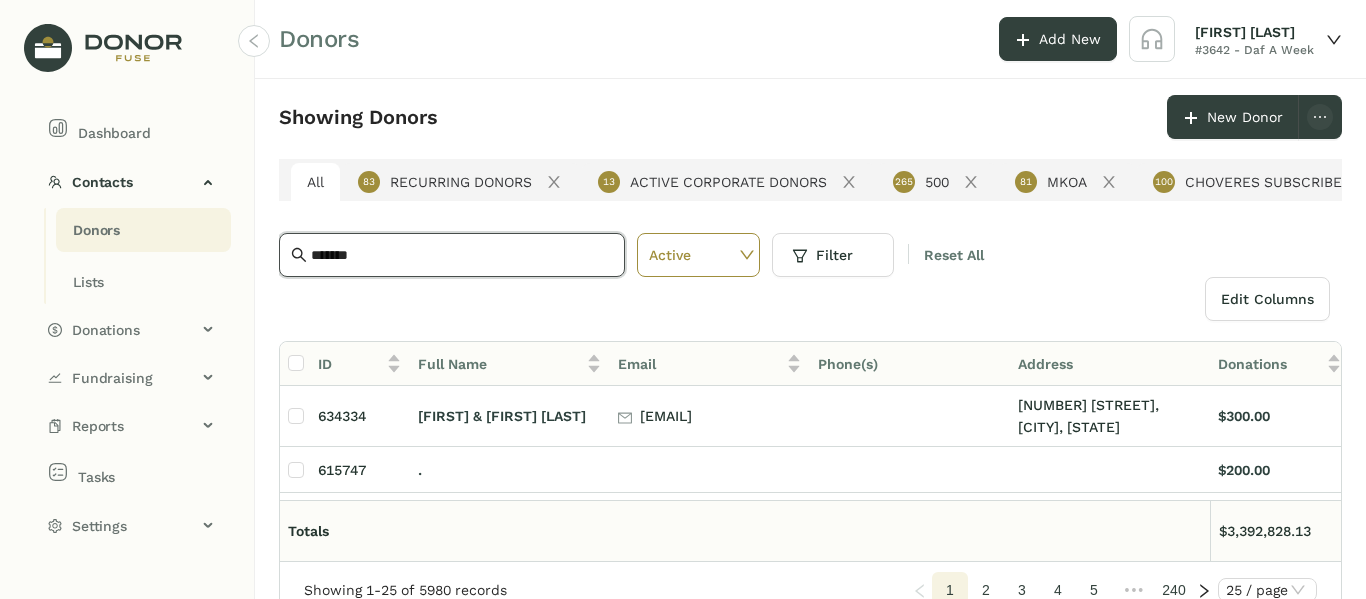 type on "*******" 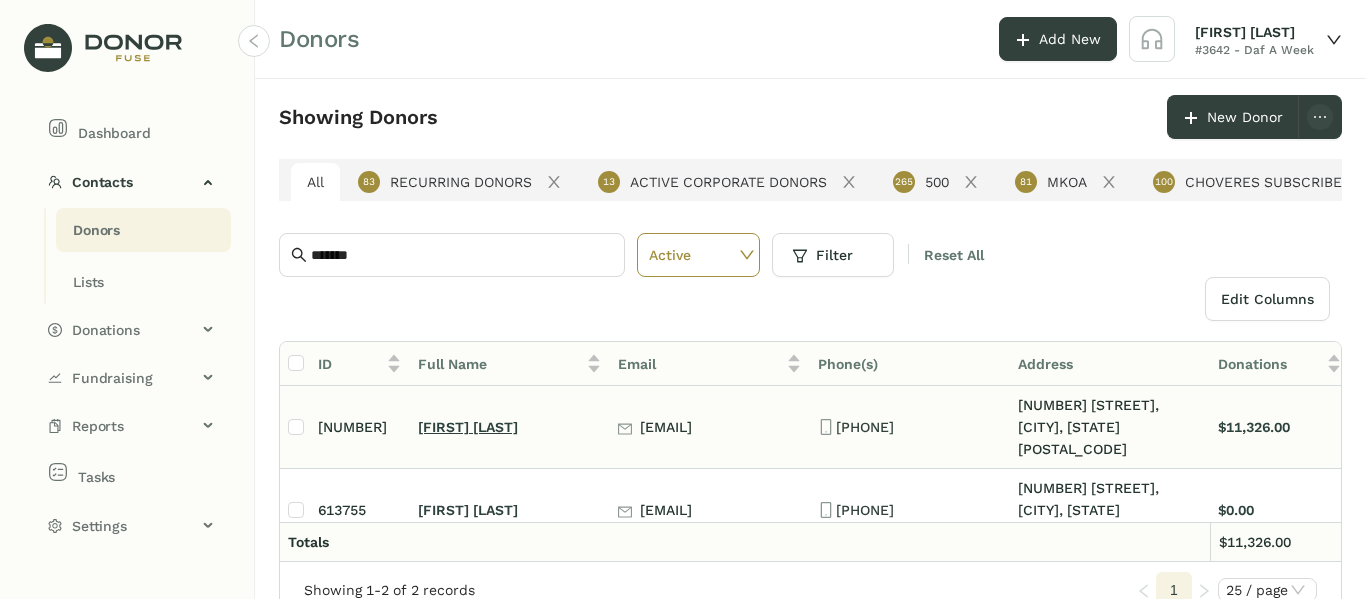 click on "[FIRST] [LAST]" at bounding box center [468, 427] 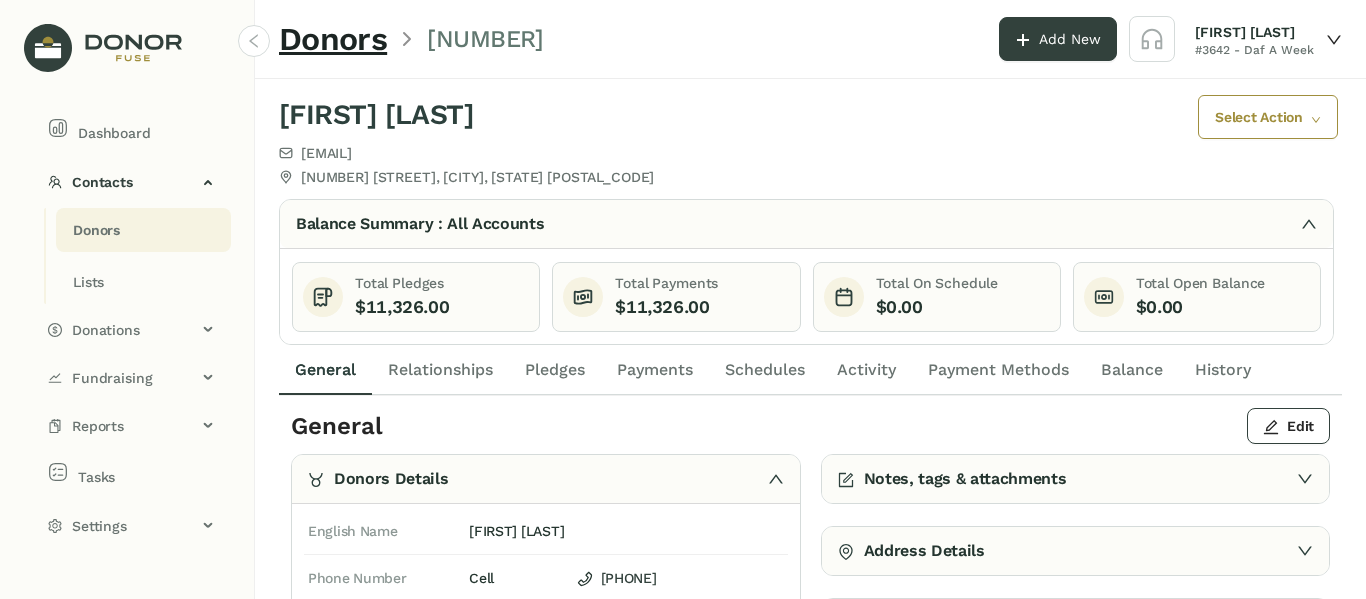 click on "Pledges" at bounding box center (325, 370) 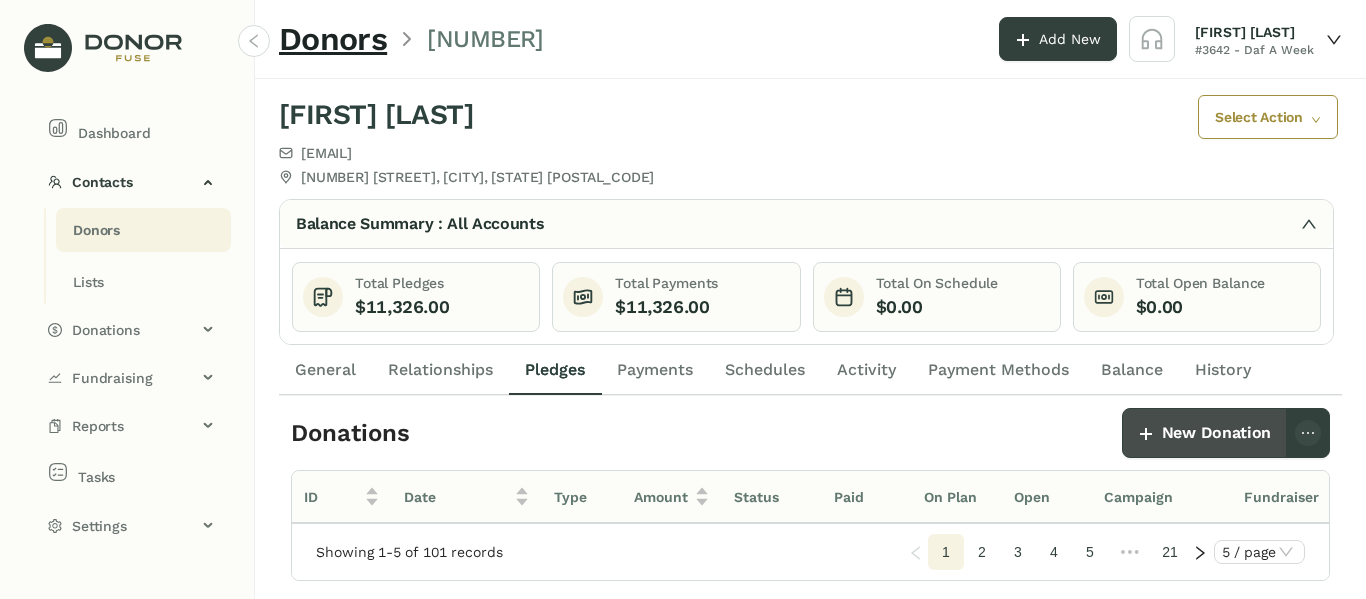 click on "New Donation" at bounding box center (1216, 433) 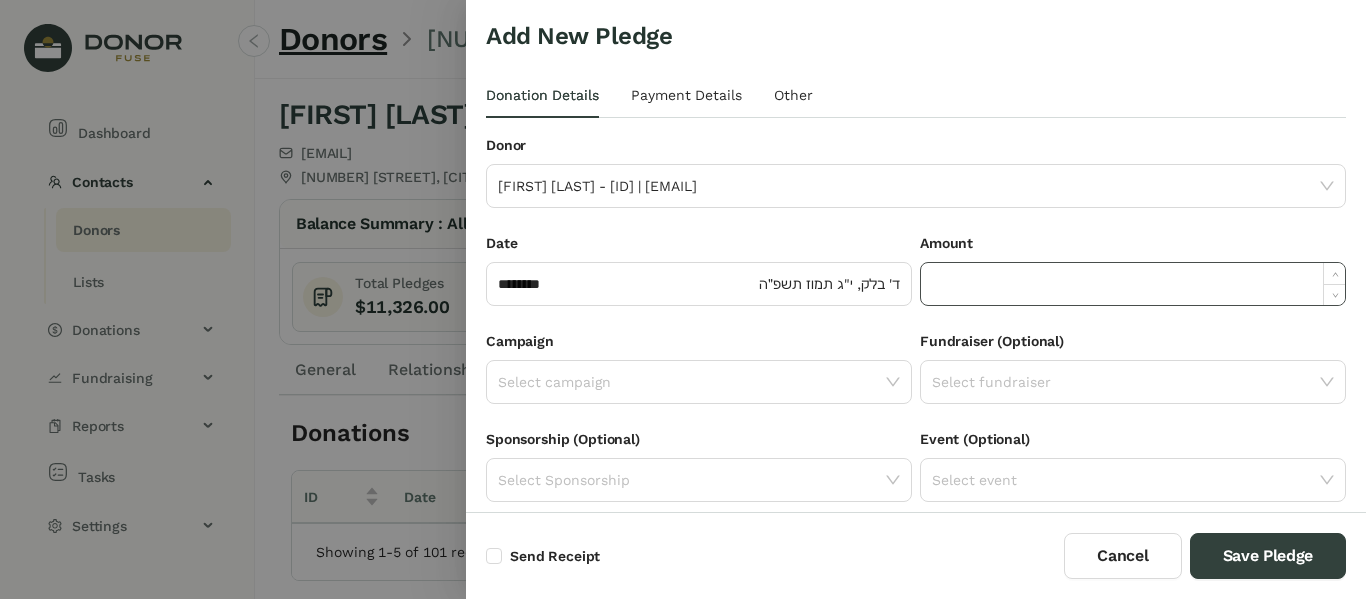 click at bounding box center [1133, 284] 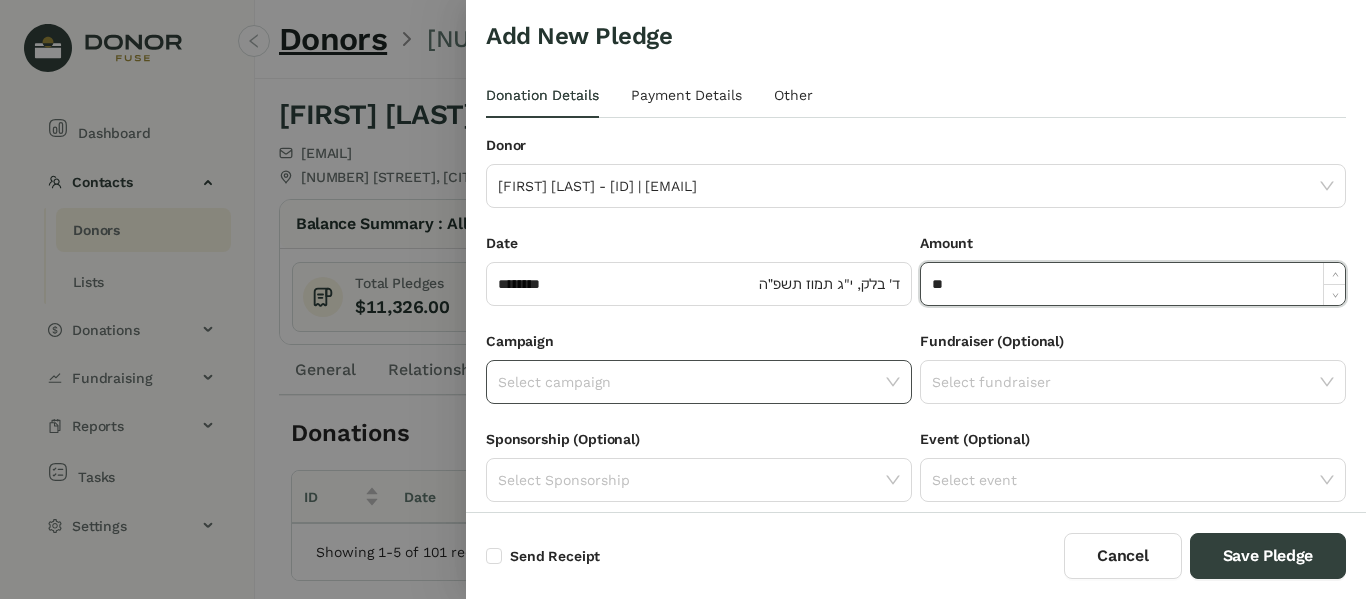 type on "**" 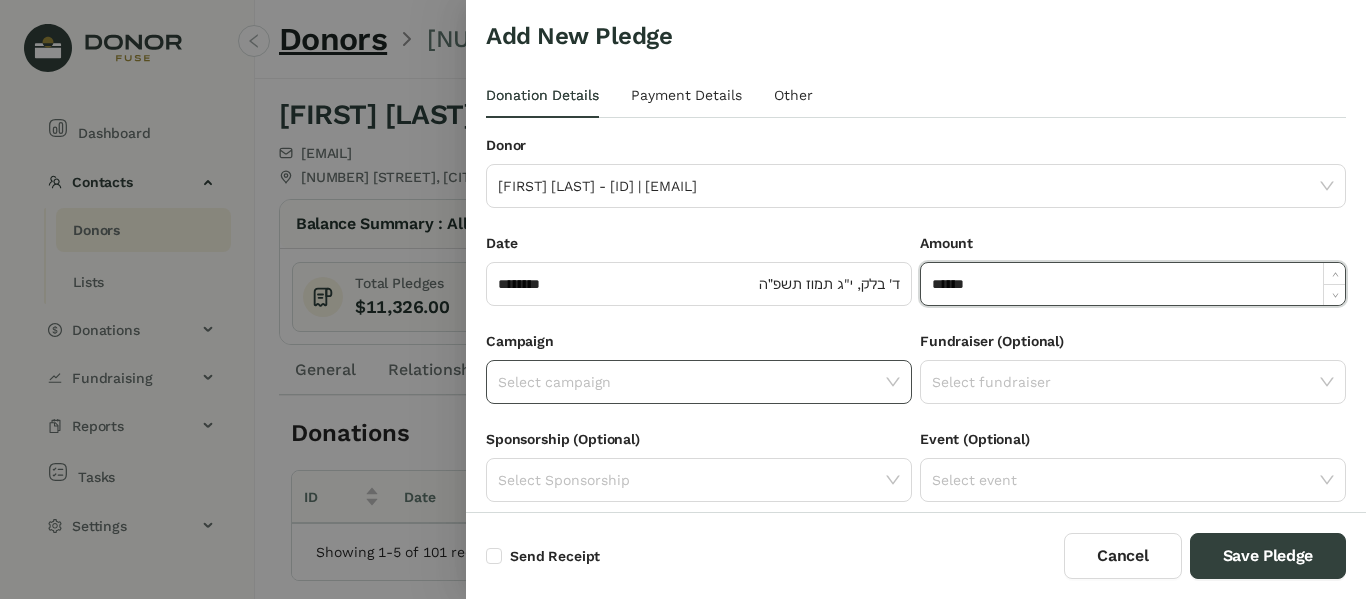 click at bounding box center [692, 382] 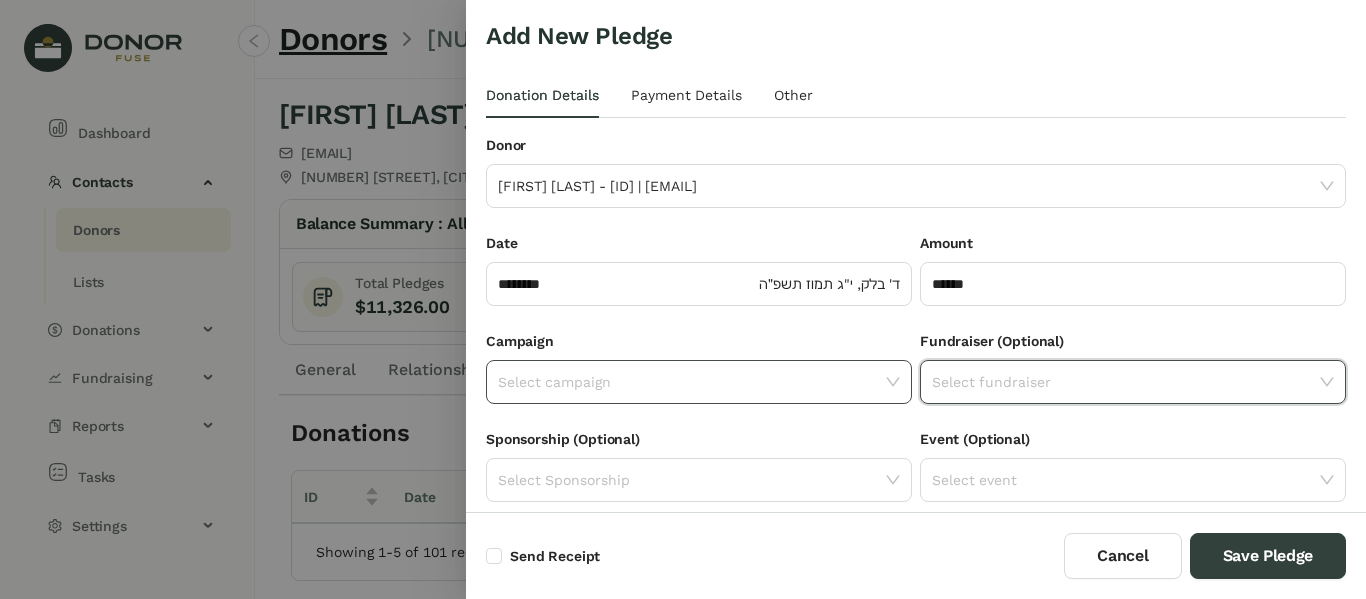 click at bounding box center [692, 382] 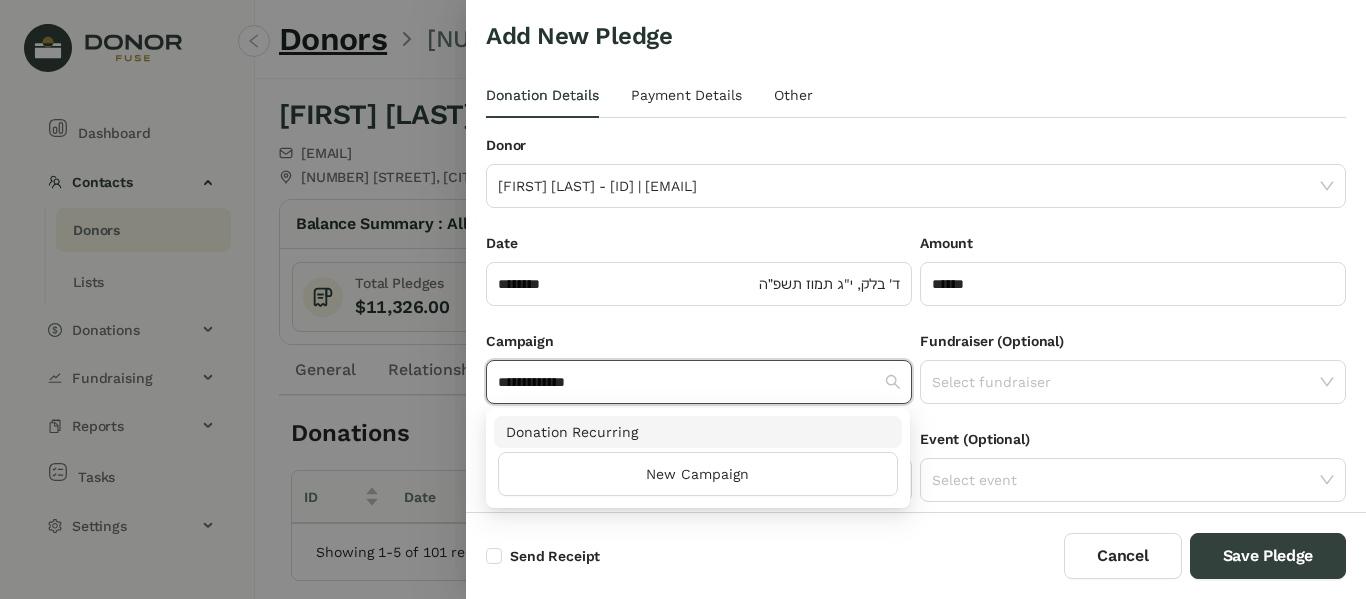type on "**********" 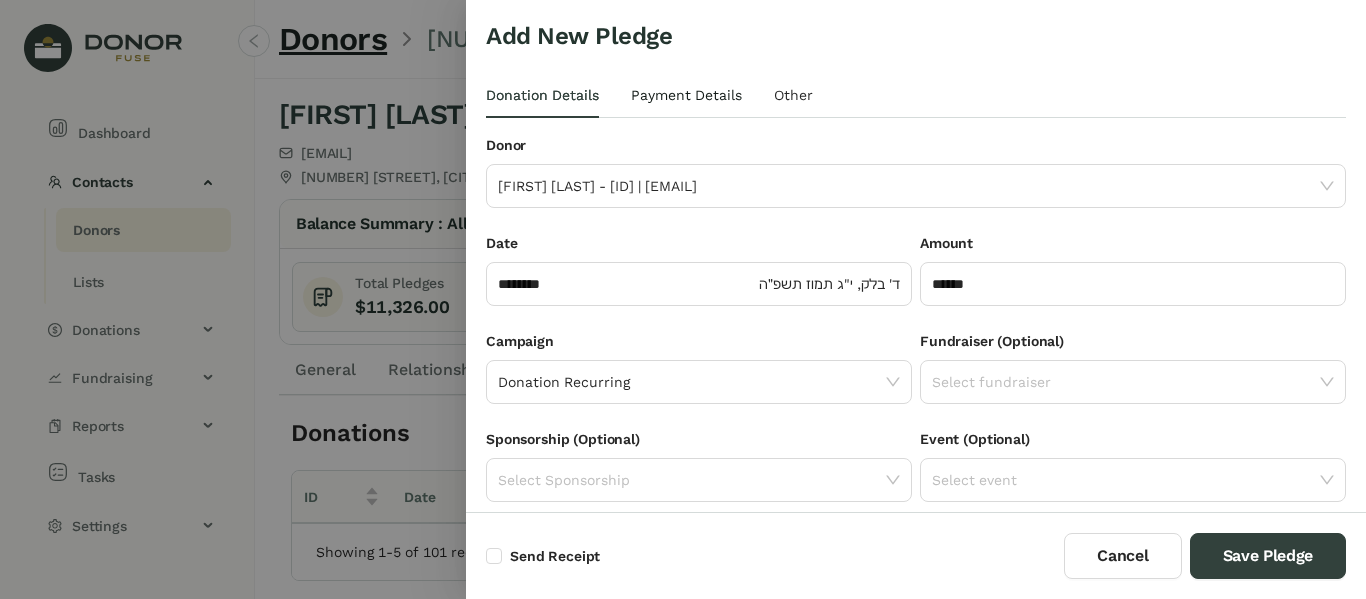 click on "Payment Details" at bounding box center [542, 95] 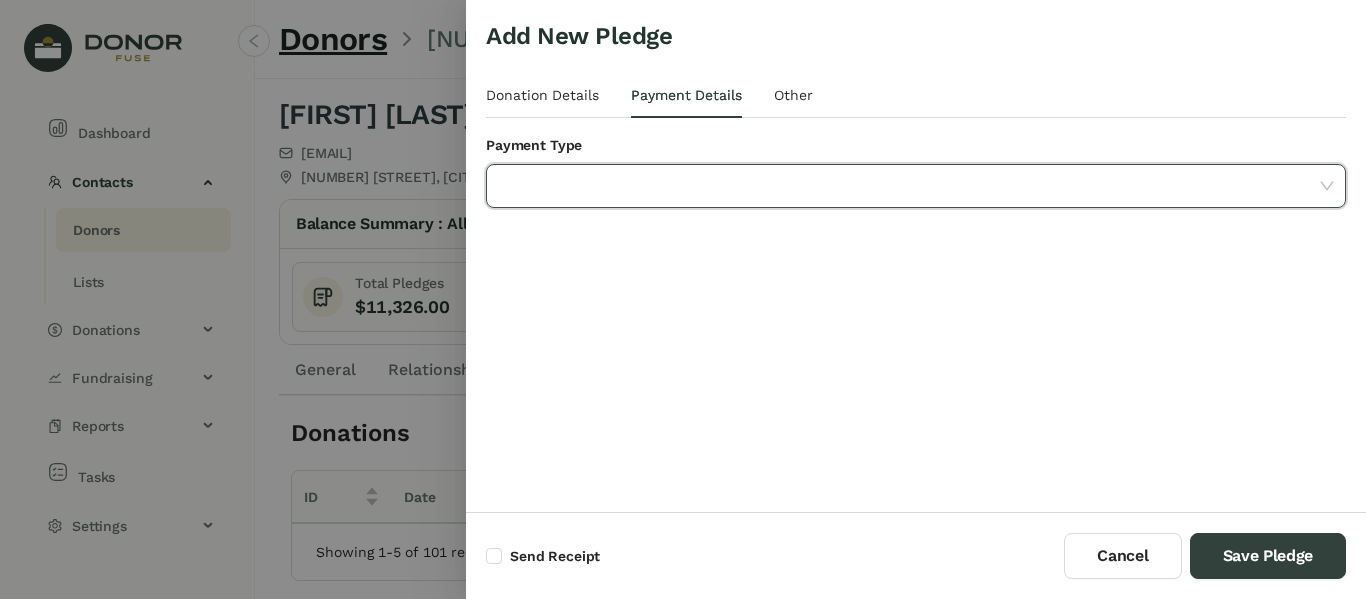 click at bounding box center (909, 186) 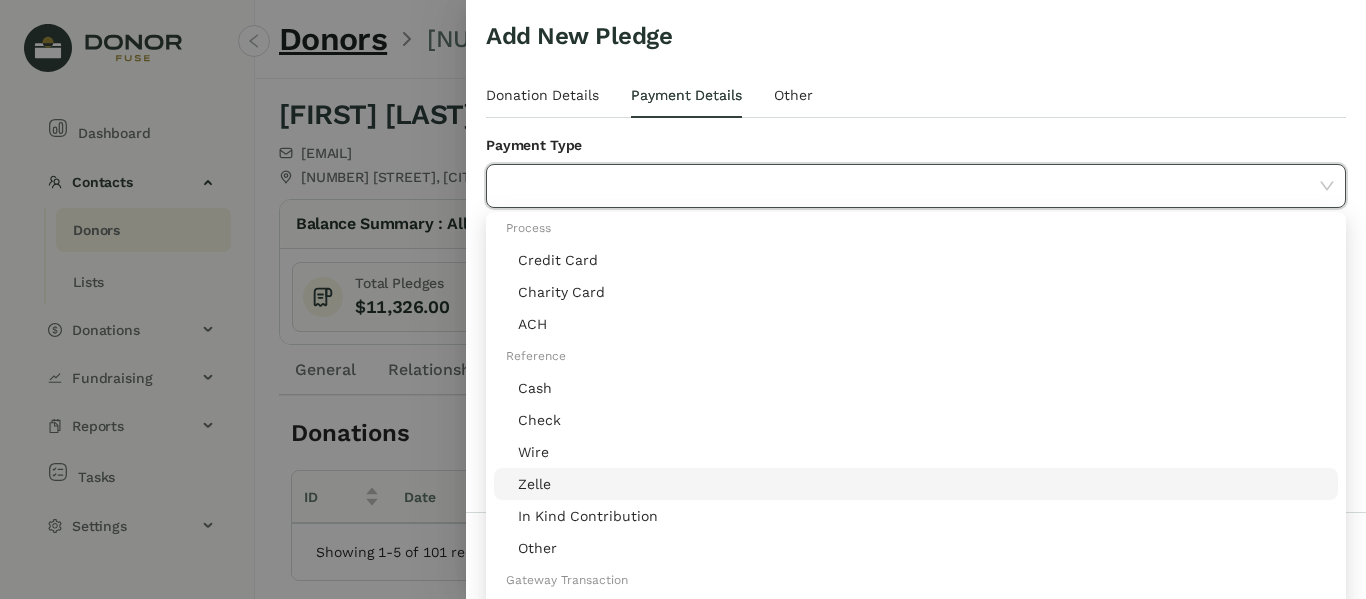 scroll, scrollTop: 0, scrollLeft: 0, axis: both 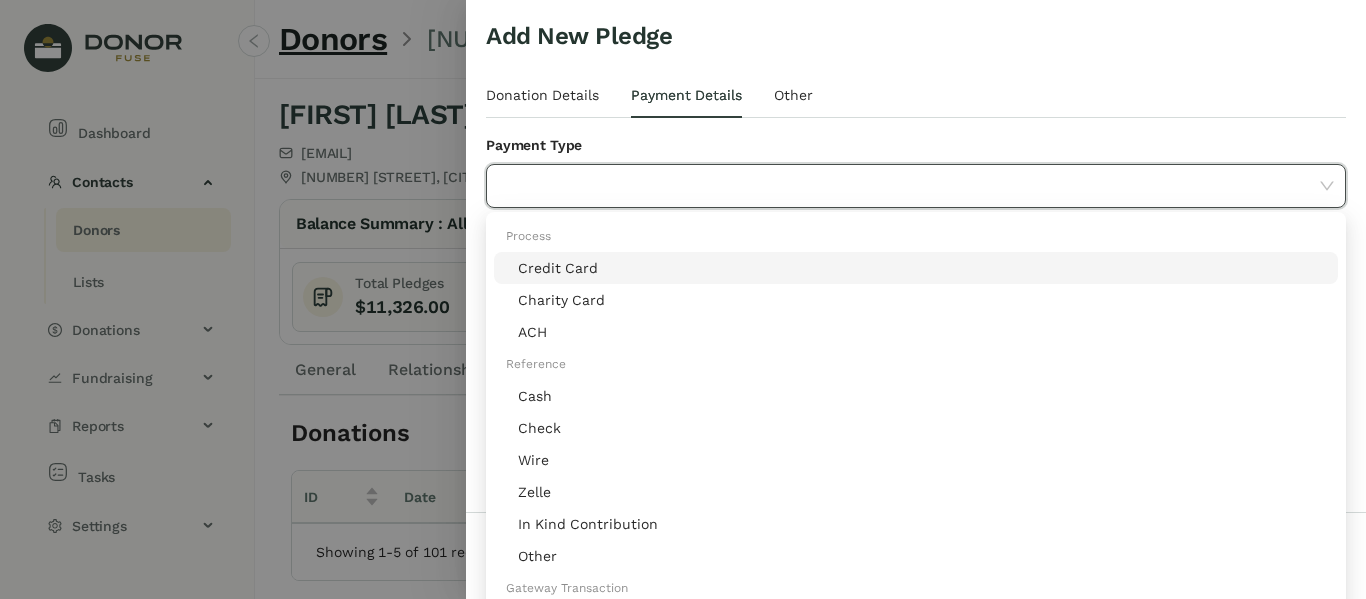 click at bounding box center (909, 186) 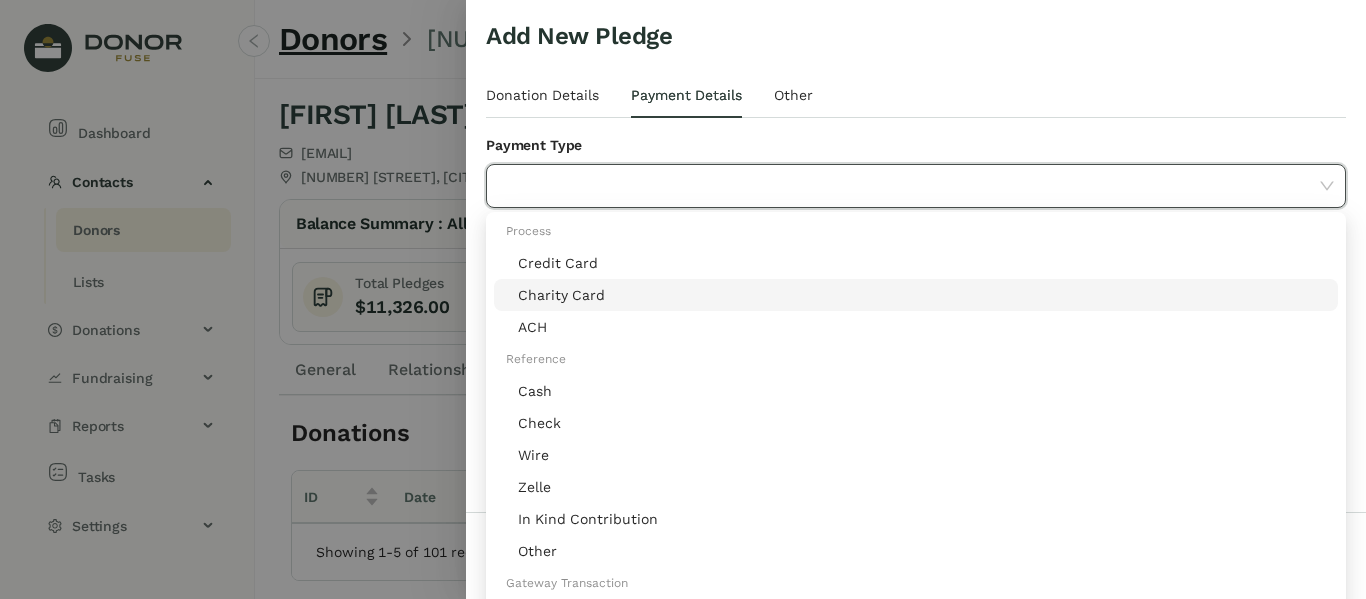 scroll, scrollTop: 0, scrollLeft: 0, axis: both 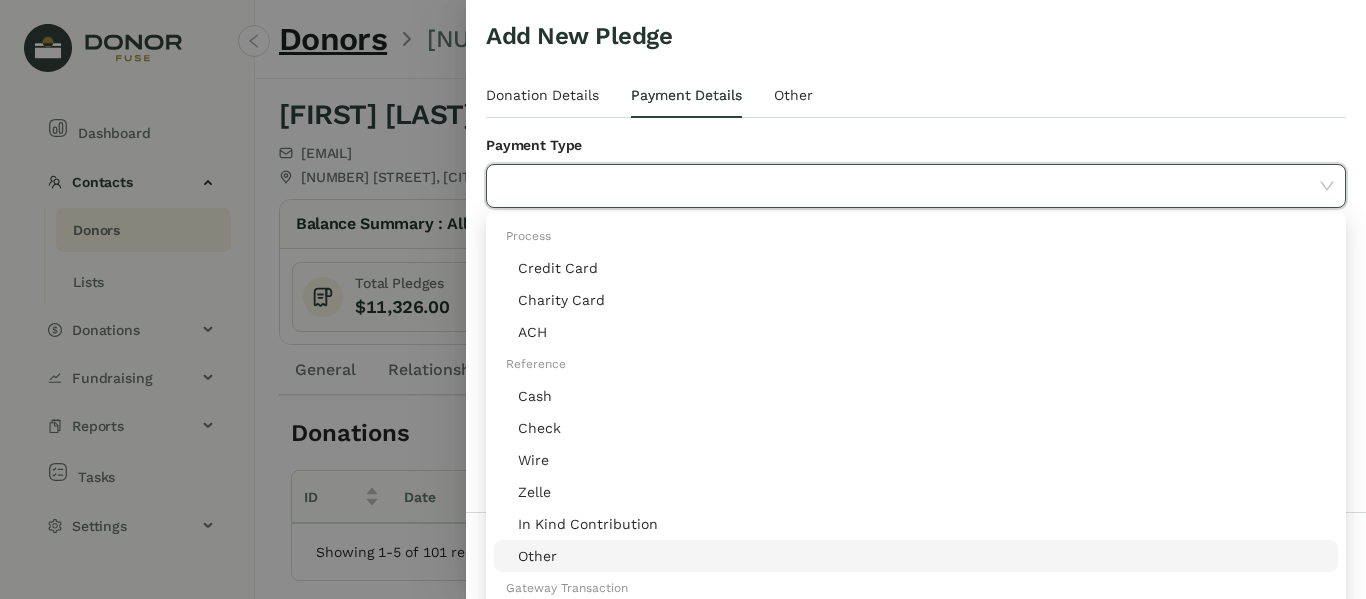 click on "Other" at bounding box center (922, 556) 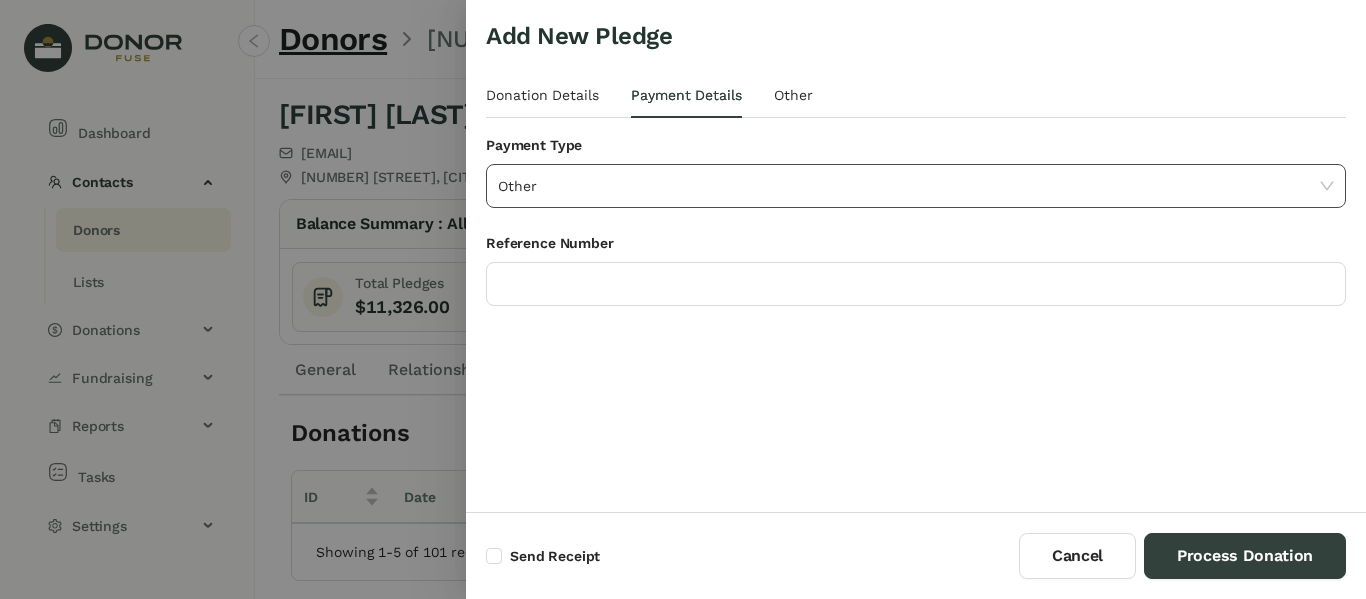 click on "Other" at bounding box center (916, 186) 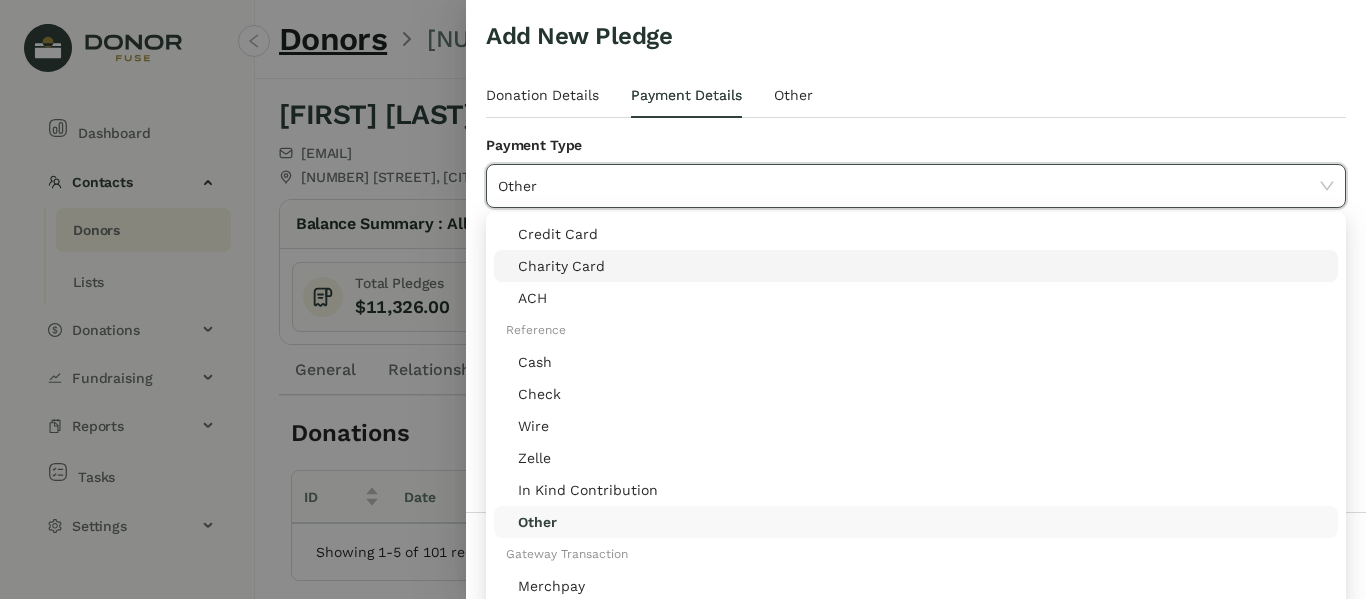 scroll, scrollTop: 0, scrollLeft: 0, axis: both 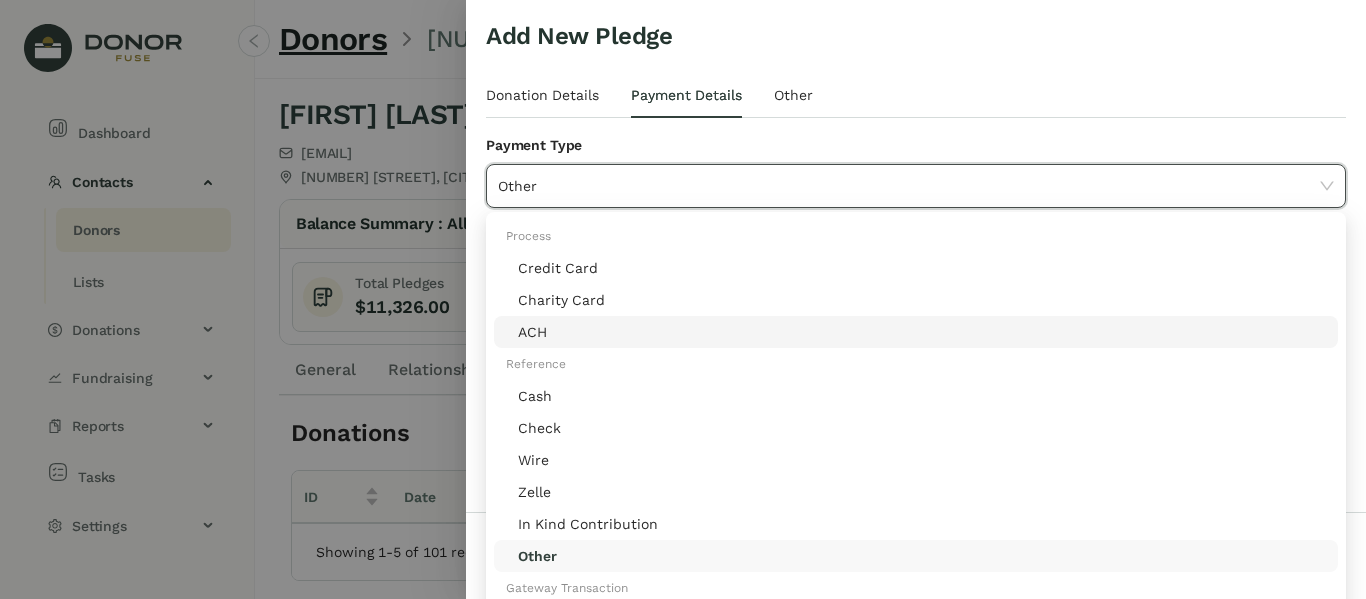 click on "ACH" at bounding box center [922, 332] 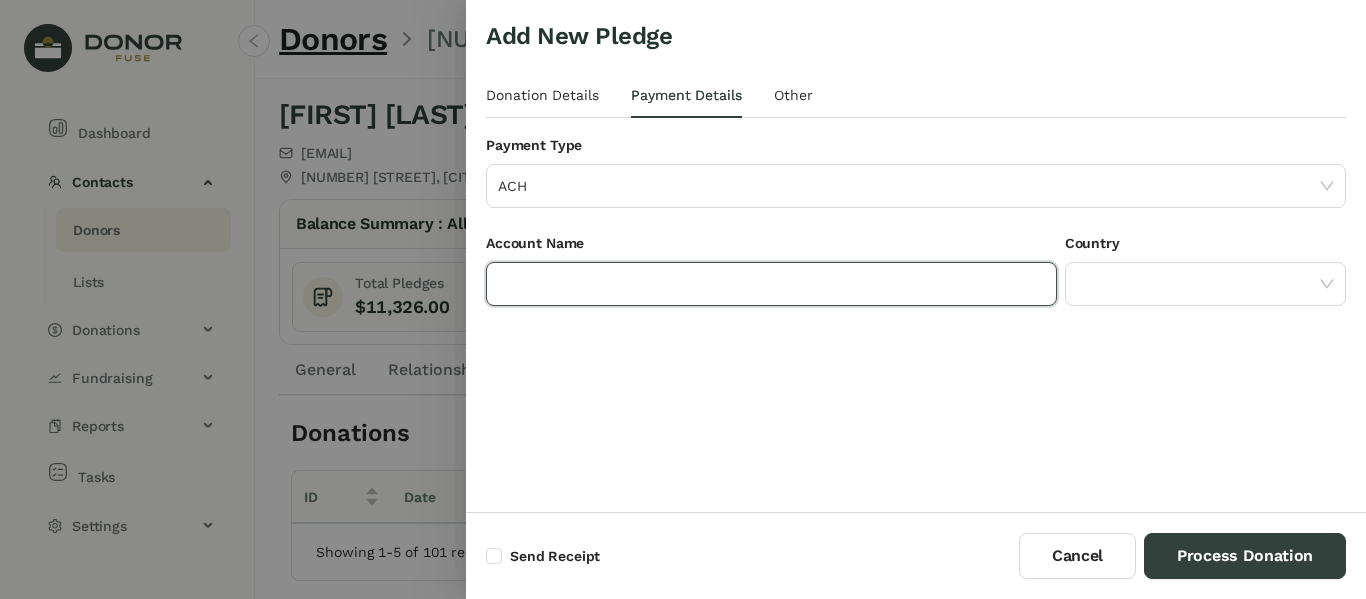 click at bounding box center (769, 284) 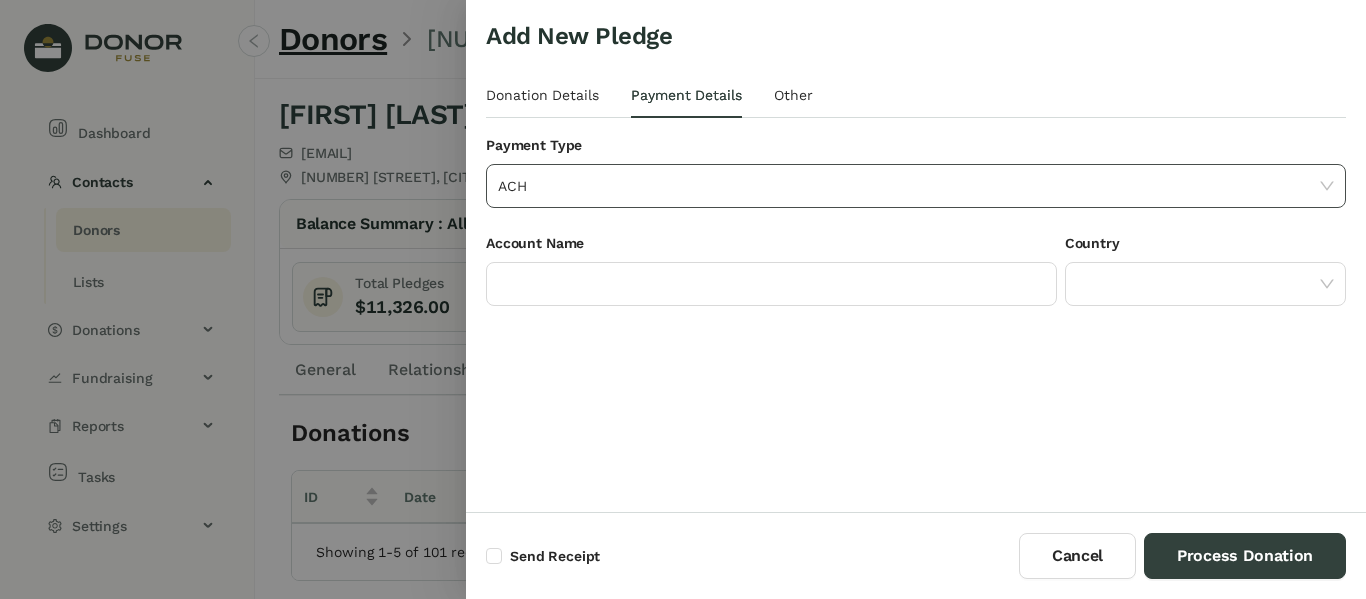 drag, startPoint x: 524, startPoint y: 184, endPoint x: 506, endPoint y: 183, distance: 18.027756 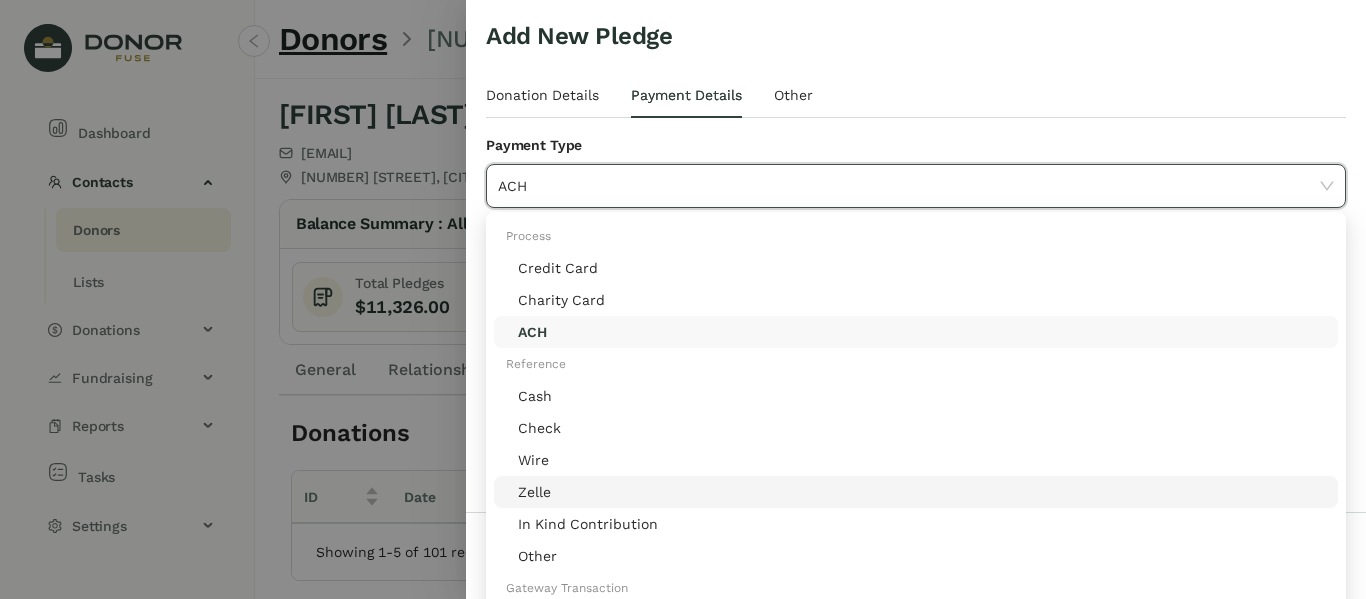 scroll, scrollTop: 100, scrollLeft: 0, axis: vertical 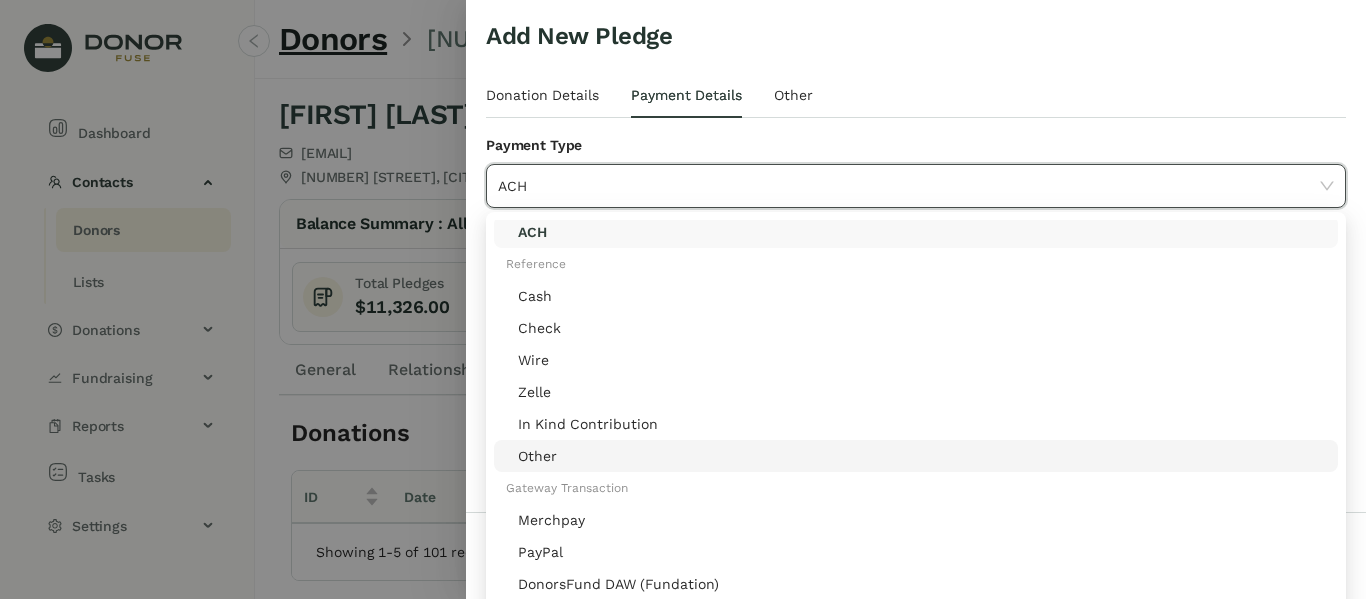 click on "Other" at bounding box center [922, 456] 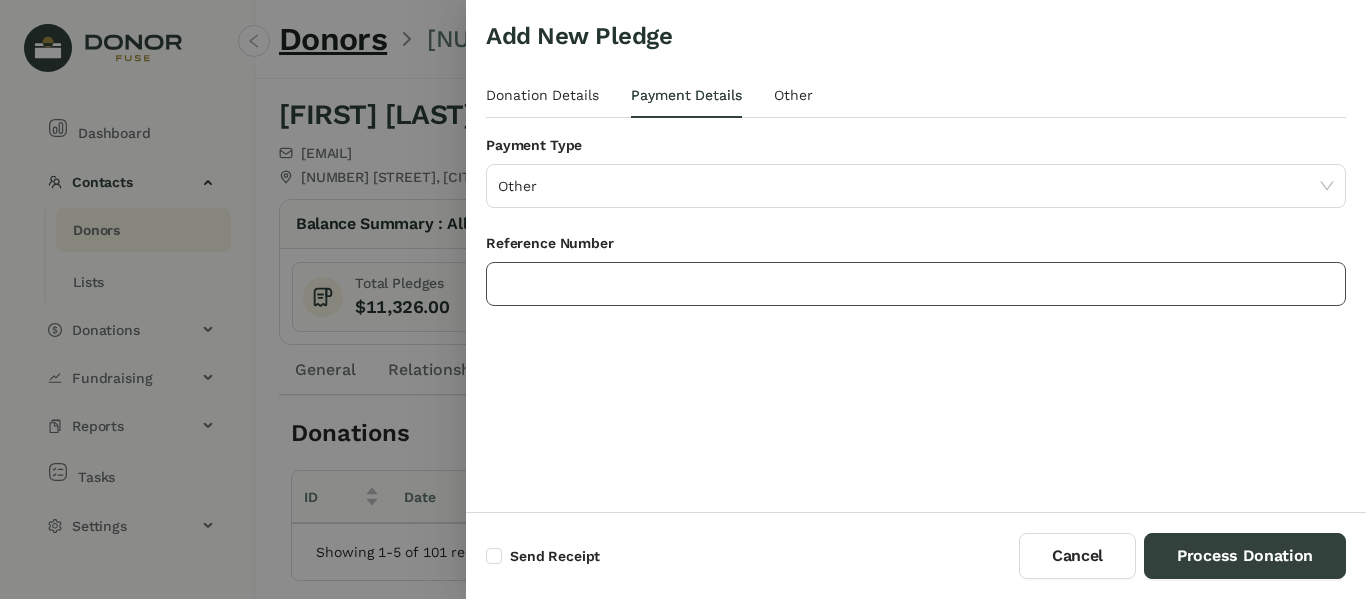 click at bounding box center (916, 284) 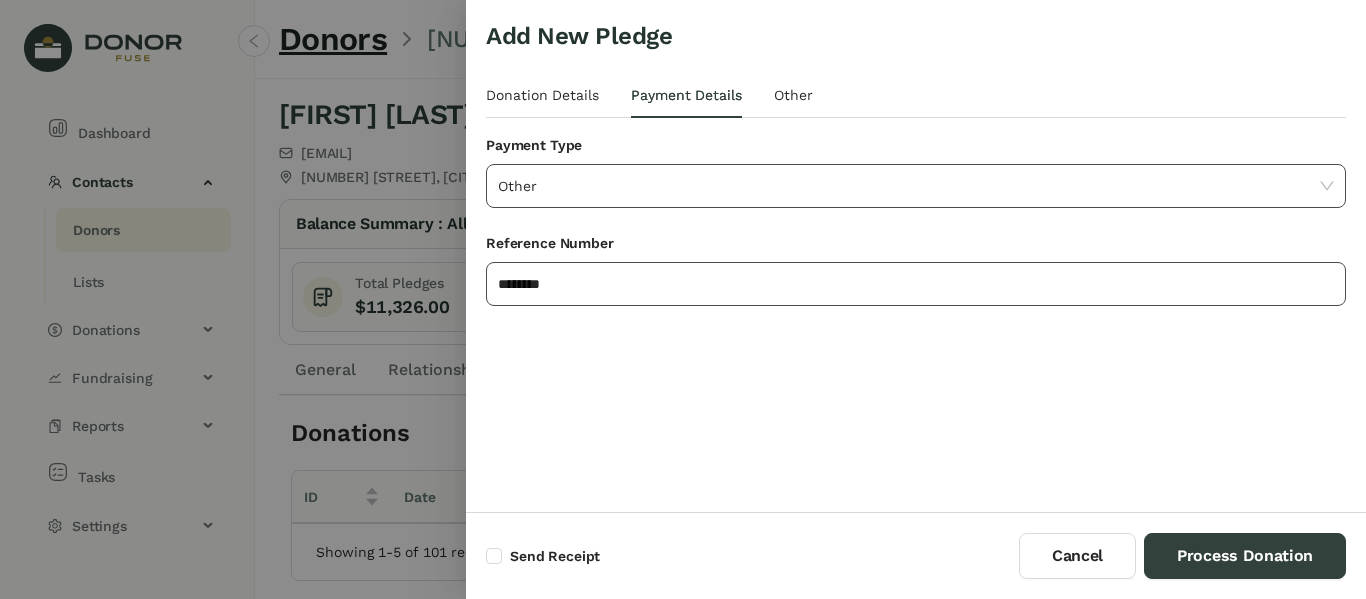 type on "********" 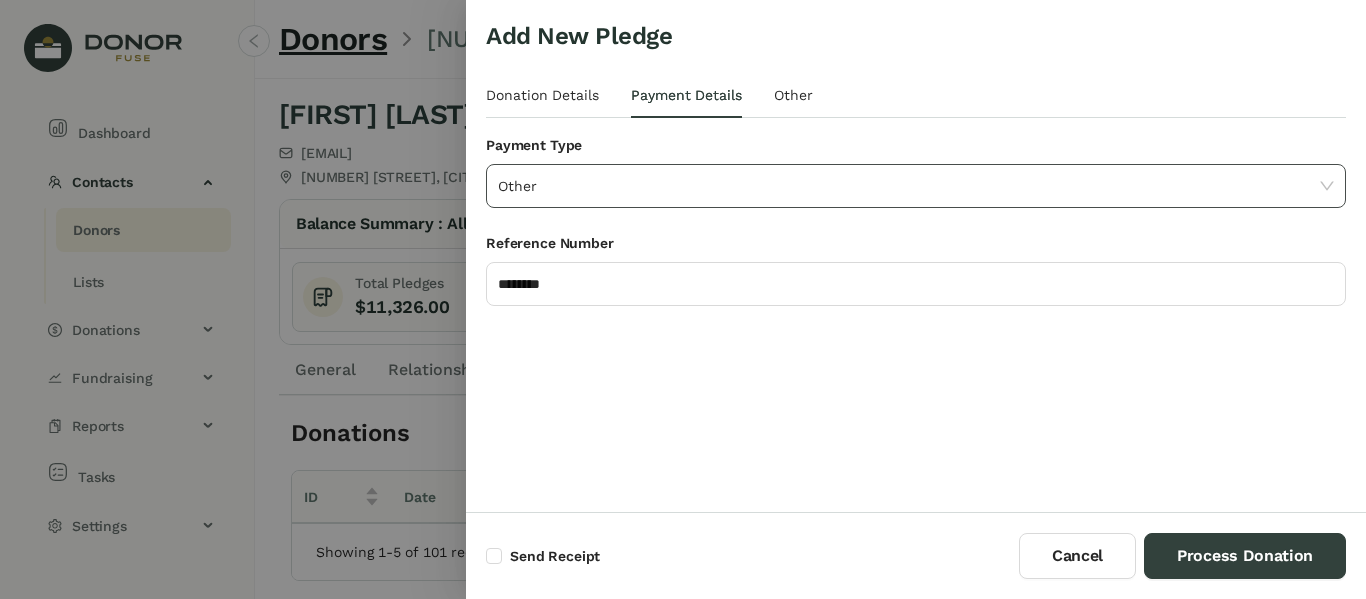 click on "Other" at bounding box center (916, 186) 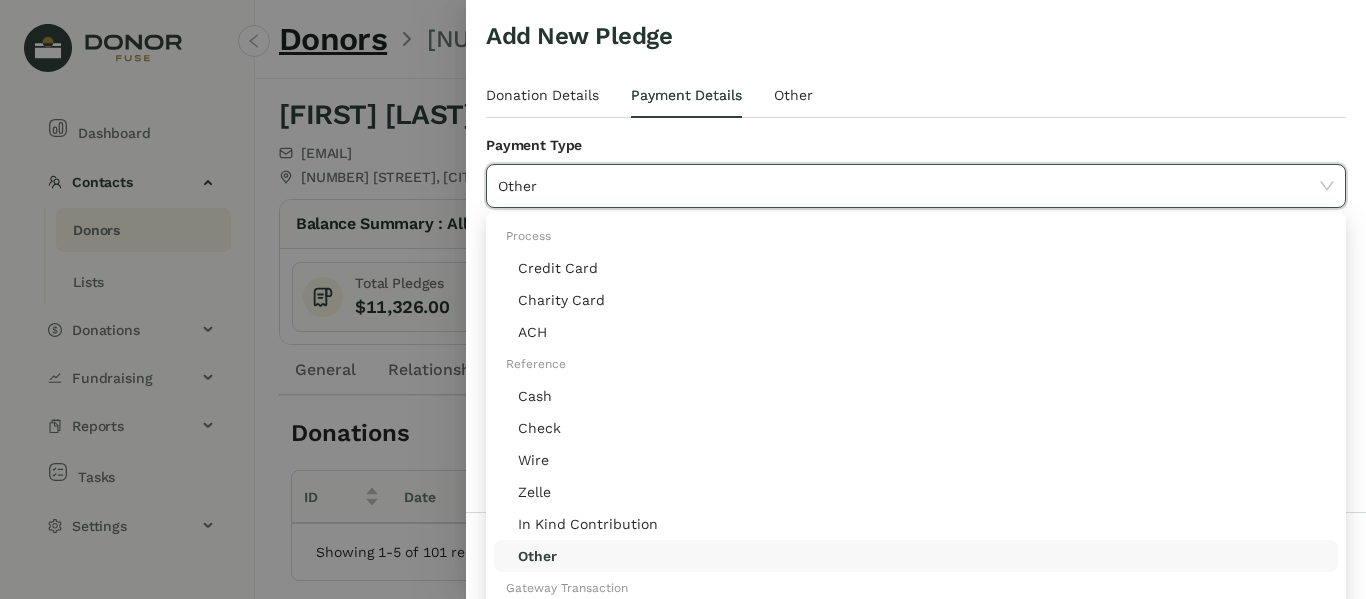 click on "Other" at bounding box center [916, 186] 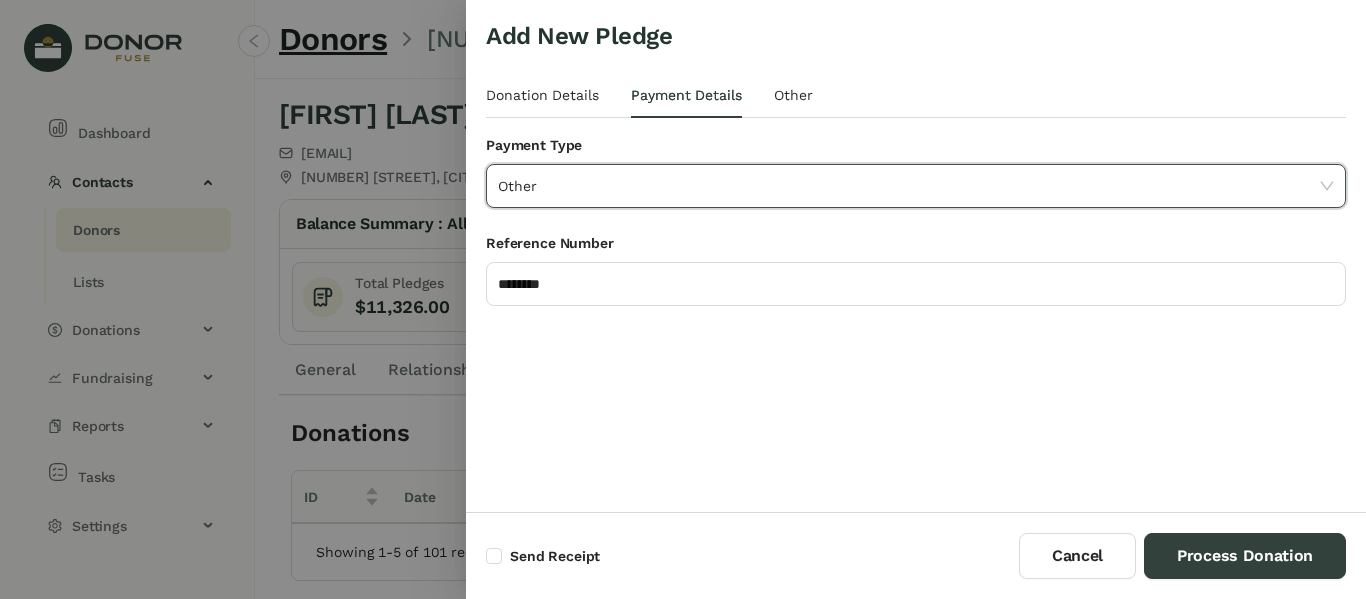 click on "Other" at bounding box center [916, 186] 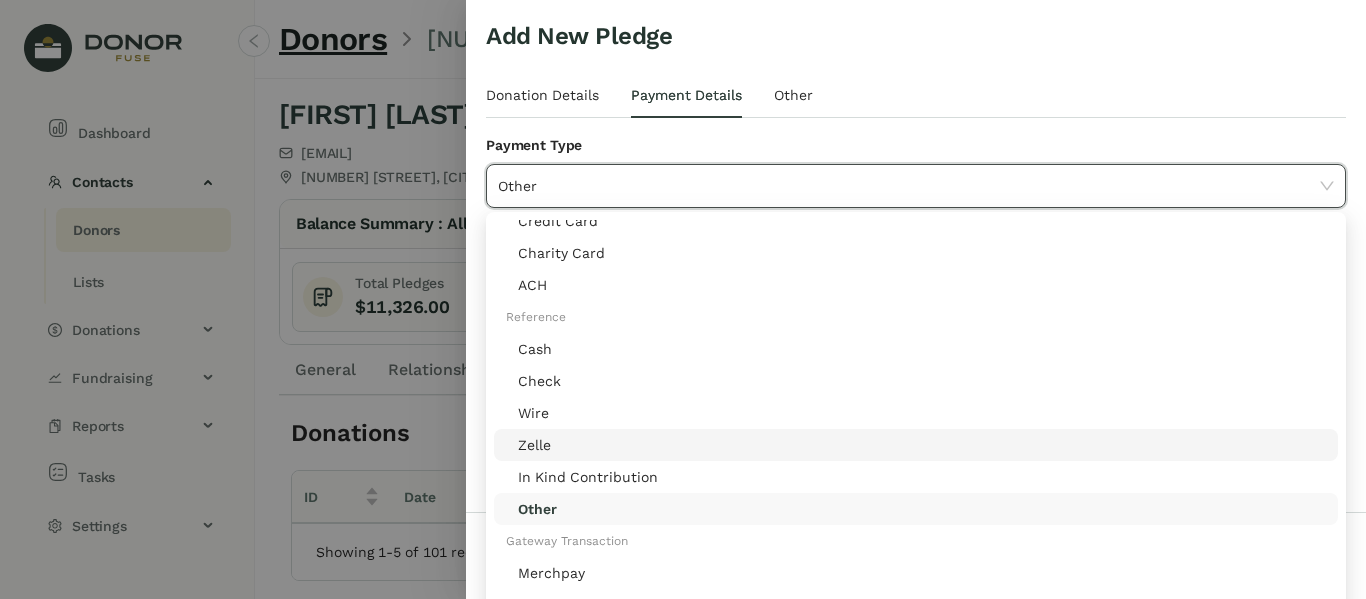 scroll, scrollTop: 0, scrollLeft: 0, axis: both 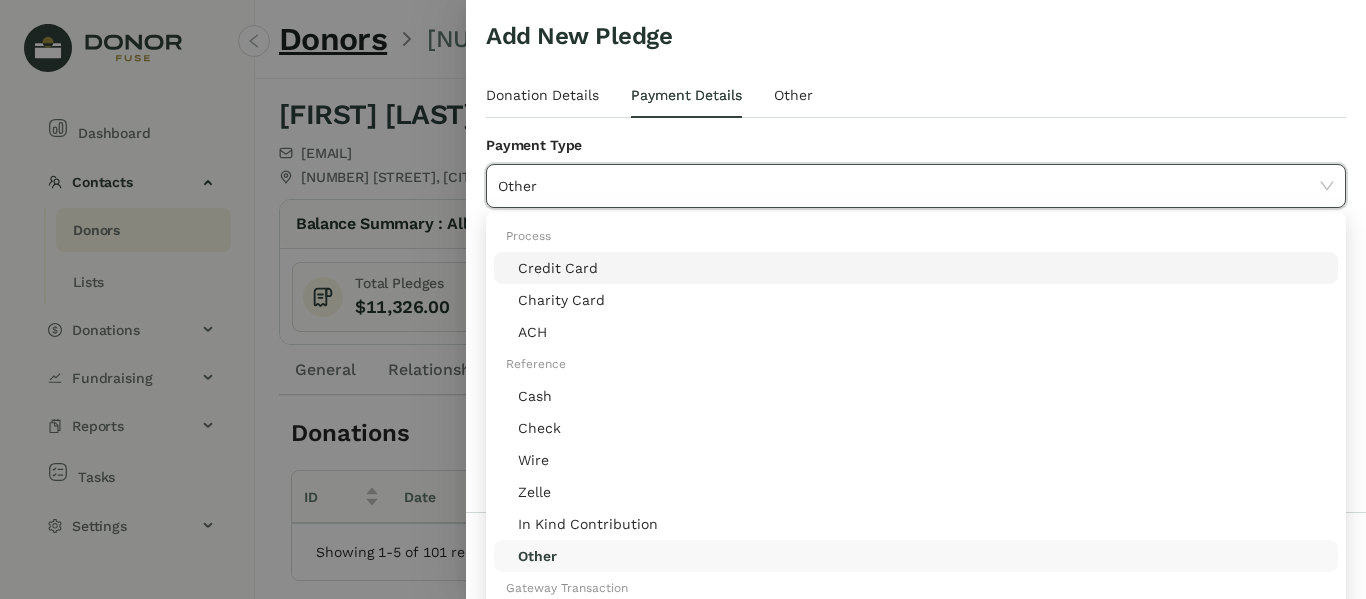 click at bounding box center (683, 299) 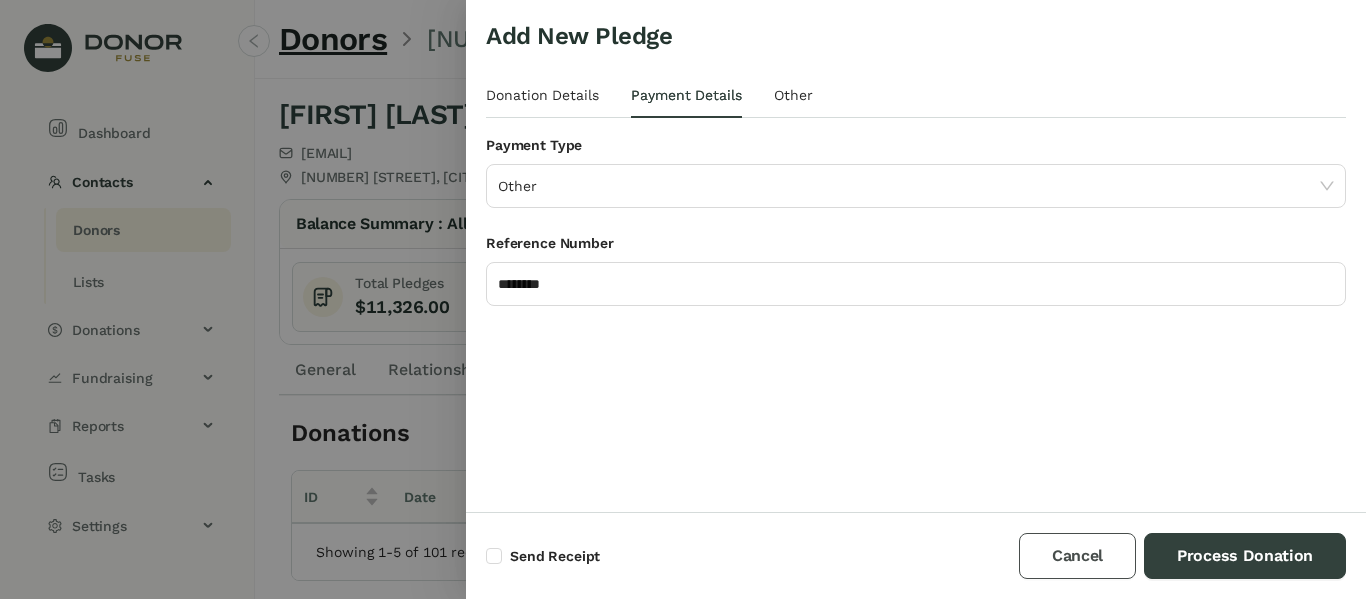 drag, startPoint x: 1059, startPoint y: 557, endPoint x: 1176, endPoint y: 580, distance: 119.23926 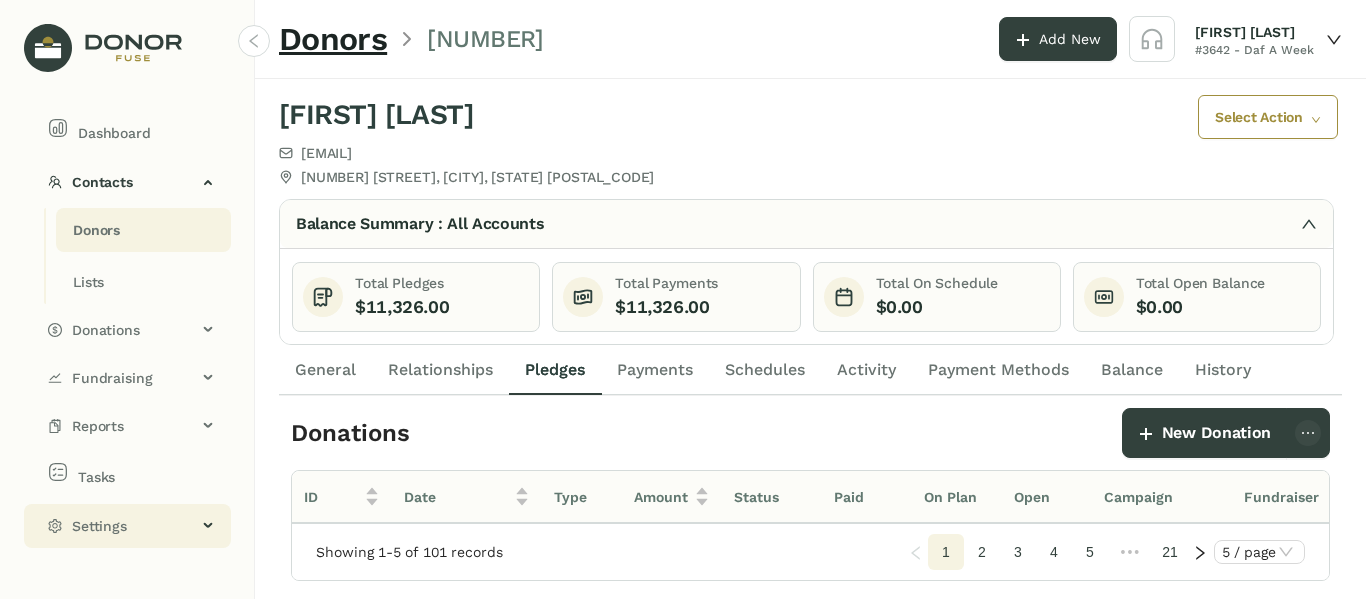 click on "Settings" at bounding box center (134, 526) 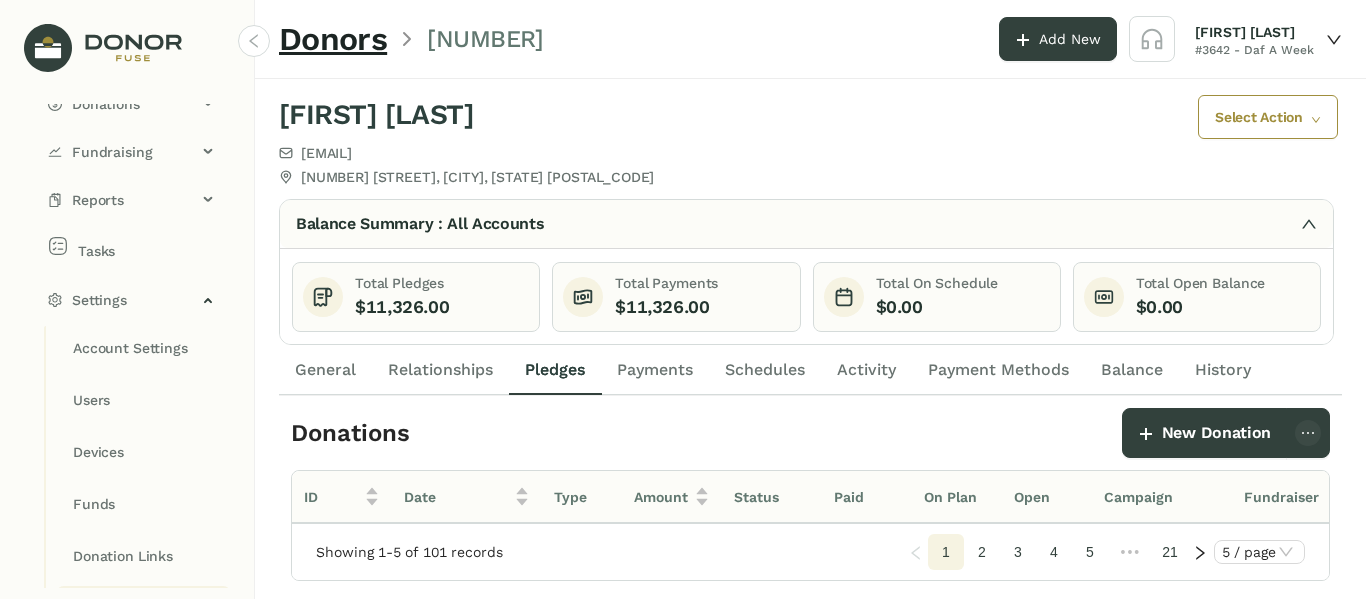 scroll, scrollTop: 124, scrollLeft: 0, axis: vertical 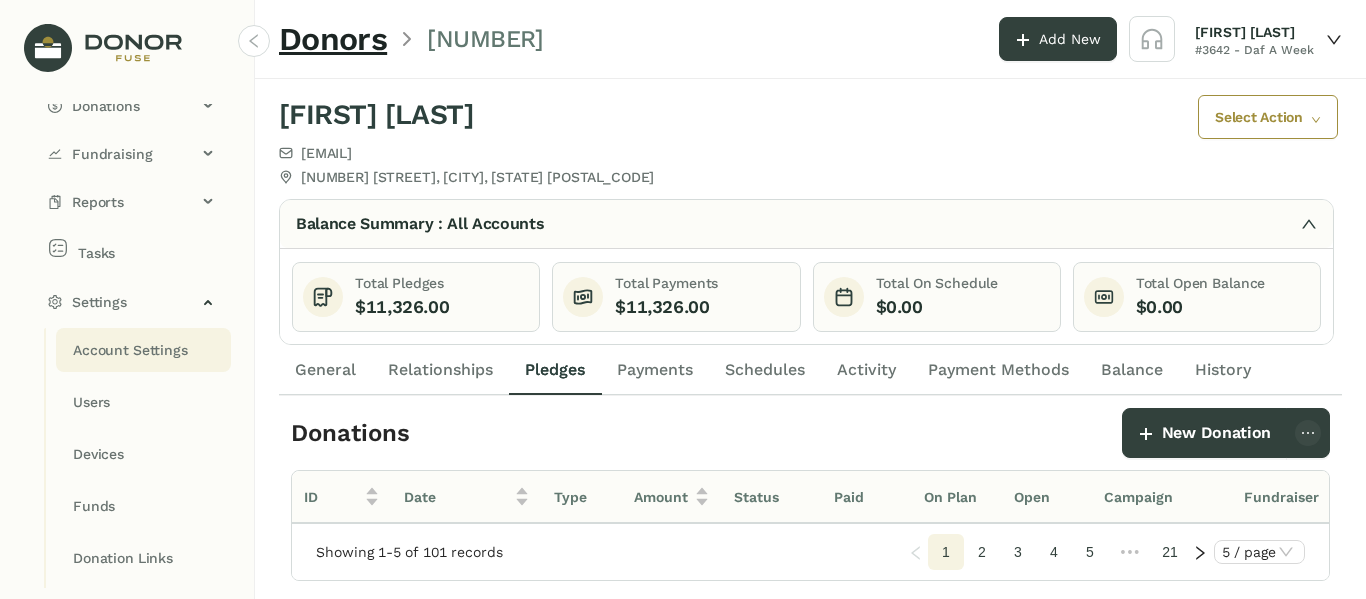 click on "Account Settings" at bounding box center (130, 350) 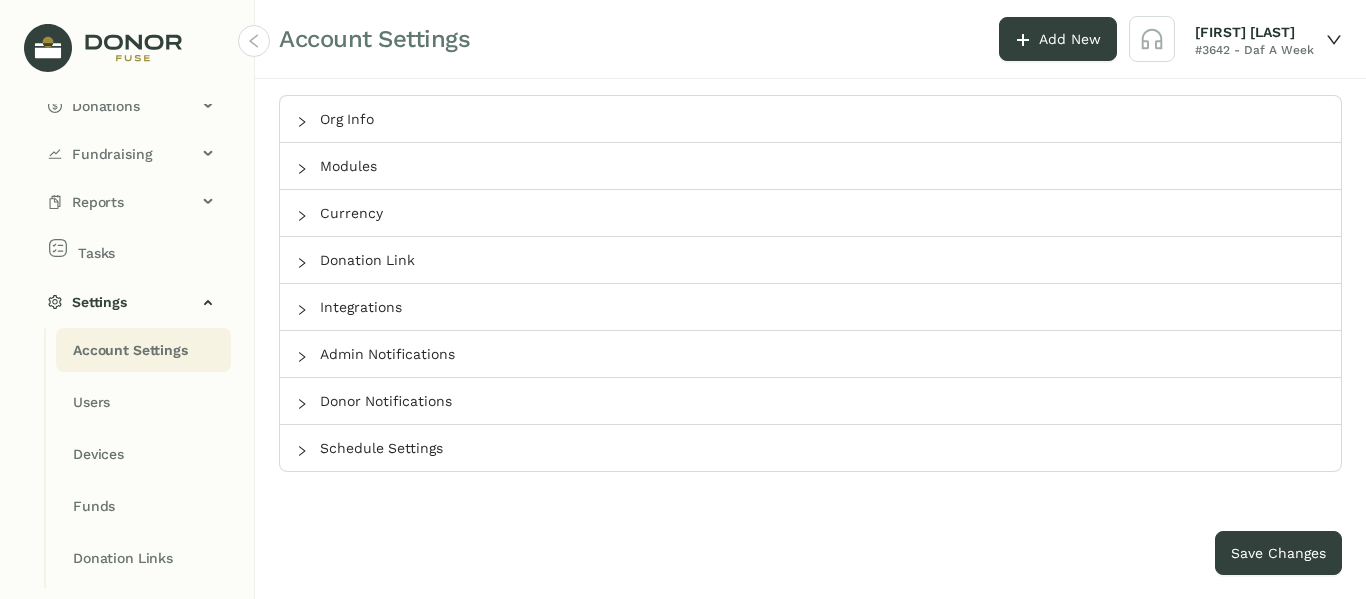click on "Currency" at bounding box center (810, 213) 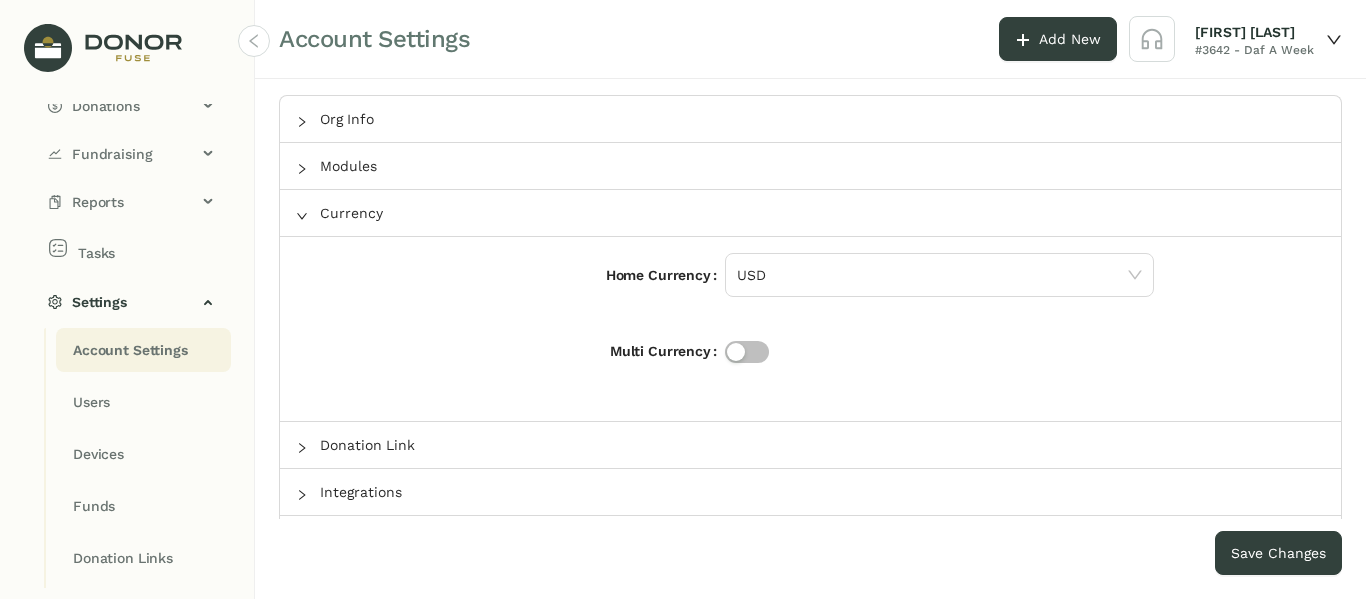drag, startPoint x: 294, startPoint y: 210, endPoint x: 926, endPoint y: 339, distance: 645.031 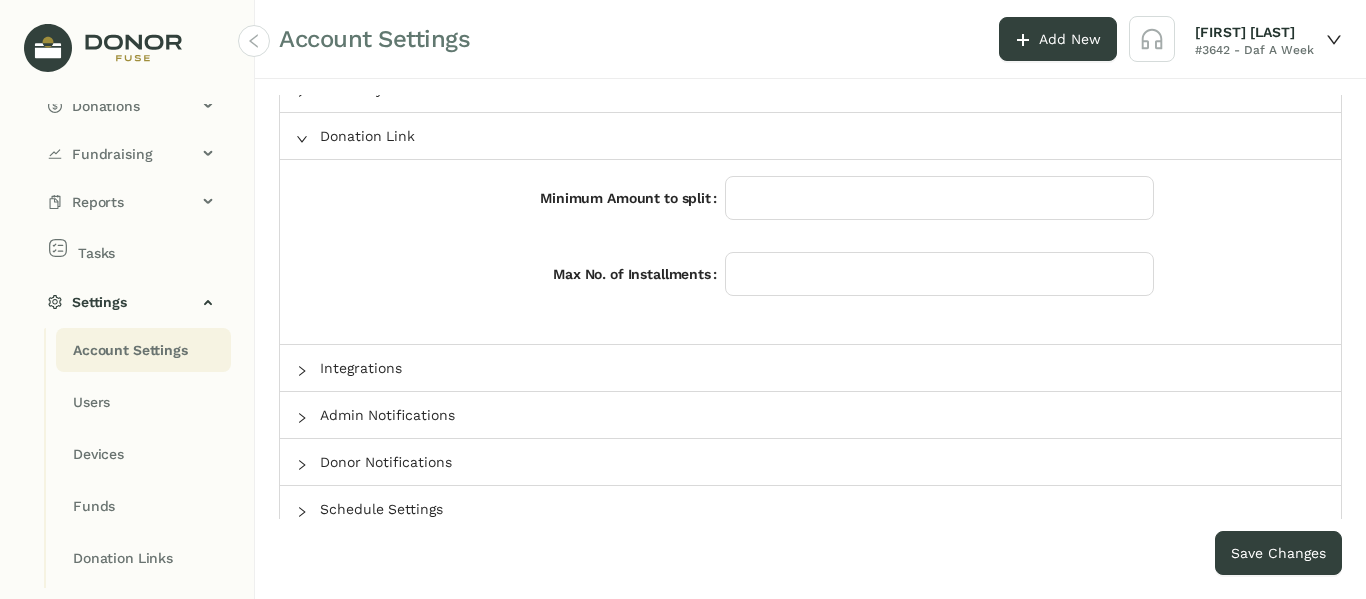 scroll, scrollTop: 138, scrollLeft: 0, axis: vertical 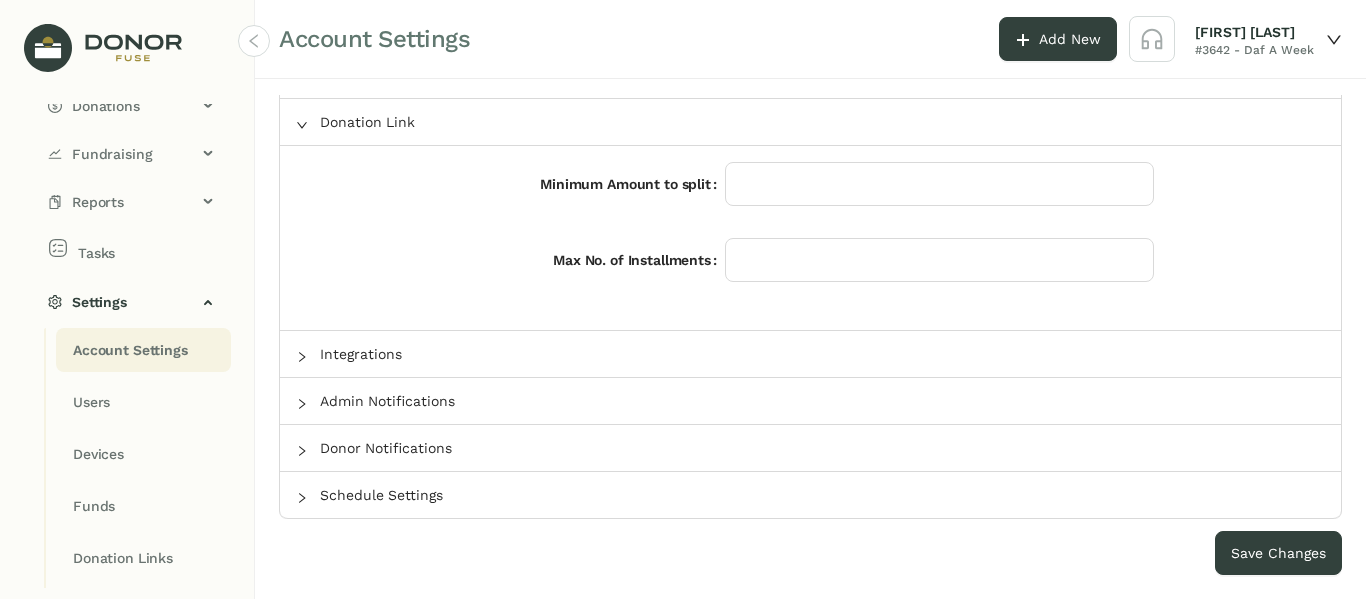 click at bounding box center [302, 451] 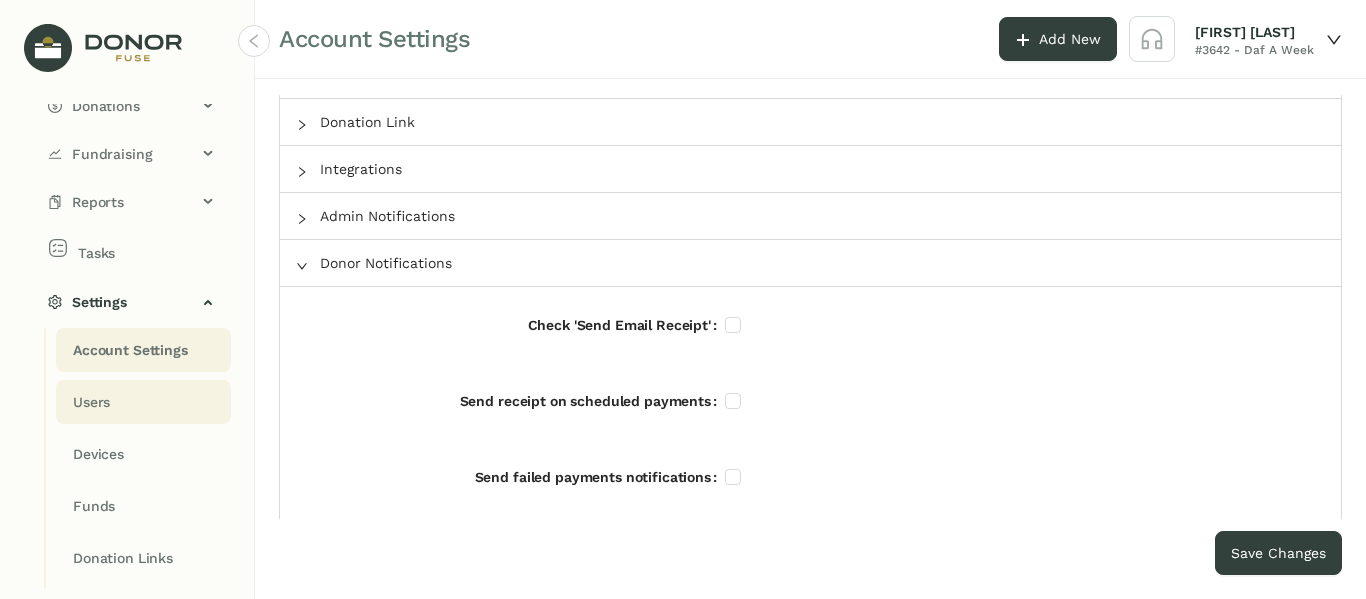 click on "Users" at bounding box center (130, 350) 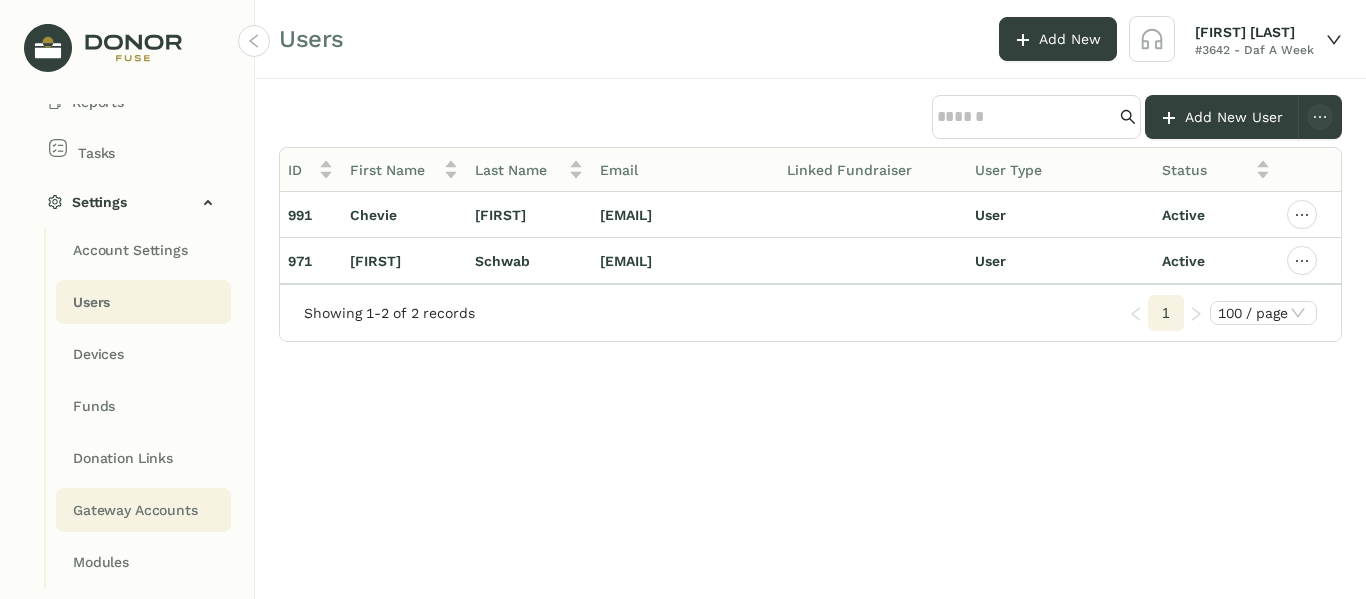 scroll, scrollTop: 324, scrollLeft: 0, axis: vertical 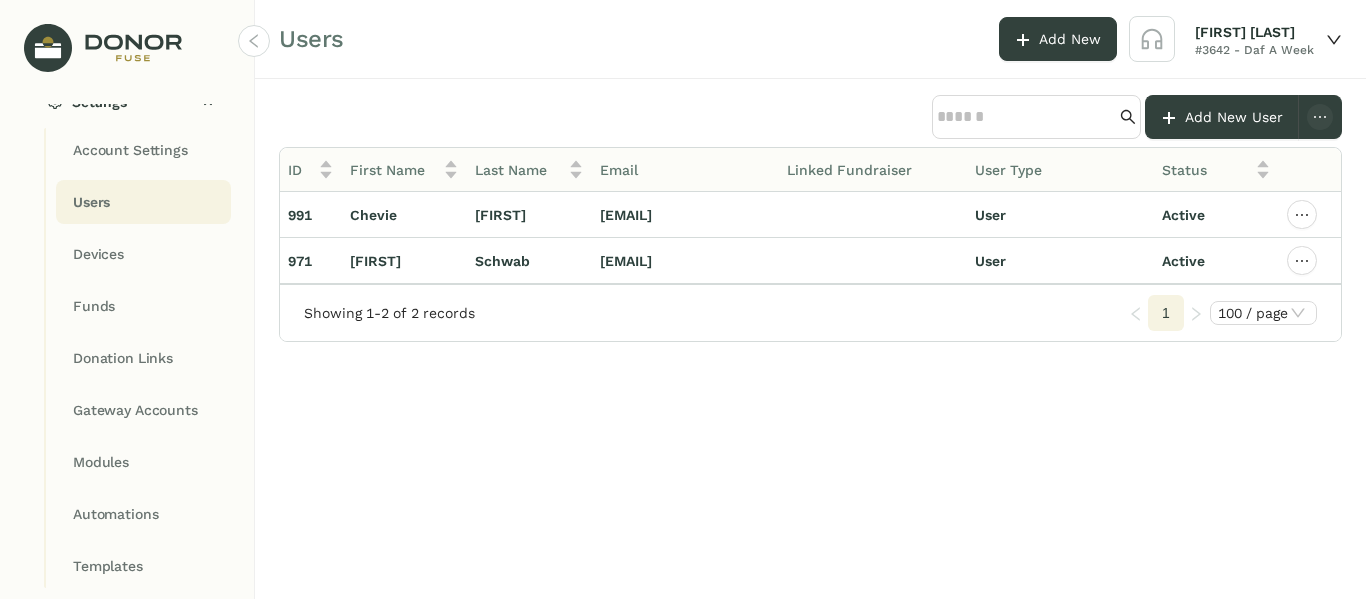 click on "Gateway Accounts" at bounding box center [130, 150] 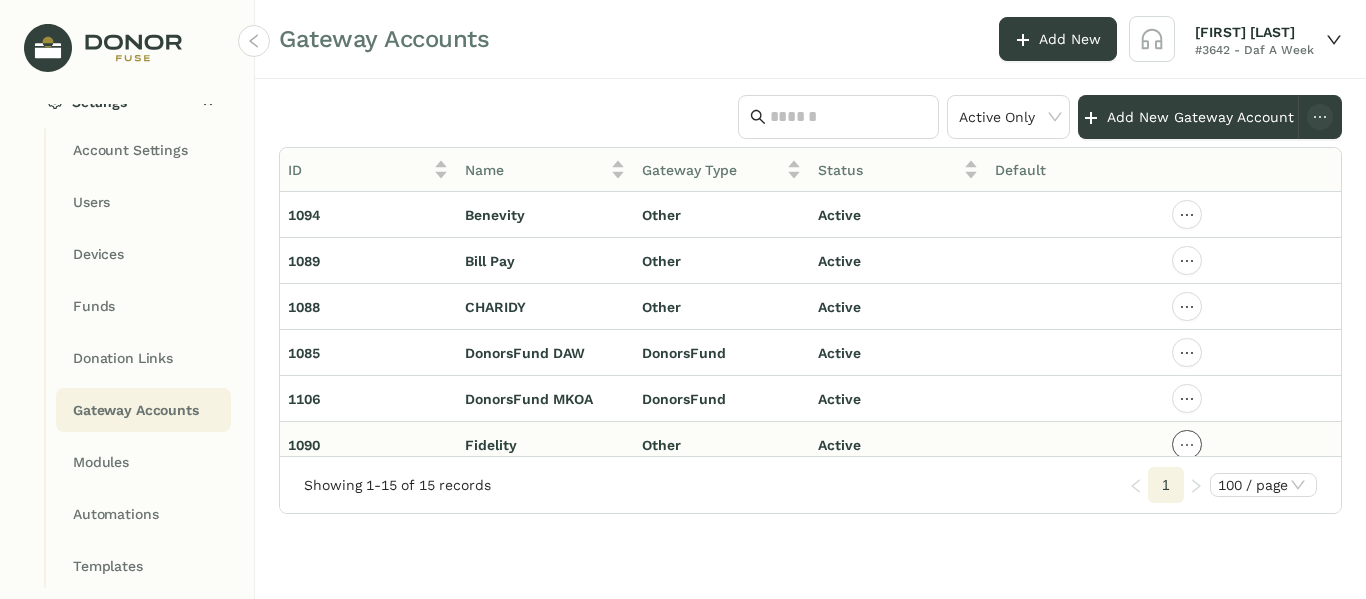 click at bounding box center [1187, 215] 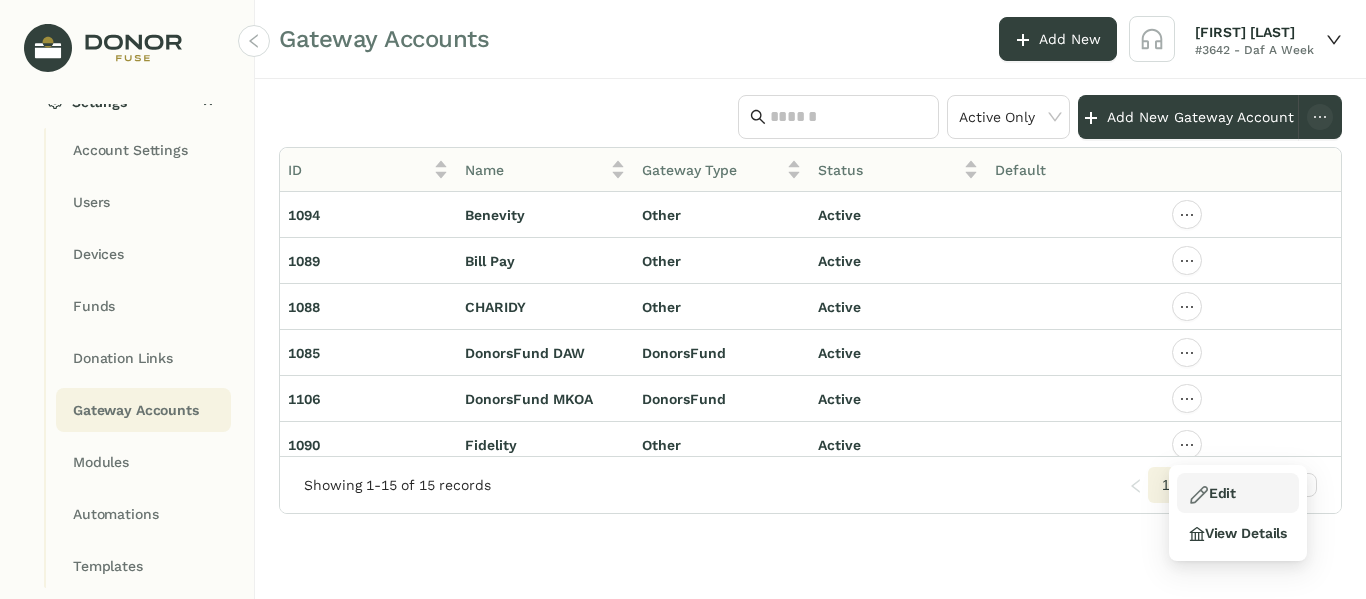 click on "Edit" at bounding box center [1238, 493] 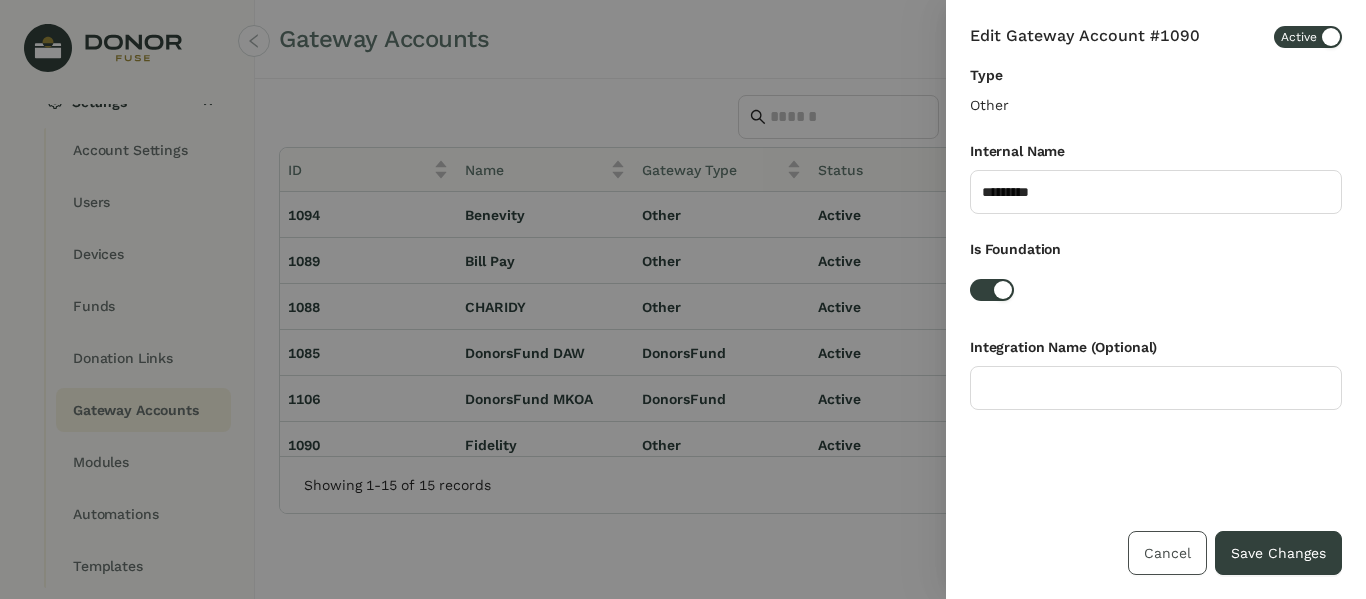 click on "Cancel" at bounding box center [1167, 553] 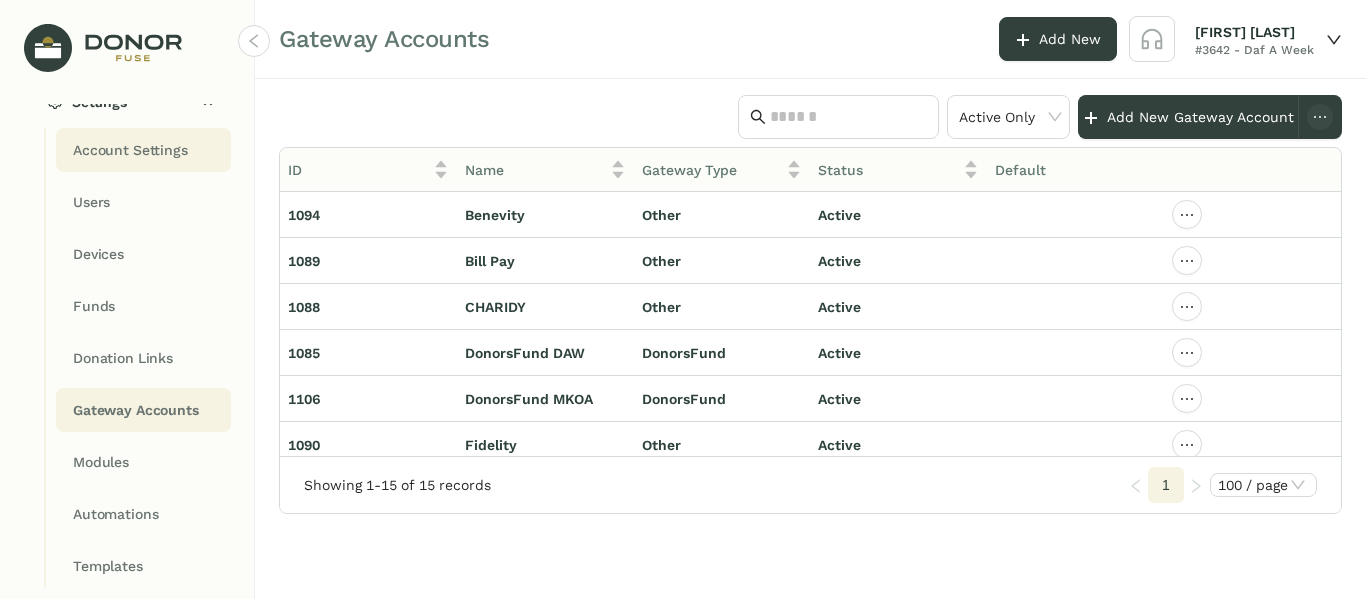 scroll, scrollTop: 0, scrollLeft: 0, axis: both 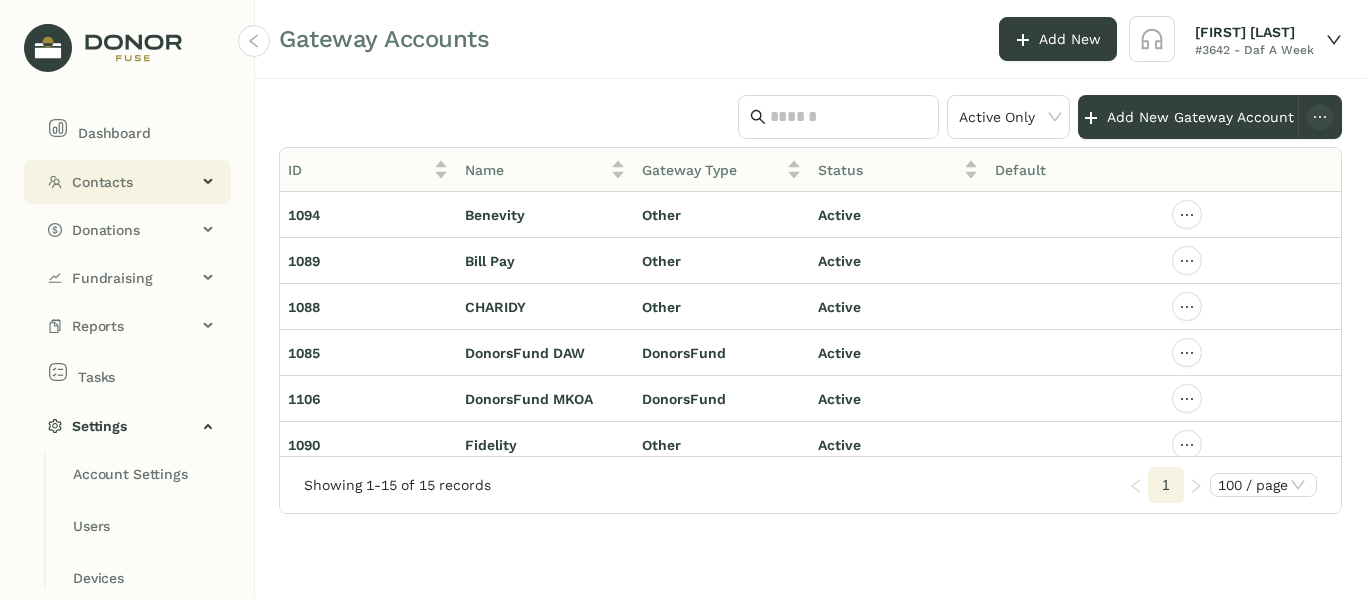 click on "Contacts" at bounding box center [127, 182] 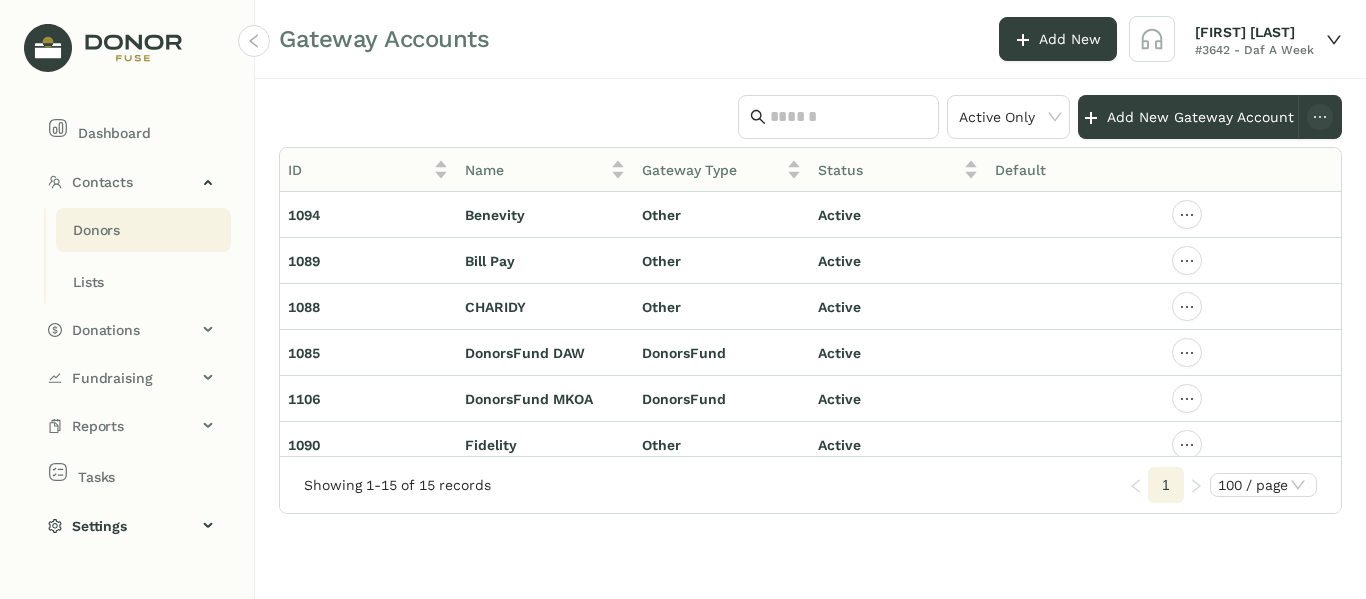 click on "Donors" at bounding box center (96, 230) 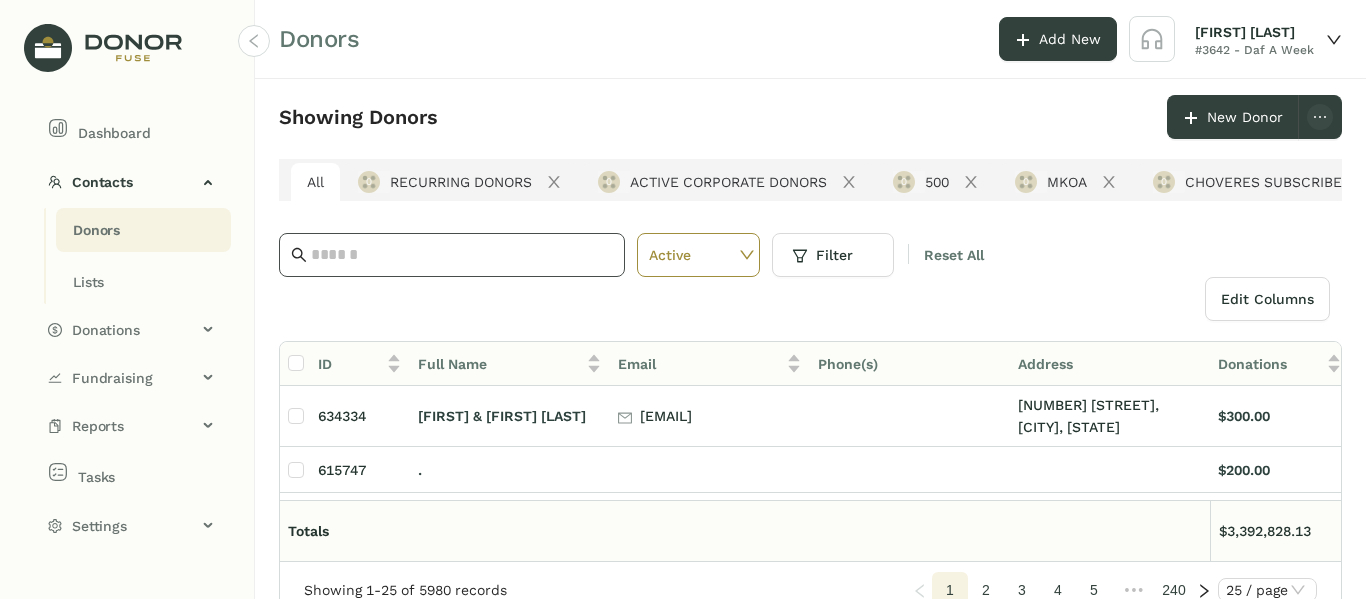 click at bounding box center [462, 255] 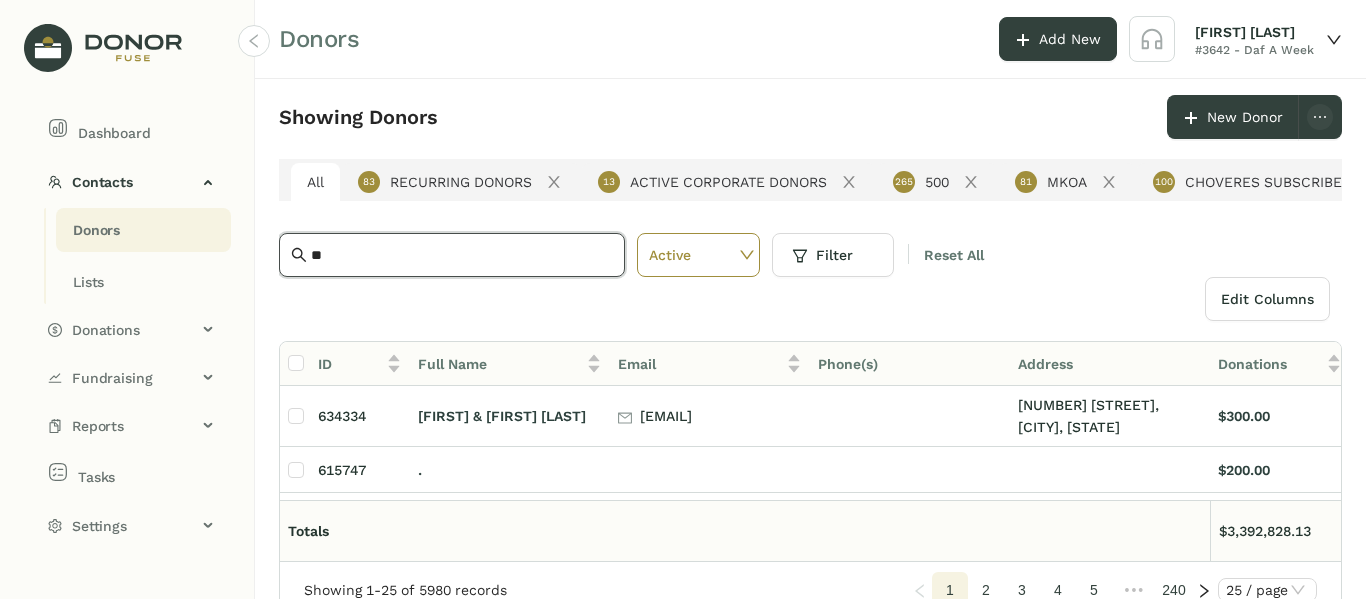 type on "***" 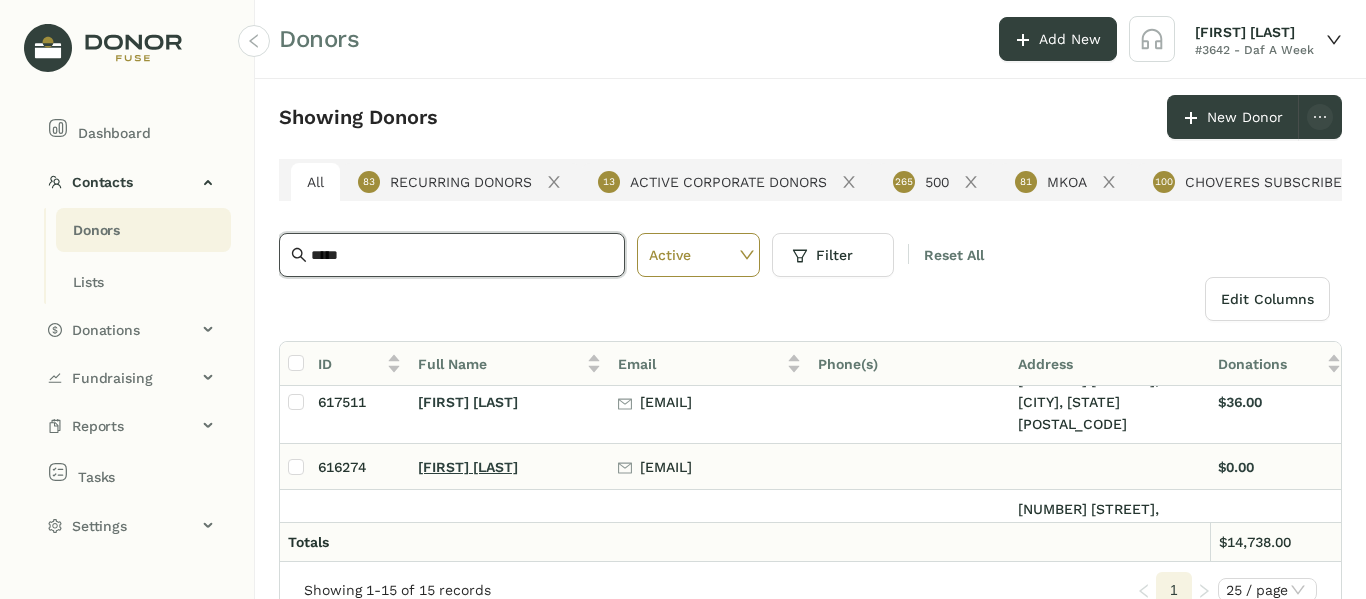 scroll, scrollTop: 100, scrollLeft: 0, axis: vertical 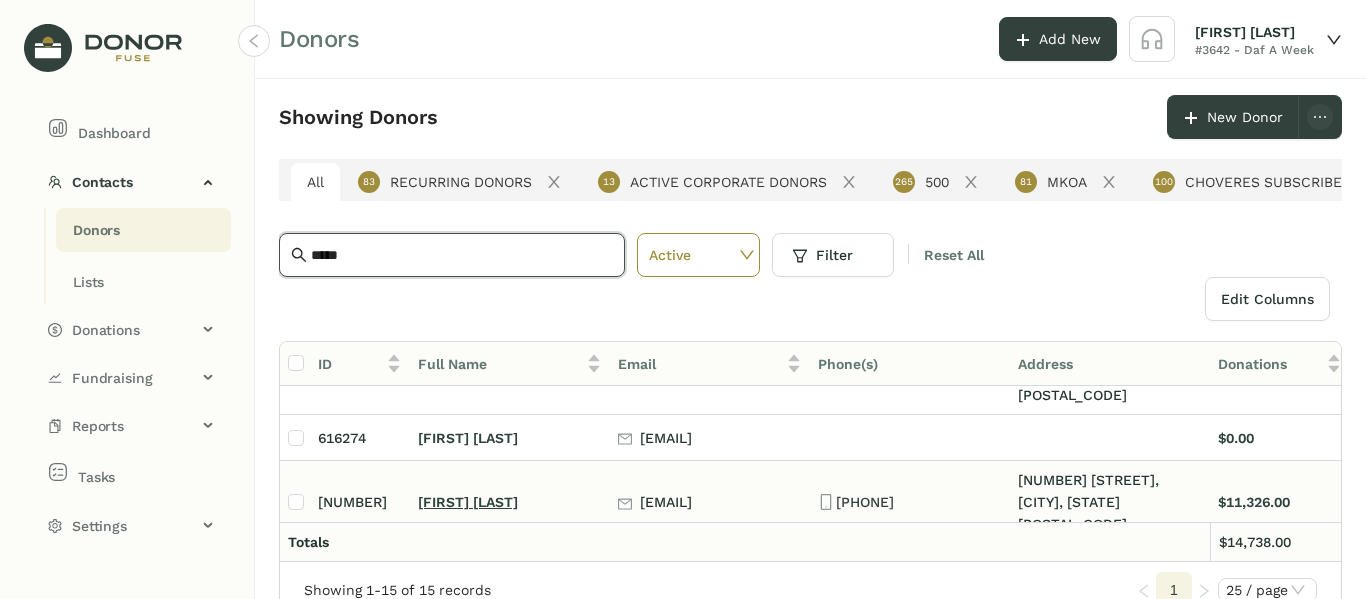 click on "[FIRST] [LAST]" at bounding box center [468, 502] 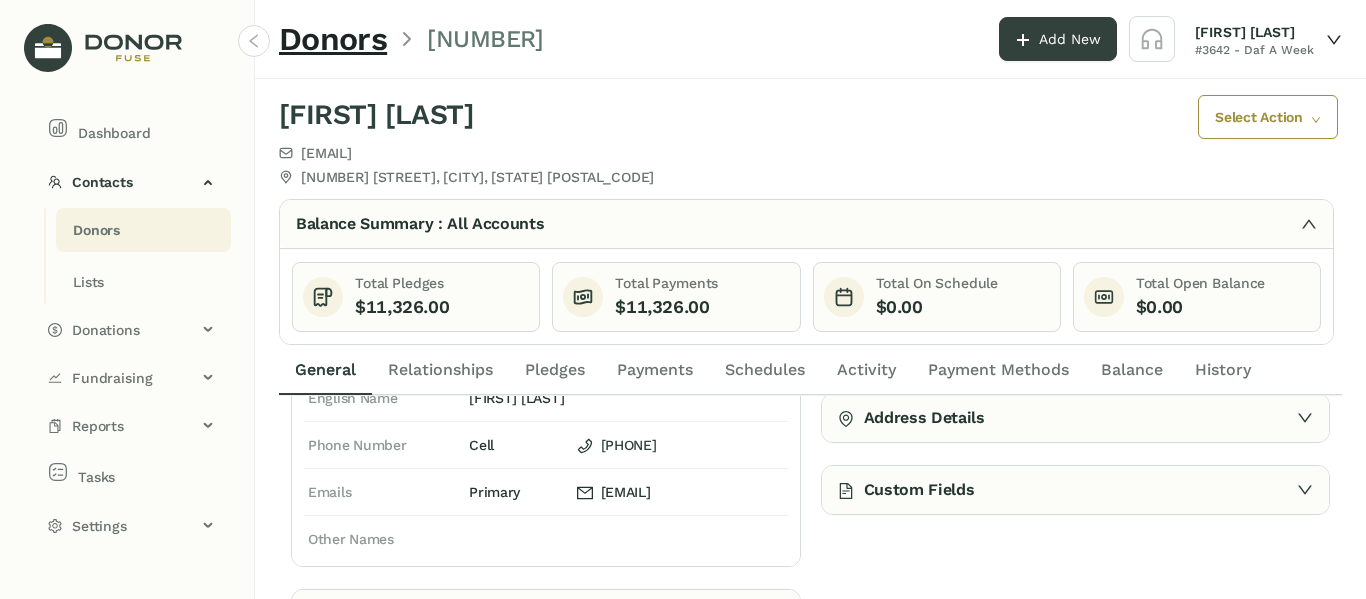 scroll, scrollTop: 136, scrollLeft: 0, axis: vertical 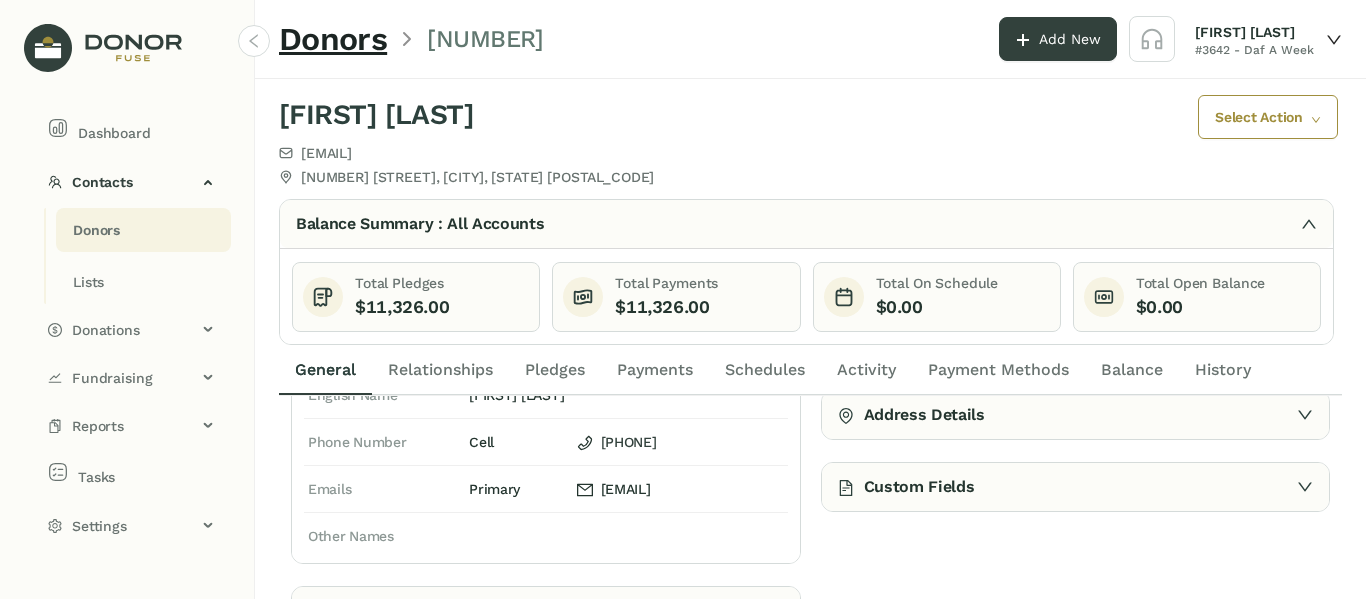 click on "Pledges" at bounding box center (325, 370) 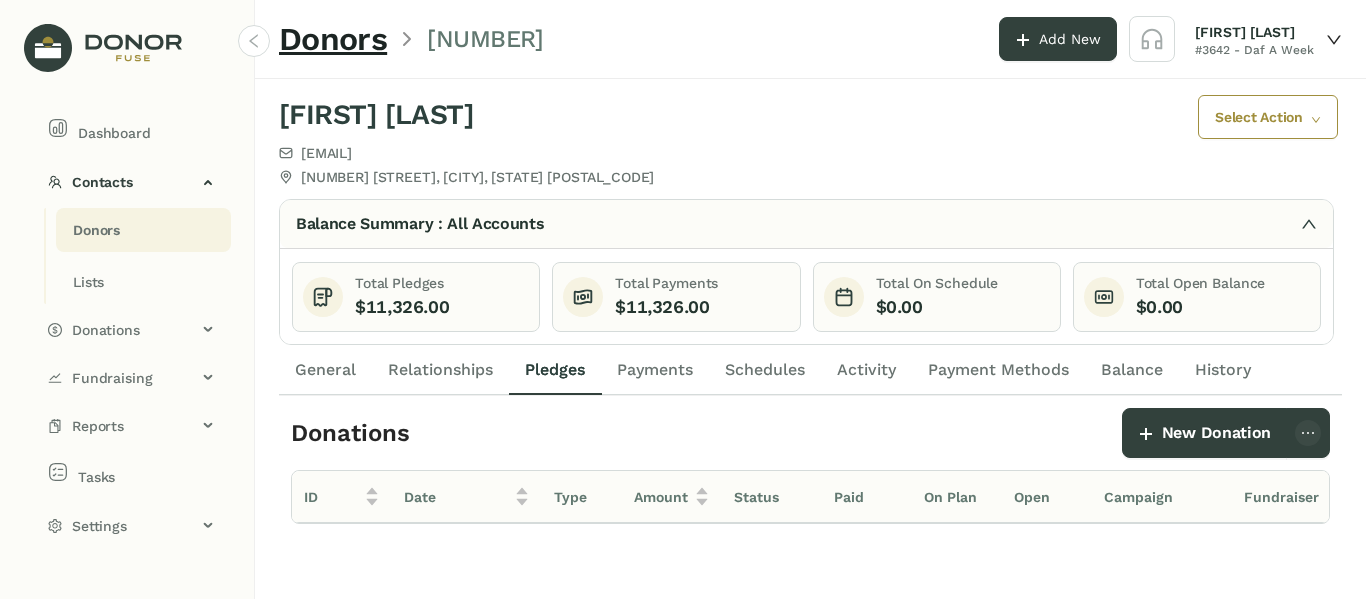 scroll, scrollTop: 0, scrollLeft: 0, axis: both 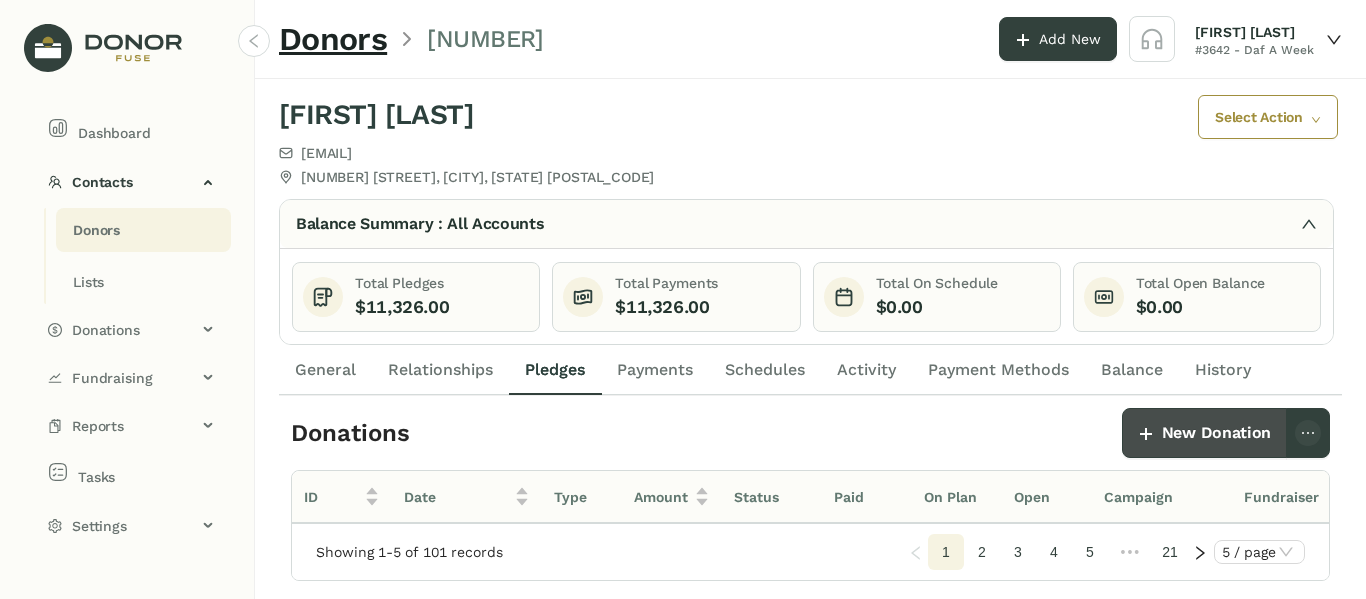 click on "New Donation" at bounding box center (1216, 433) 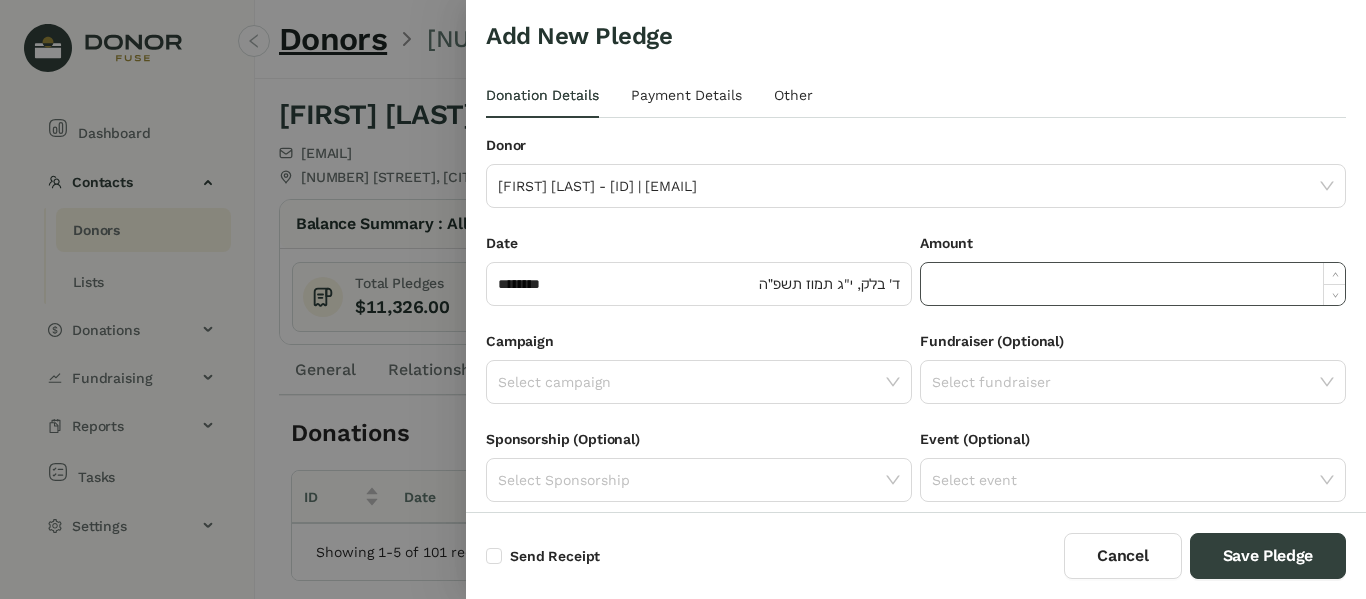 click at bounding box center [1133, 284] 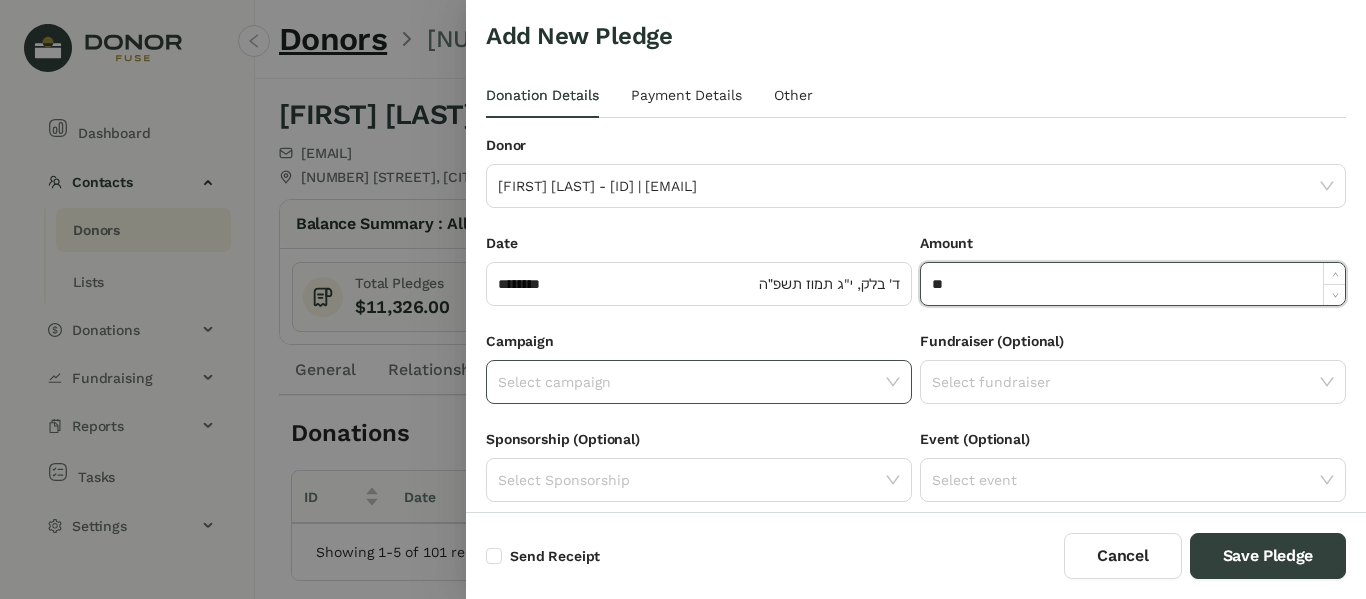 type on "**" 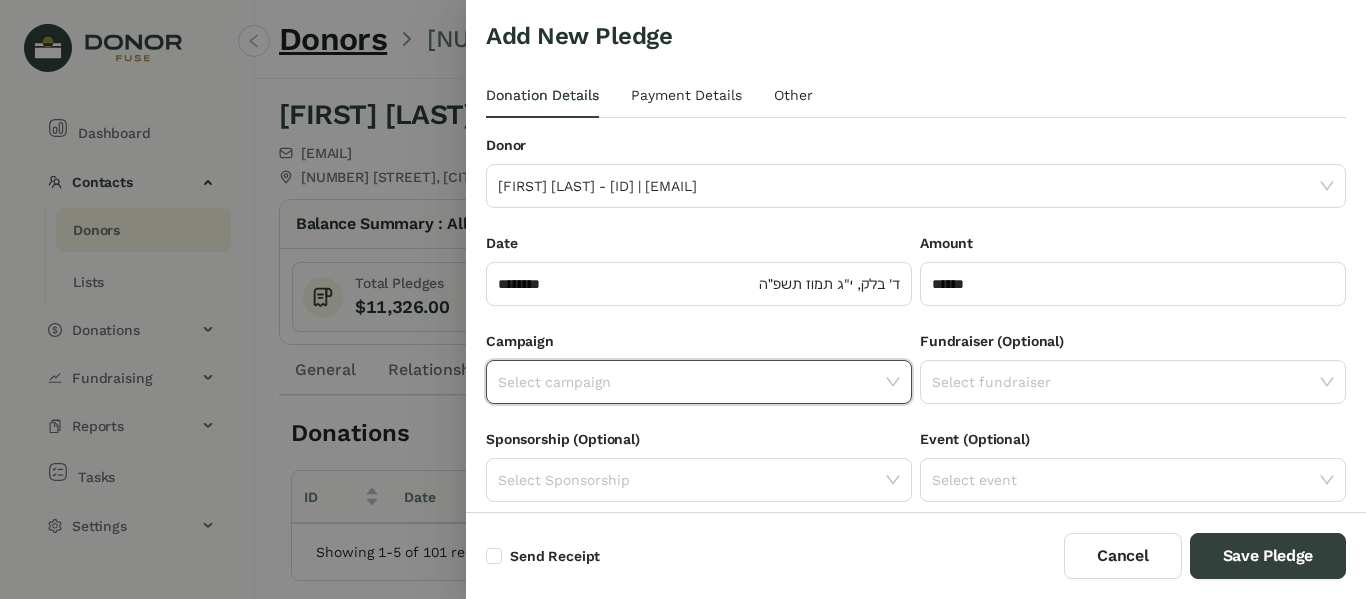 click at bounding box center [692, 382] 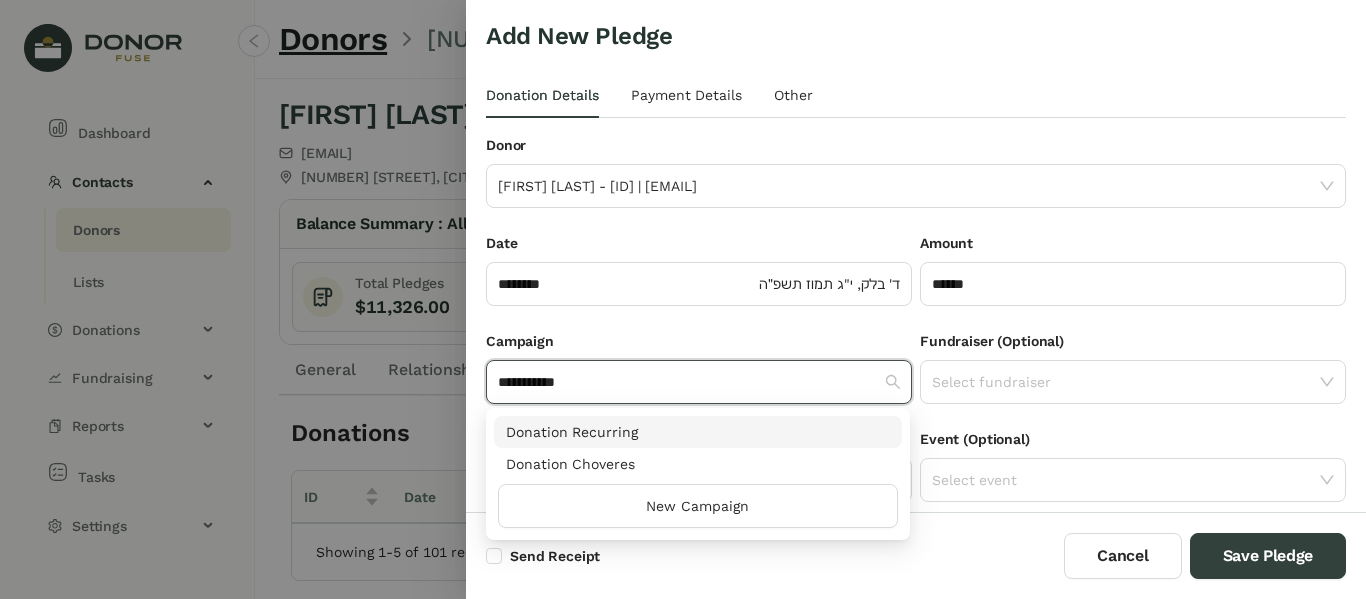 type on "**********" 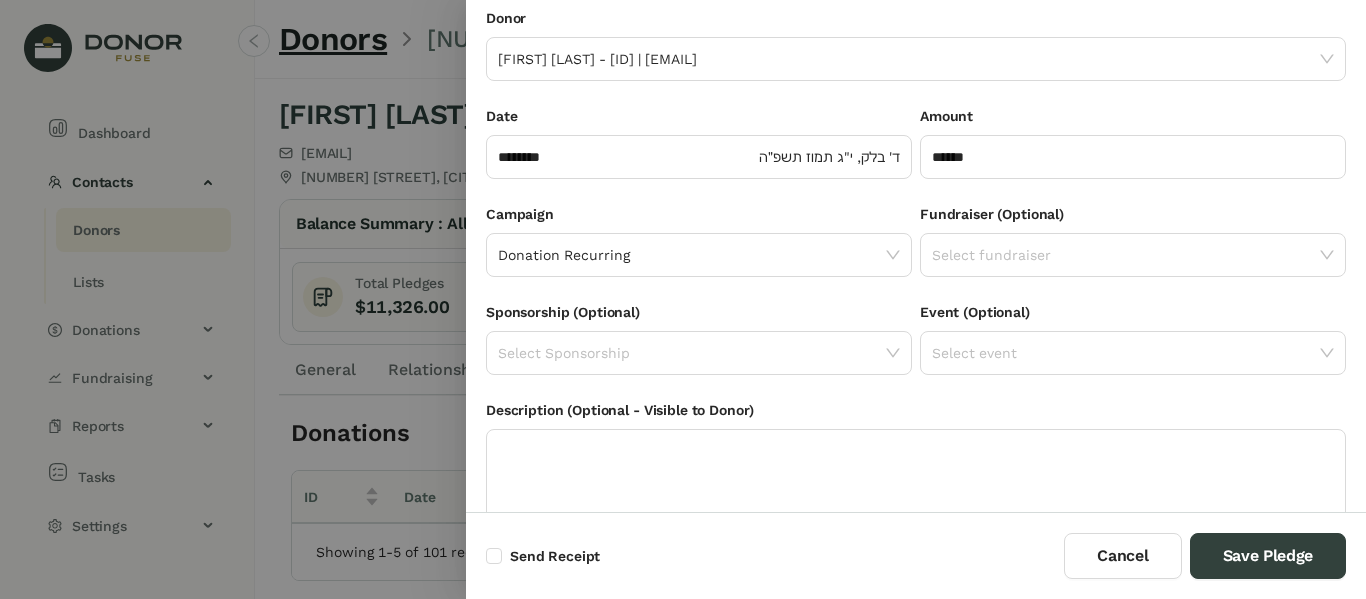 scroll, scrollTop: 0, scrollLeft: 0, axis: both 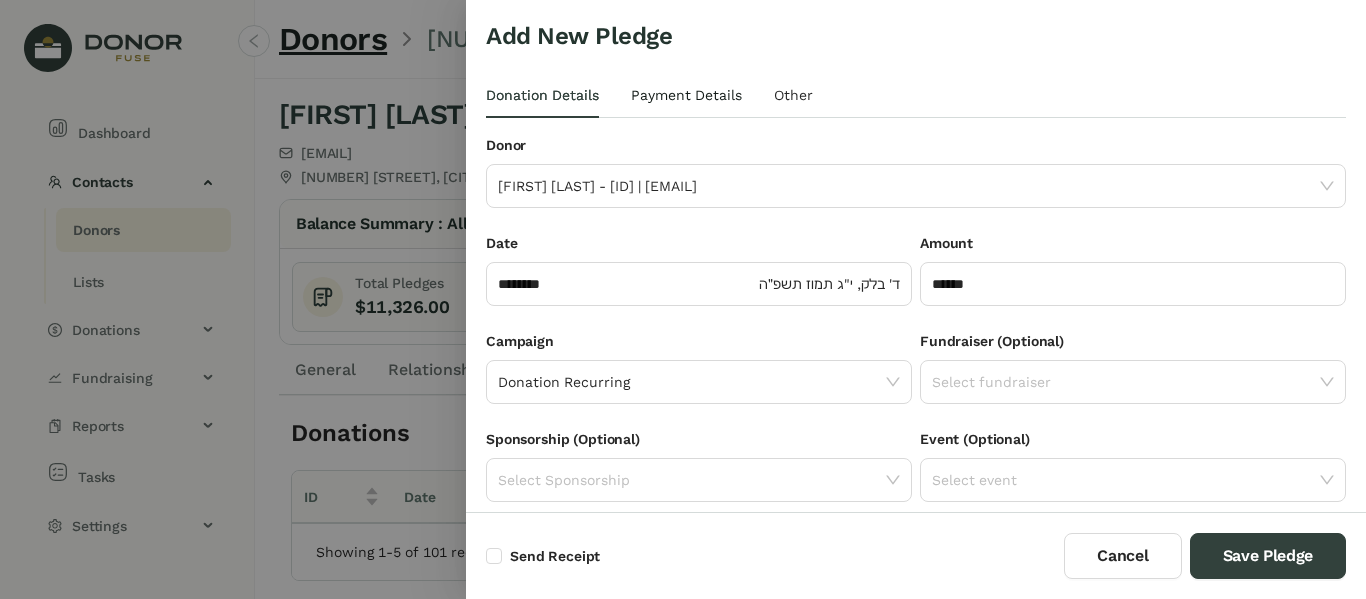 click on "Payment Details" at bounding box center [542, 95] 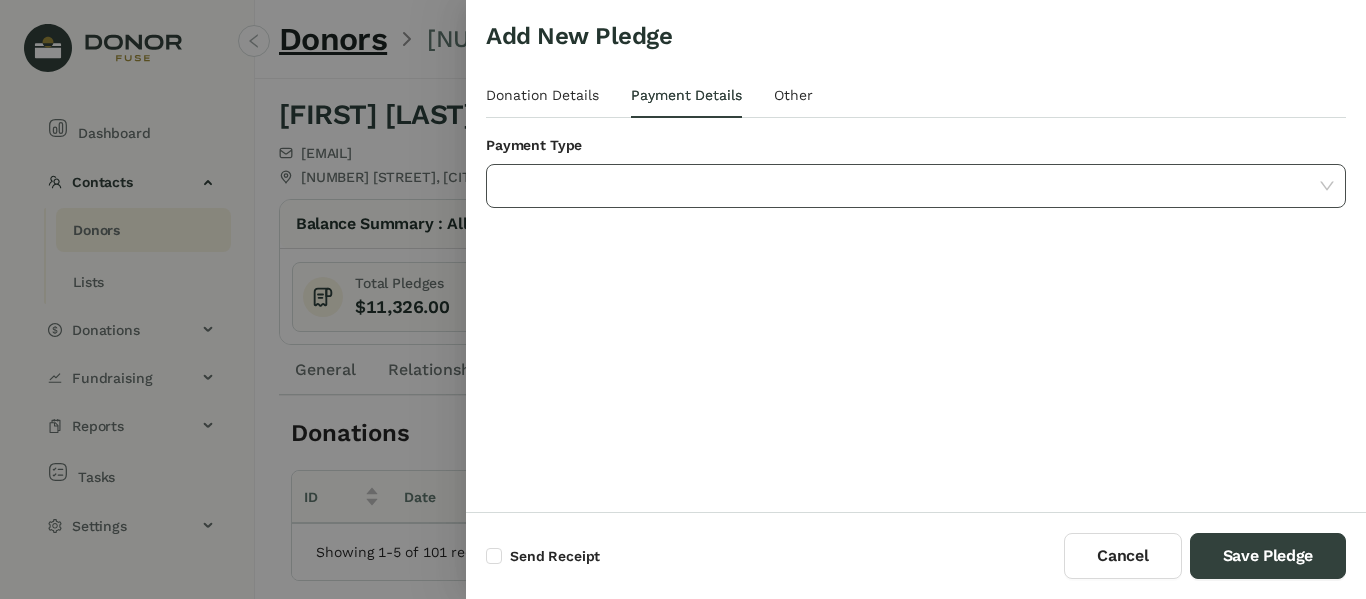 click at bounding box center [909, 186] 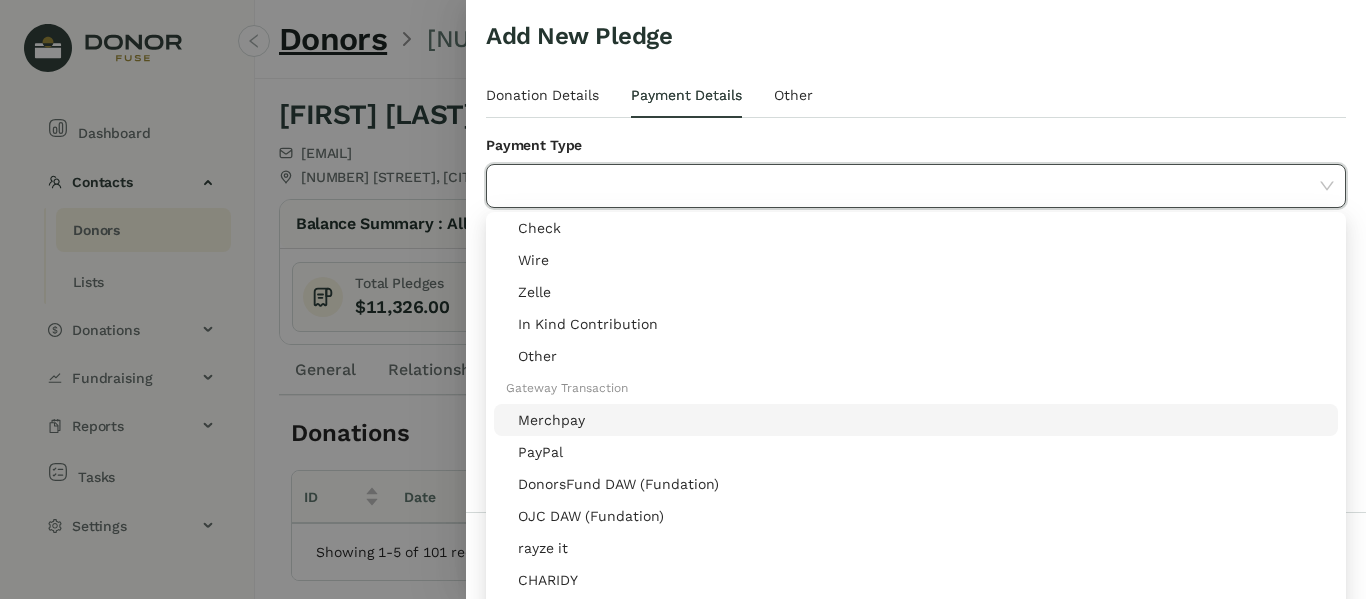 scroll, scrollTop: 224, scrollLeft: 0, axis: vertical 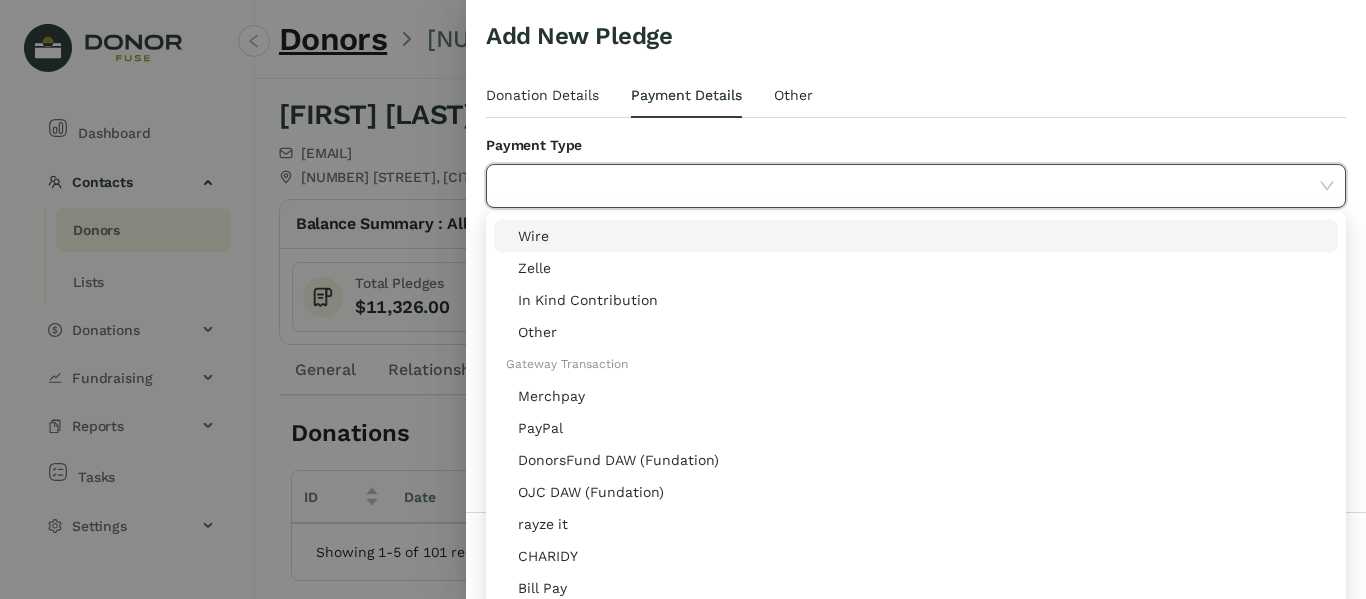 click at bounding box center [683, 299] 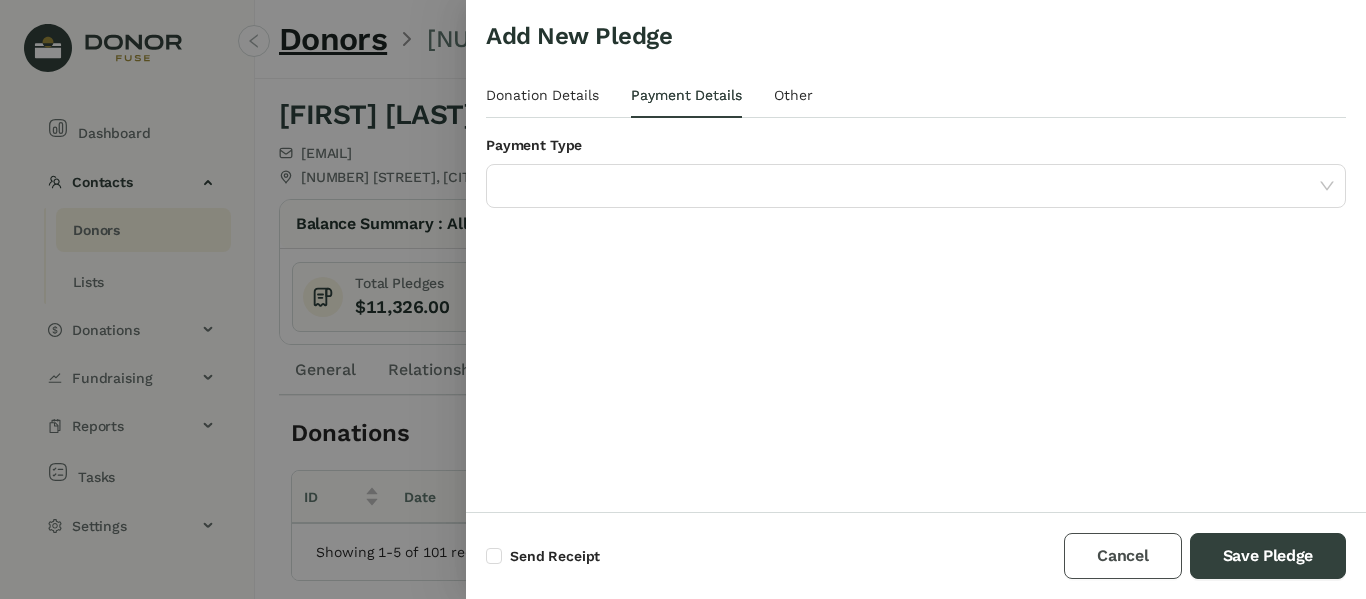 click on "Cancel" at bounding box center [1122, 556] 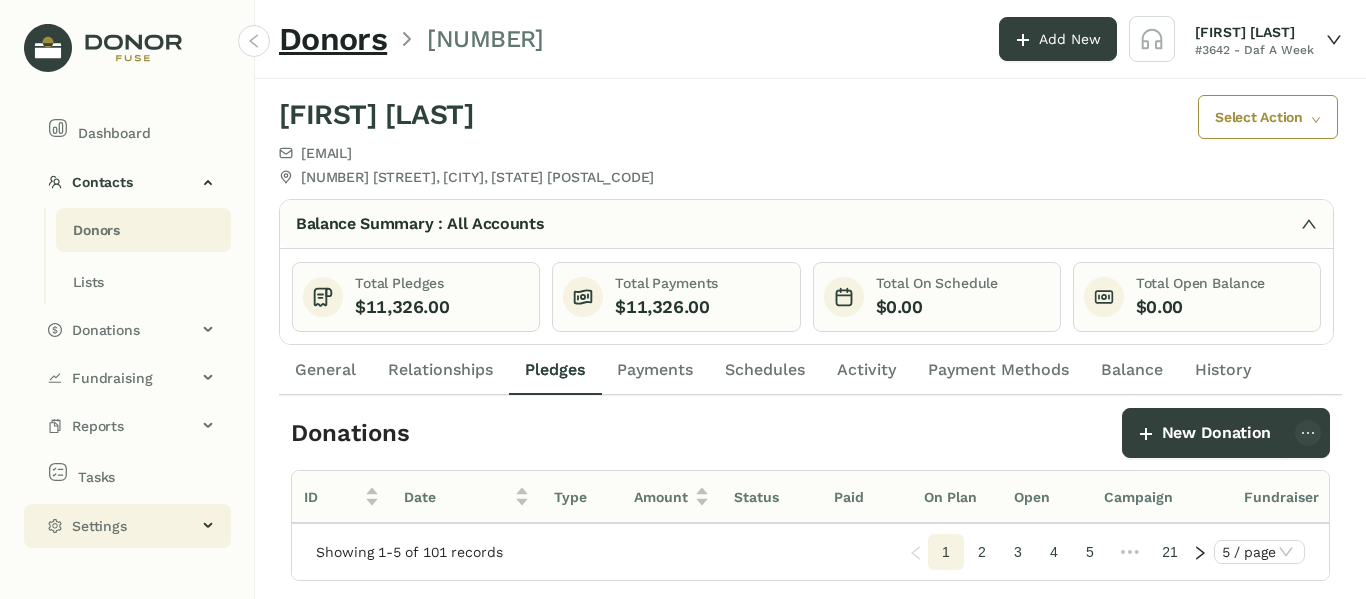 click on "Settings" at bounding box center (134, 526) 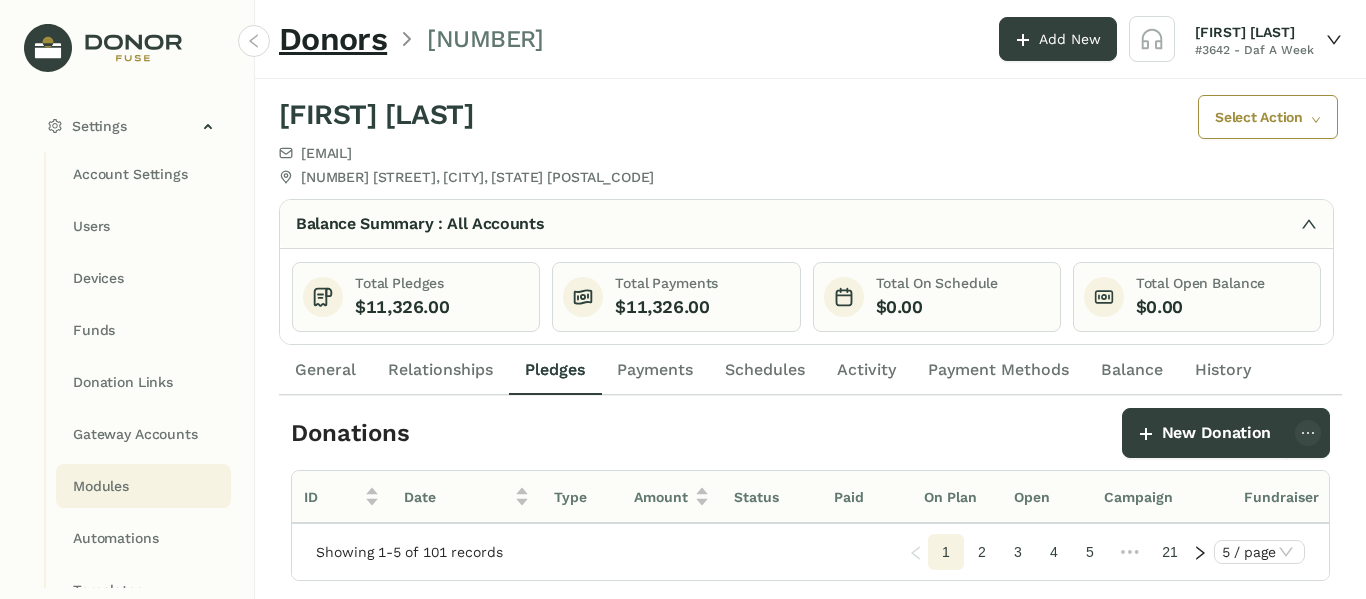 scroll, scrollTop: 324, scrollLeft: 0, axis: vertical 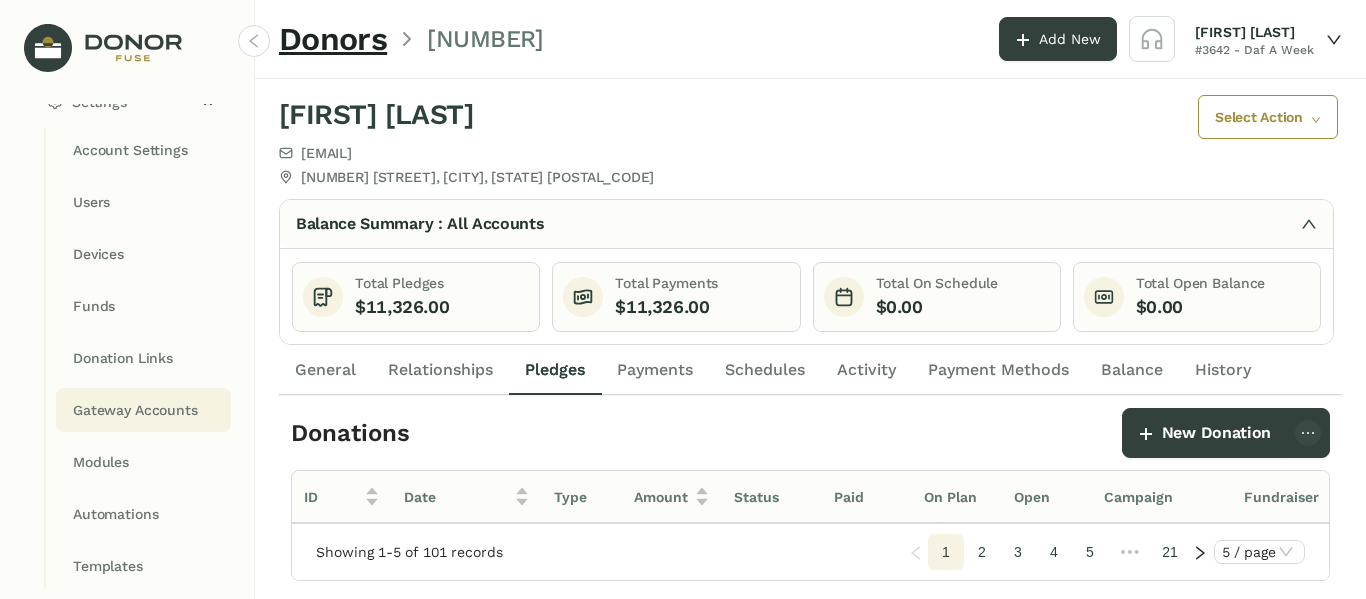 click on "Gateway Accounts" at bounding box center (130, 150) 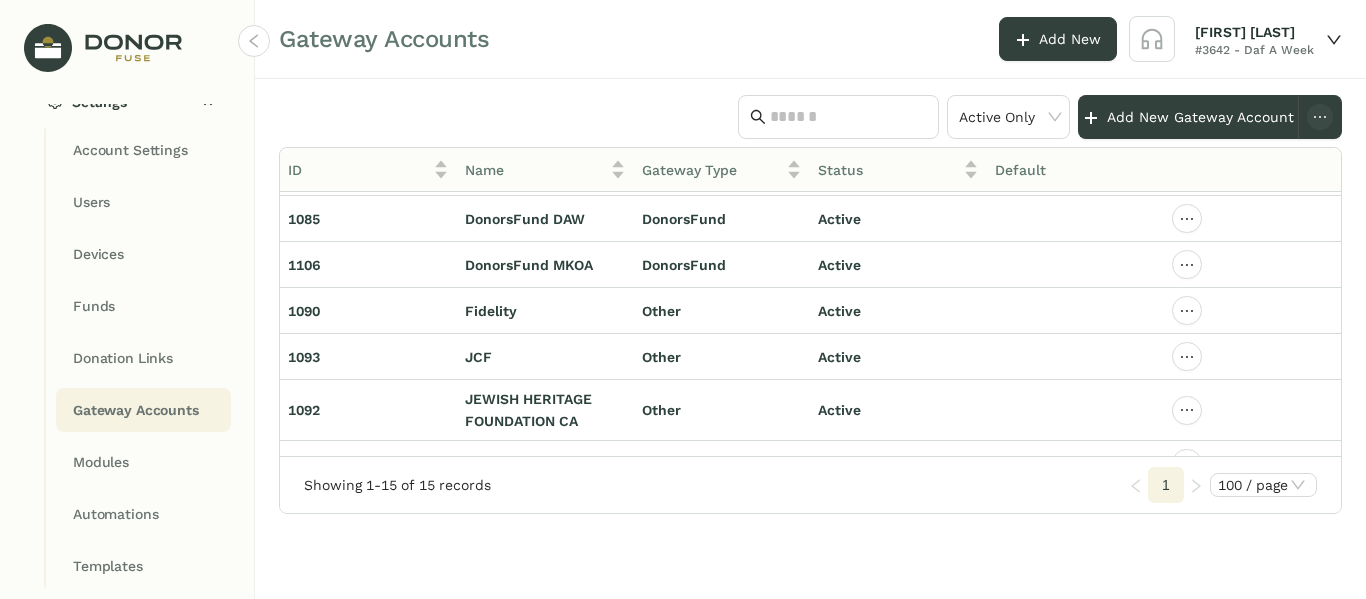 scroll, scrollTop: 100, scrollLeft: 0, axis: vertical 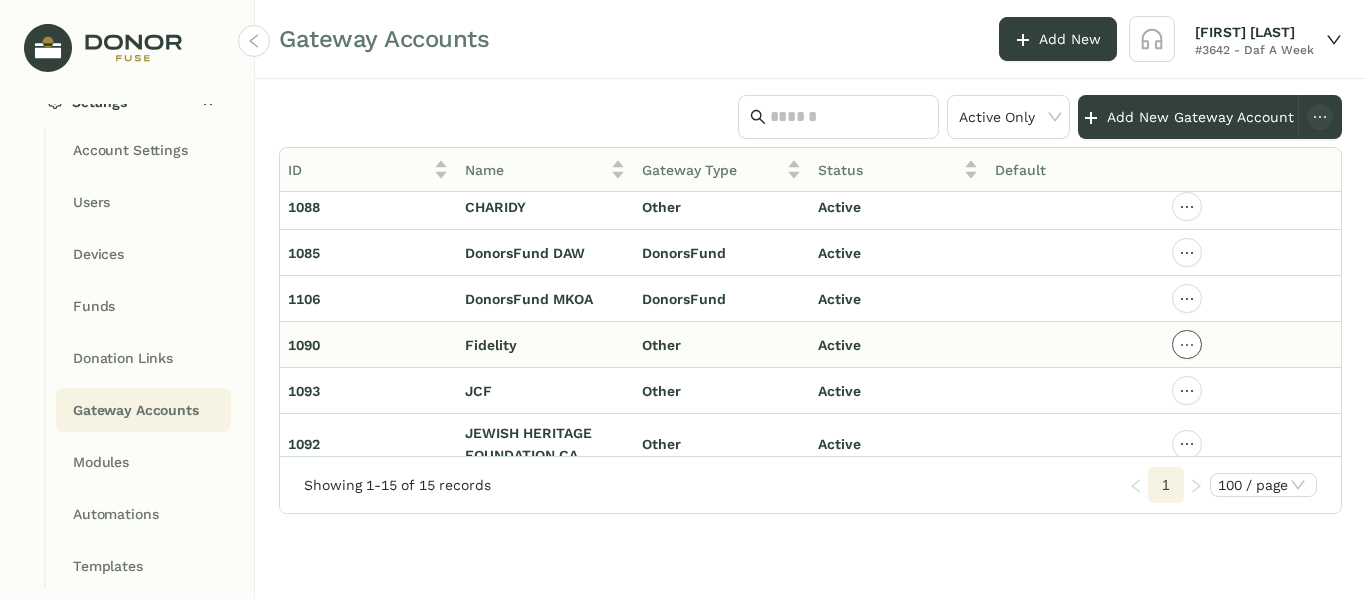 click at bounding box center [1187, 115] 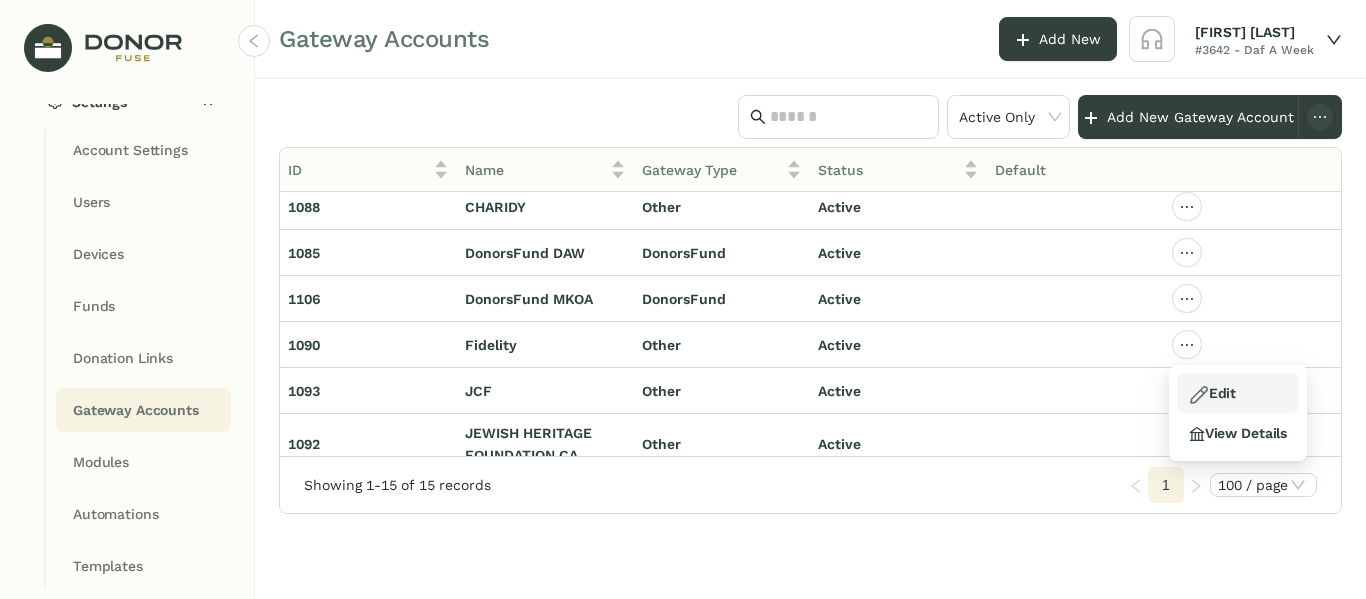 click on "Edit" at bounding box center (1212, 393) 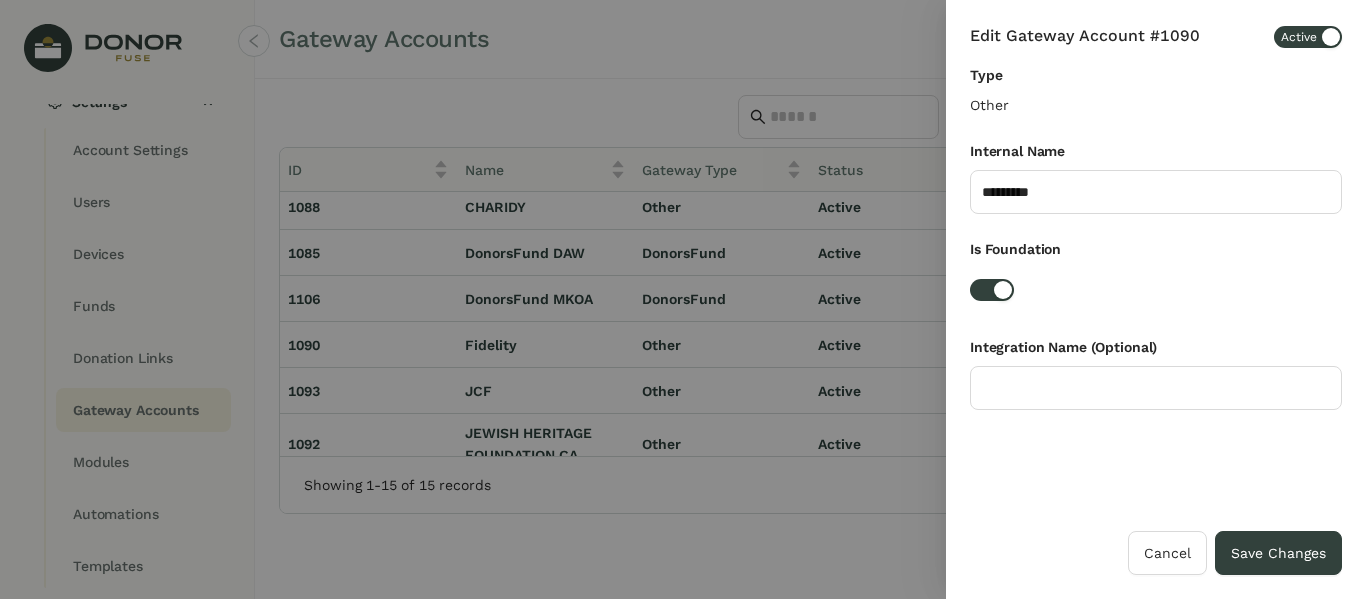 click on "Other" at bounding box center (1156, 105) 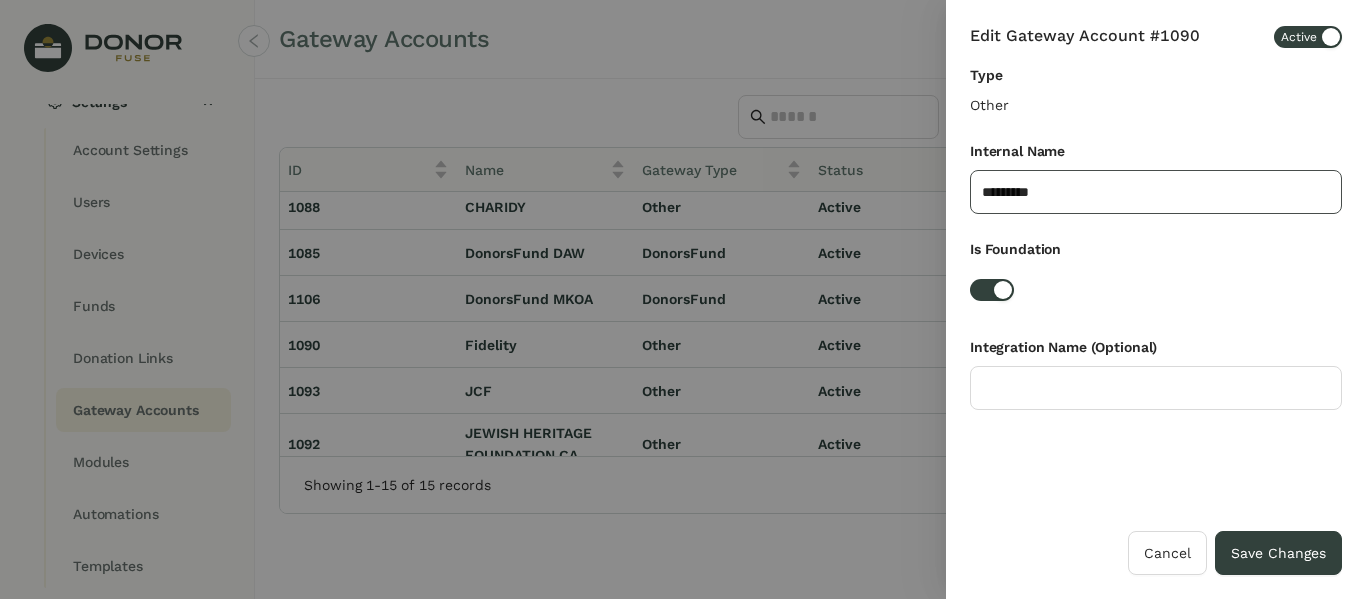 click on "********" at bounding box center [1156, 192] 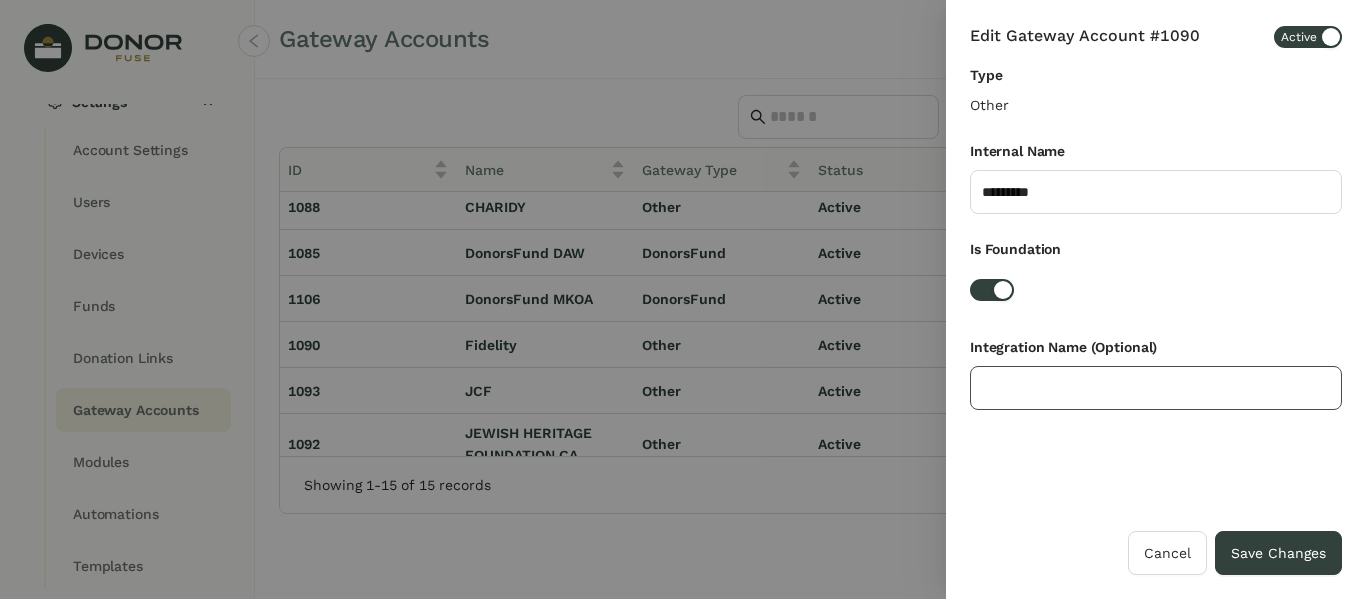 click at bounding box center (1156, 388) 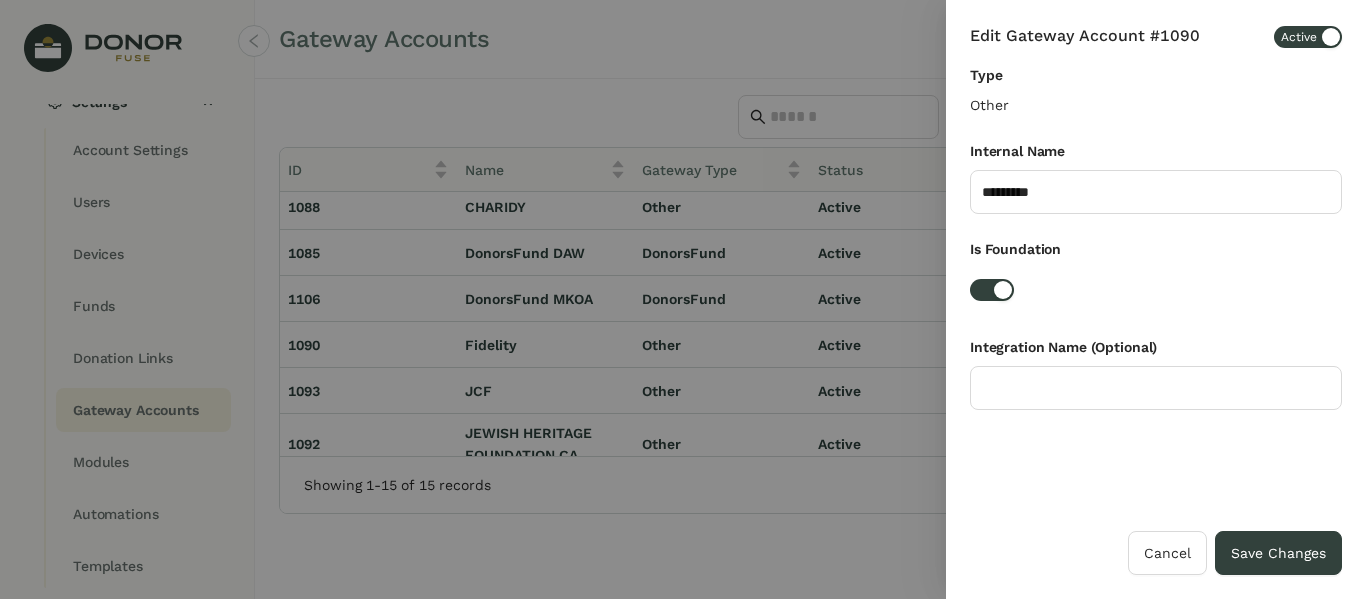 click at bounding box center (1156, 290) 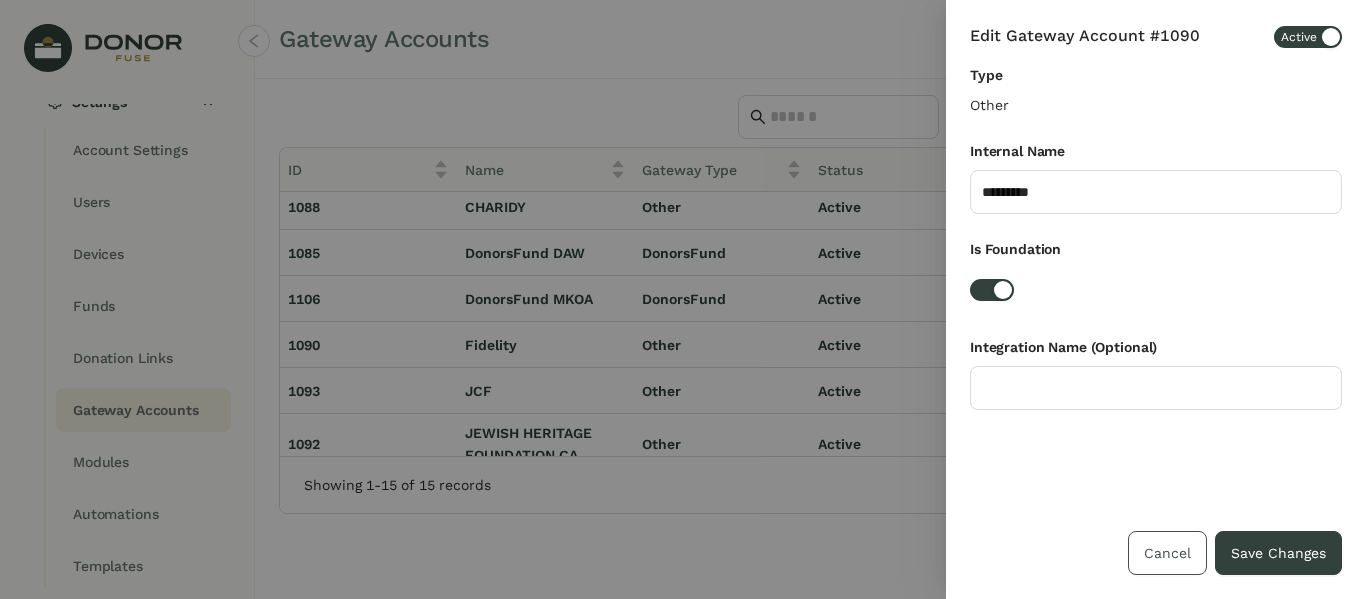 click on "Cancel" at bounding box center (1167, 553) 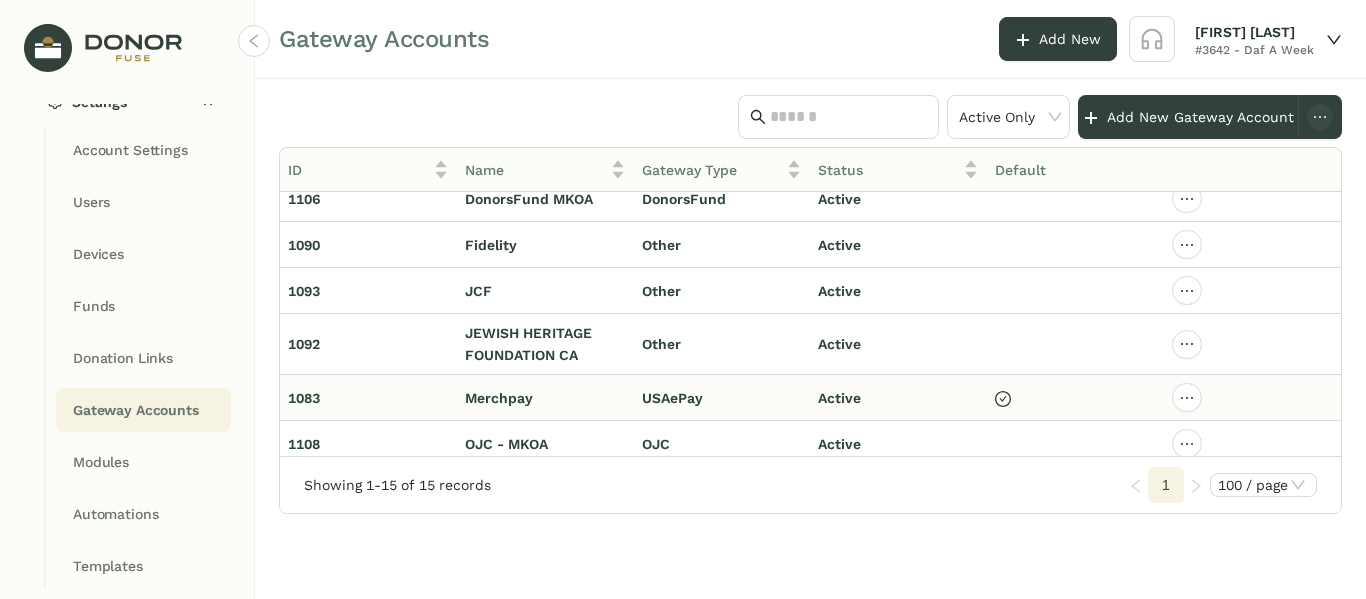 scroll, scrollTop: 0, scrollLeft: 0, axis: both 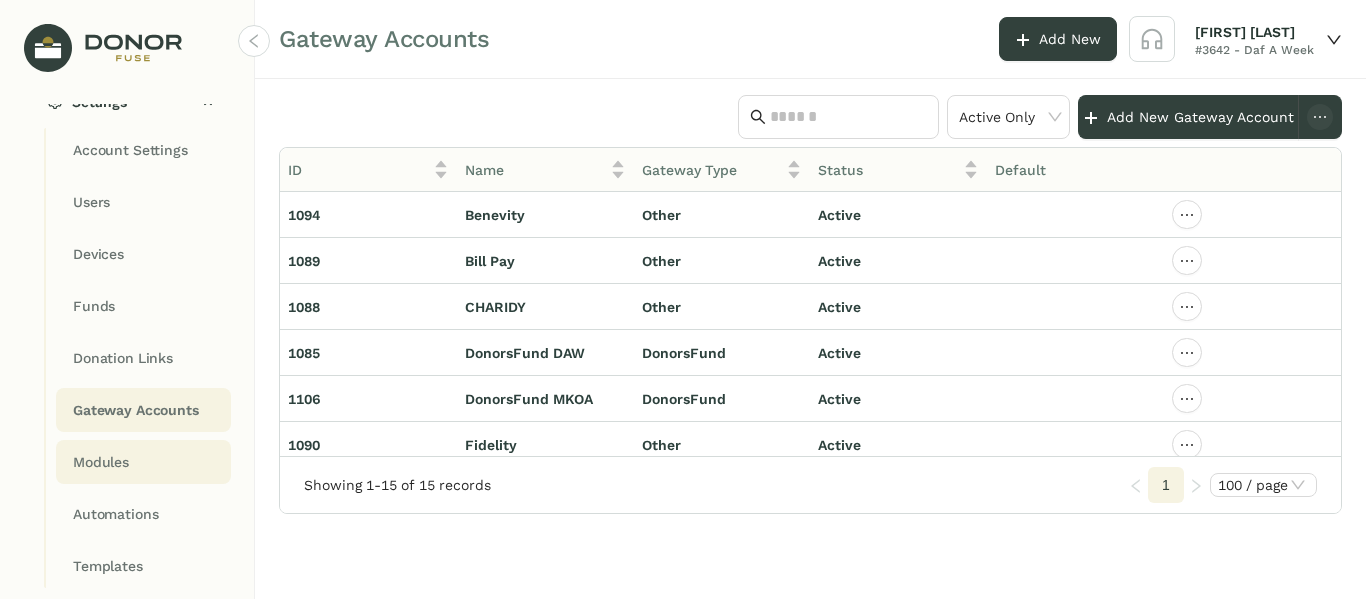 click on "Modules" at bounding box center [130, 150] 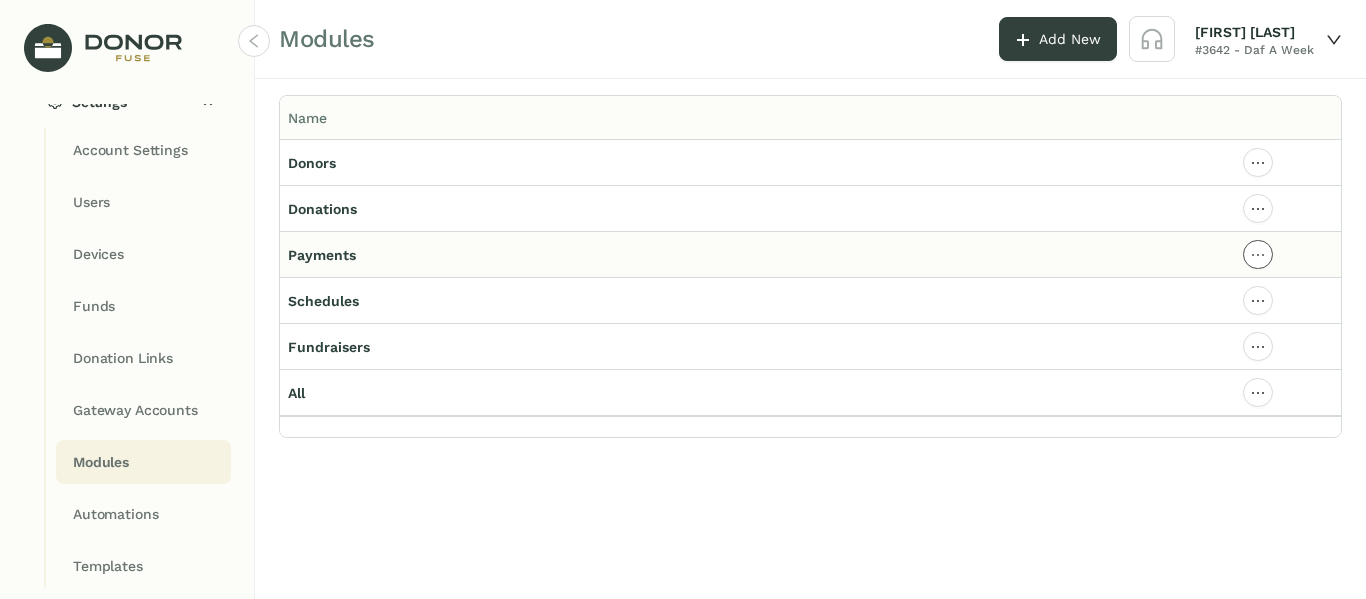 click at bounding box center [1258, 162] 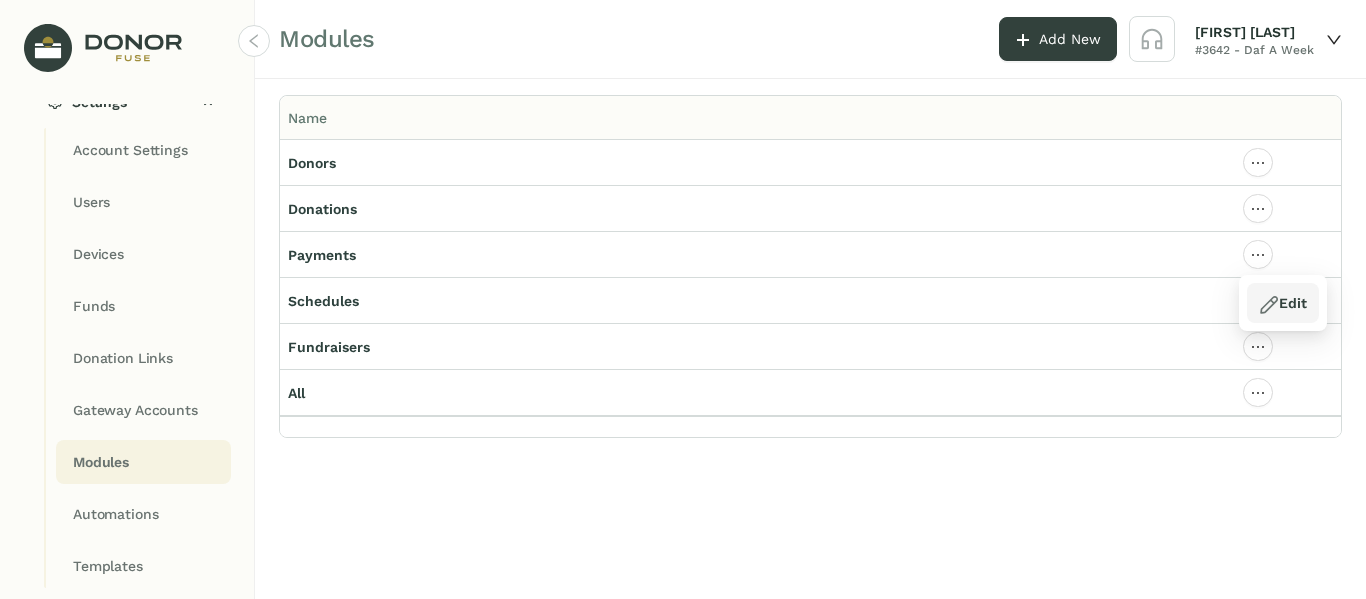 click on "Edit" at bounding box center (1282, 303) 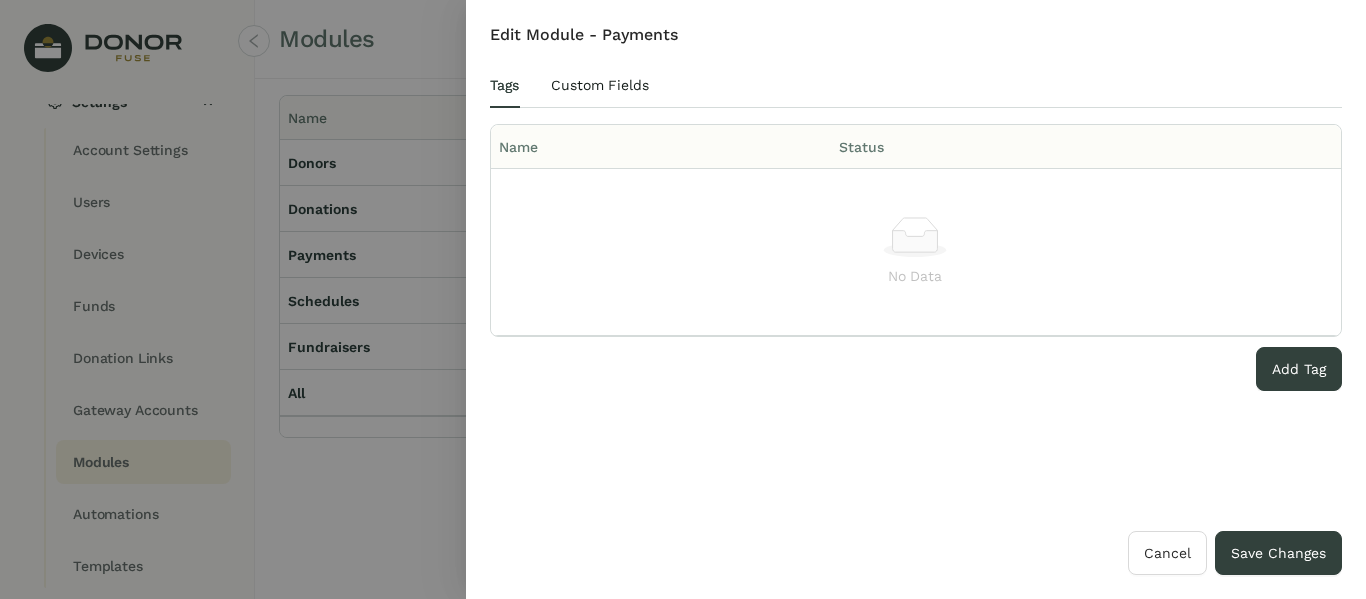 click on "Custom Fields" at bounding box center (504, 85) 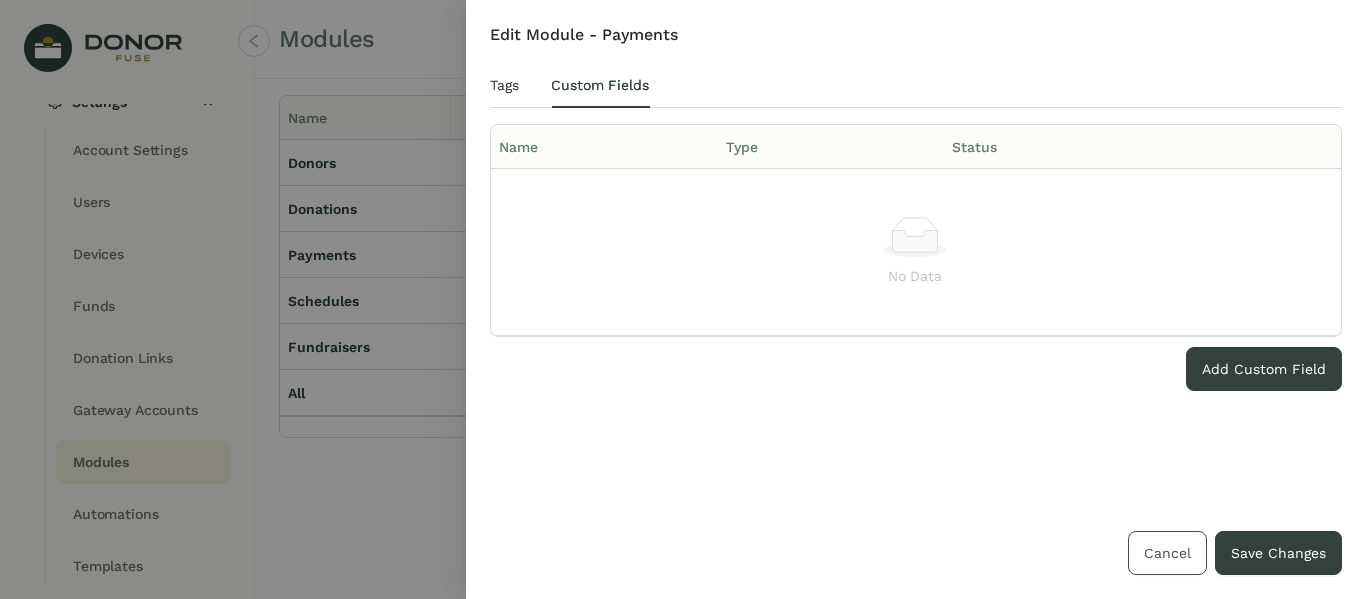 click on "Cancel" at bounding box center (1167, 553) 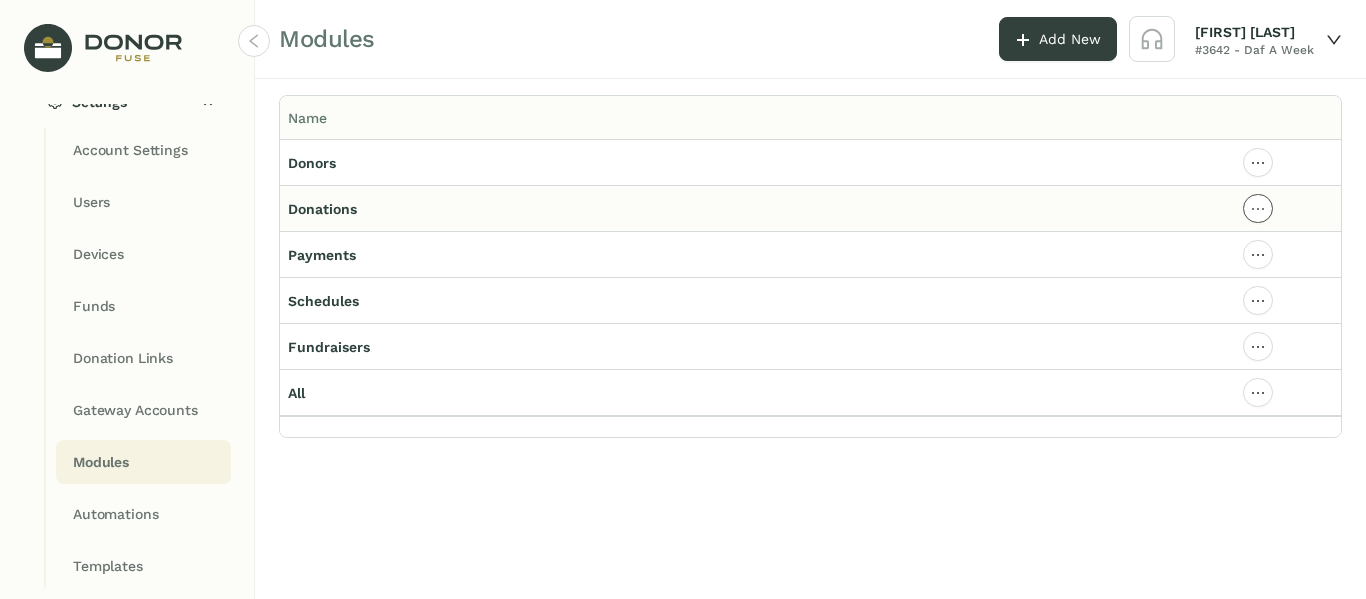 click at bounding box center [1258, 163] 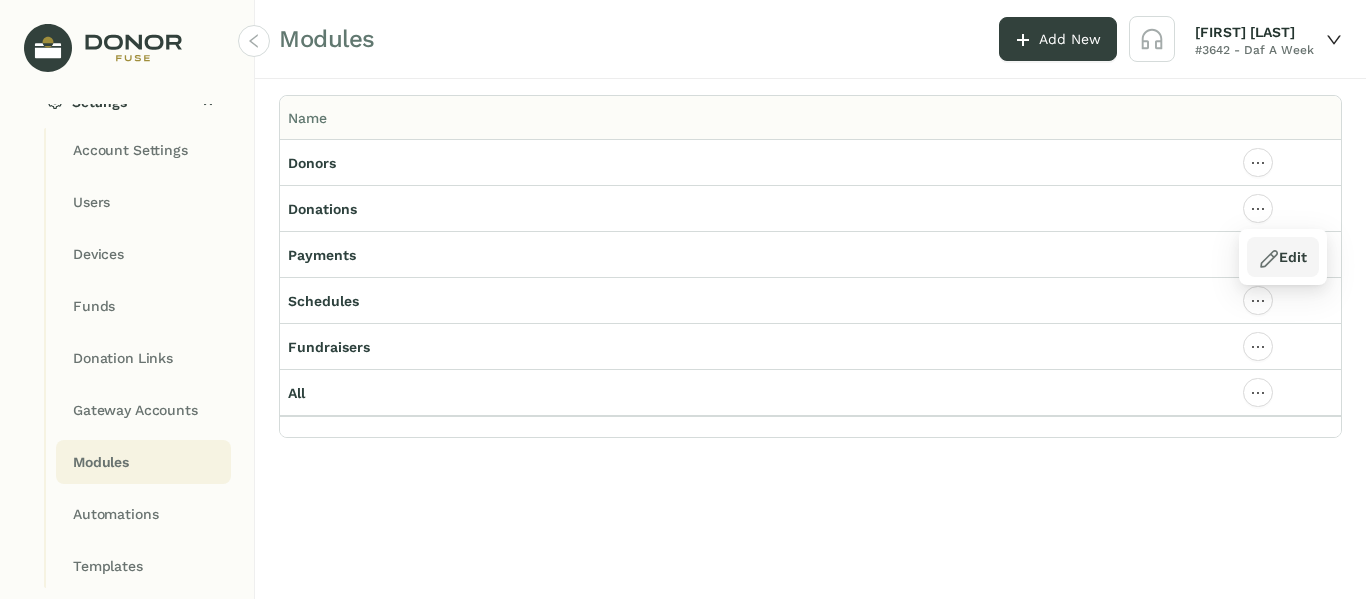 click on "Edit" at bounding box center (1282, 257) 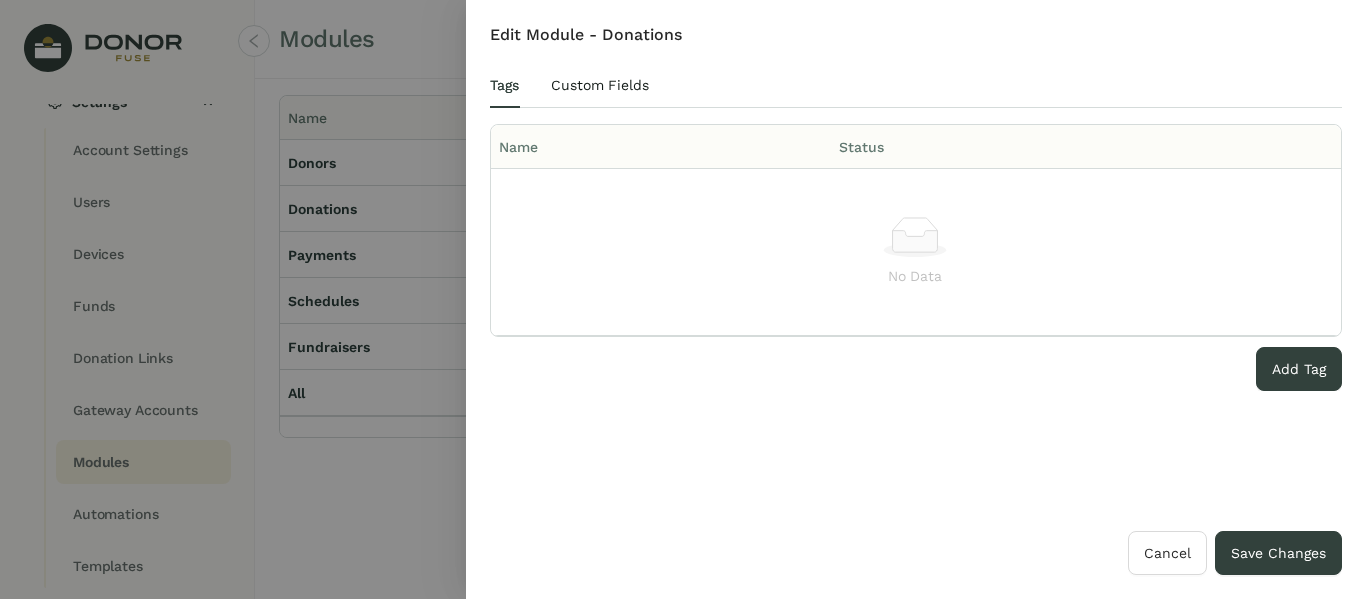 click on "Custom Fields" at bounding box center [600, 85] 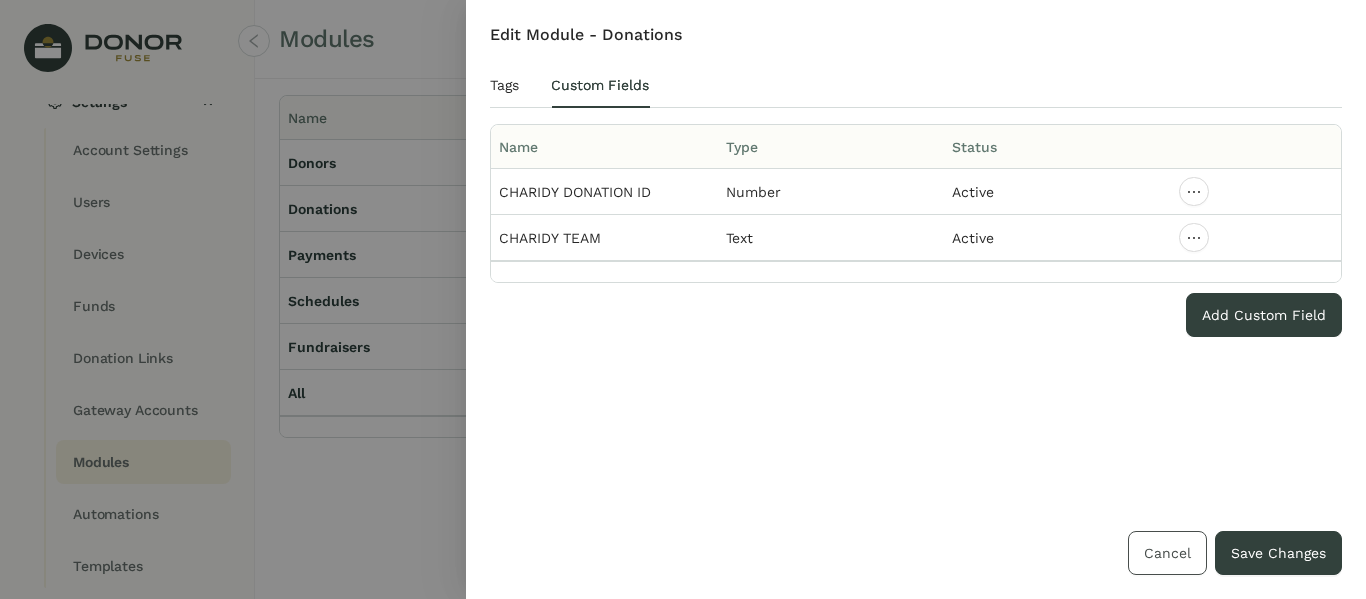 click on "Cancel" at bounding box center (1167, 553) 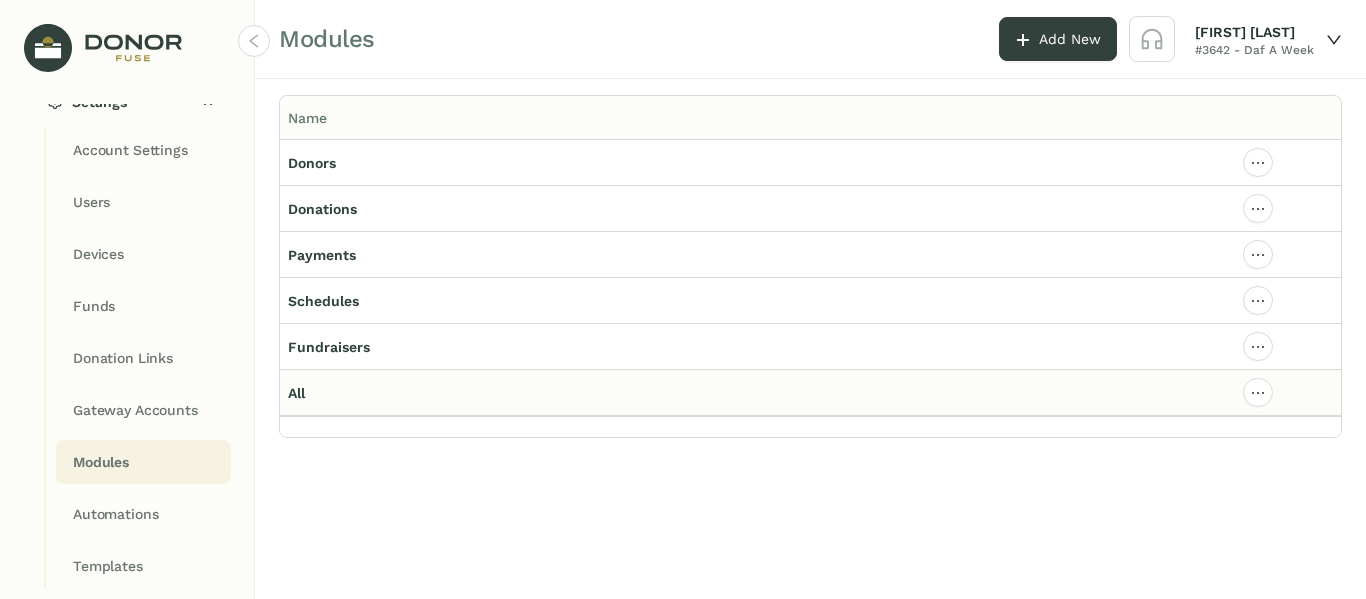 click on "All" at bounding box center [312, 163] 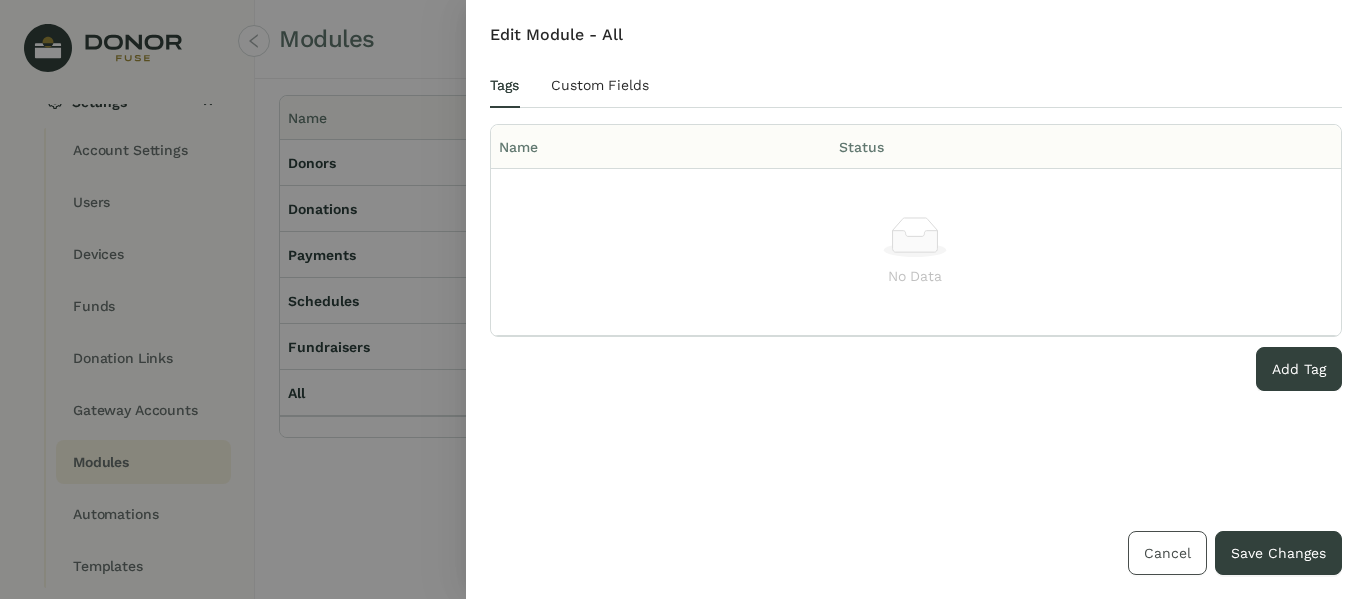 click on "Cancel" at bounding box center (1167, 553) 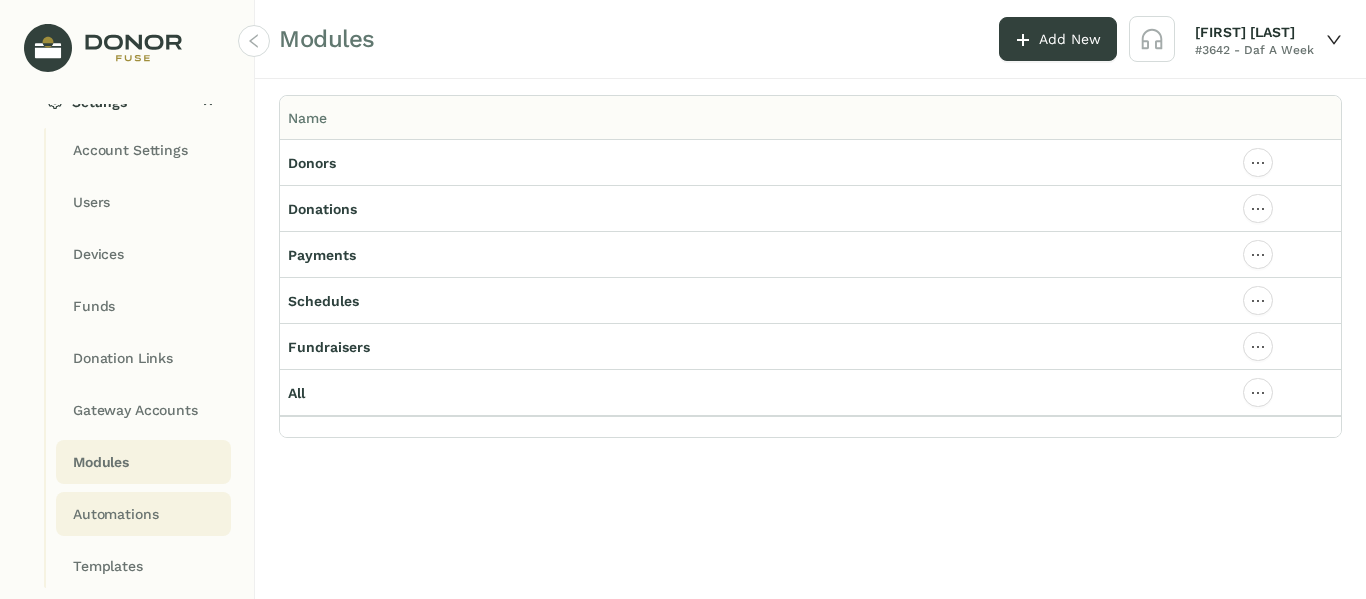 click on "Automations" at bounding box center (130, 150) 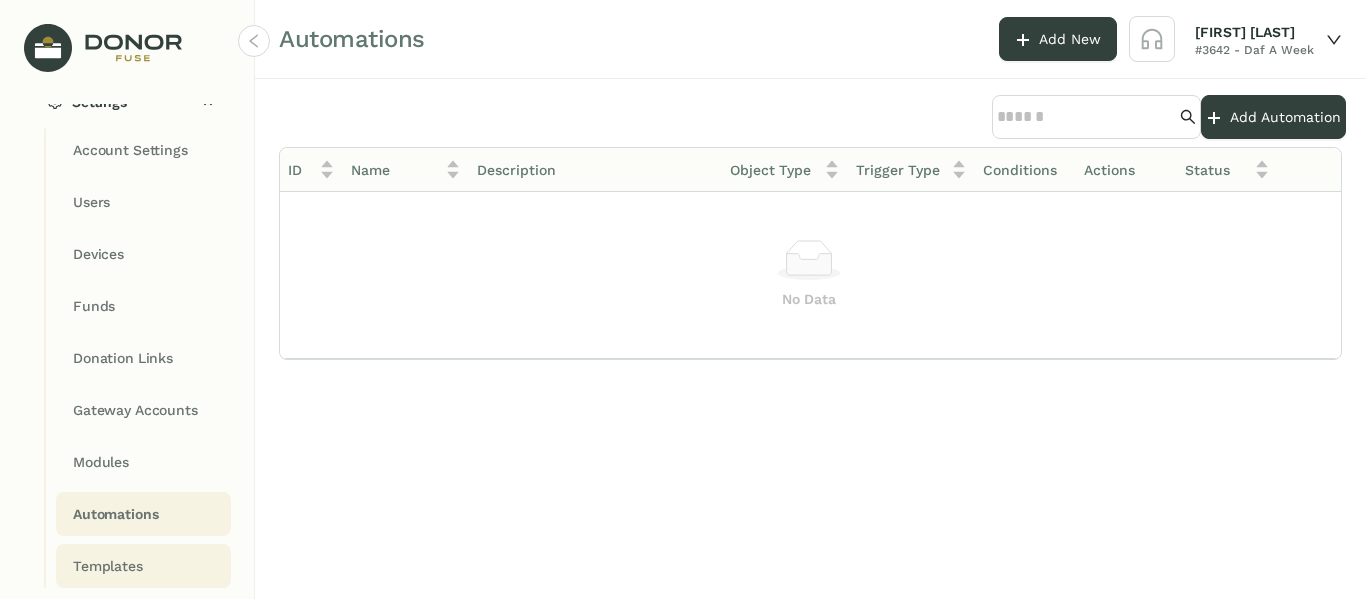 click on "Templates" at bounding box center [130, 150] 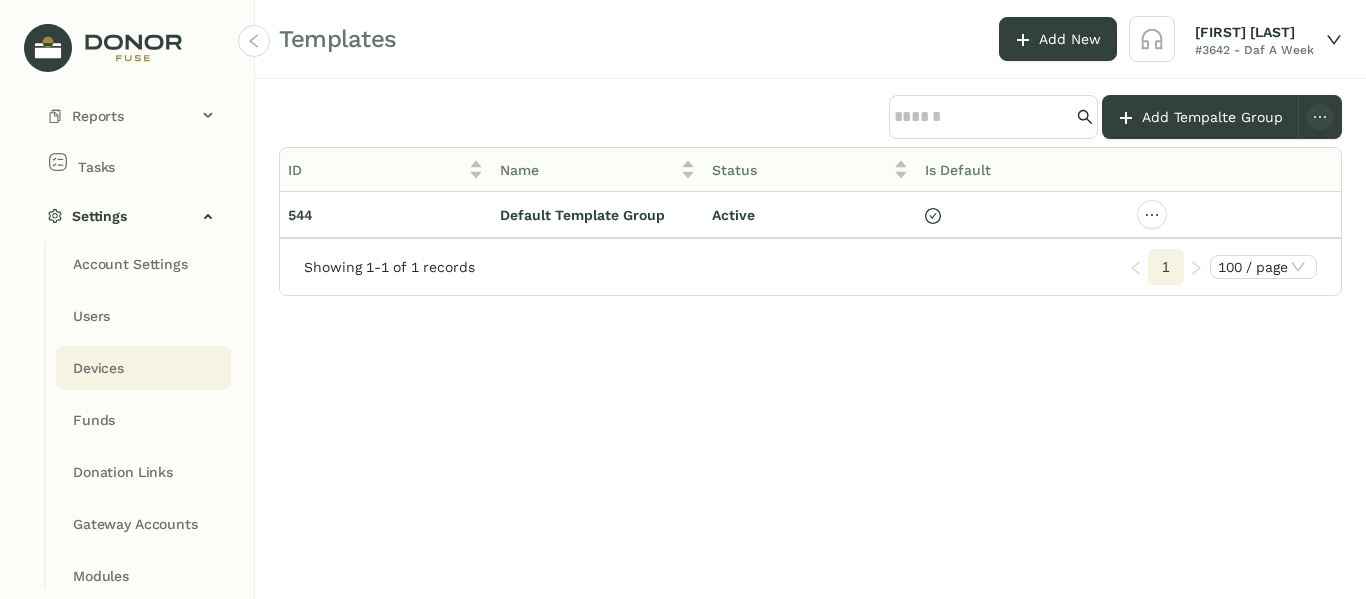 scroll, scrollTop: 0, scrollLeft: 0, axis: both 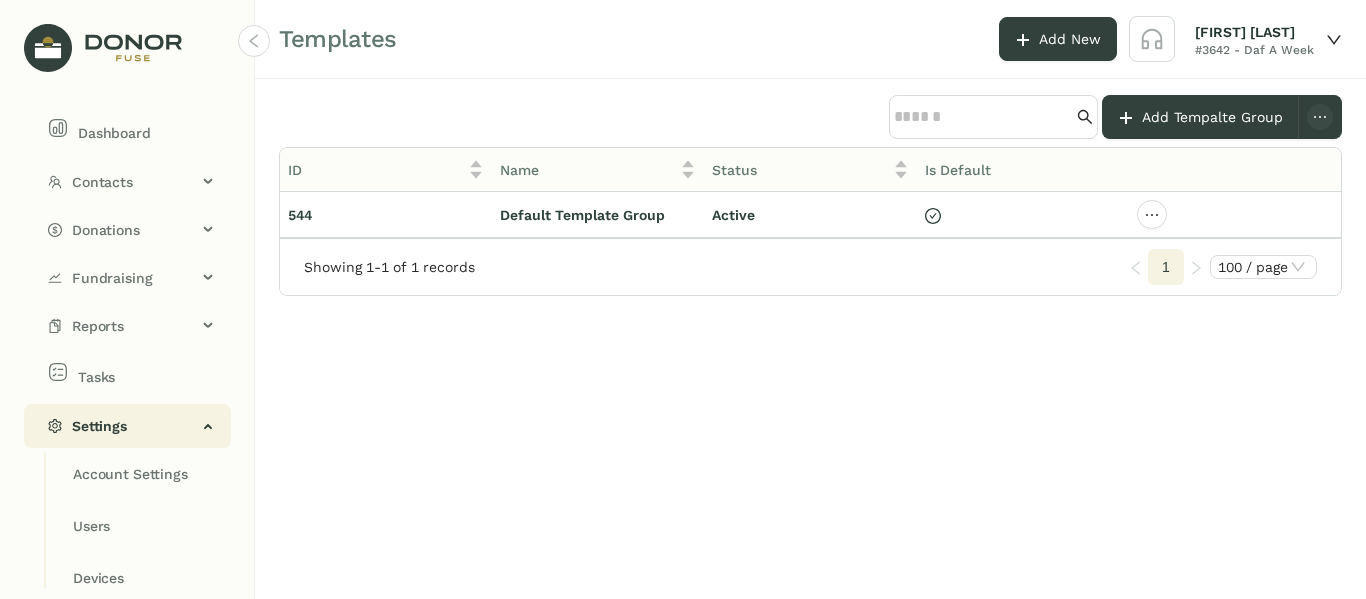 click on "Settings" at bounding box center [134, 426] 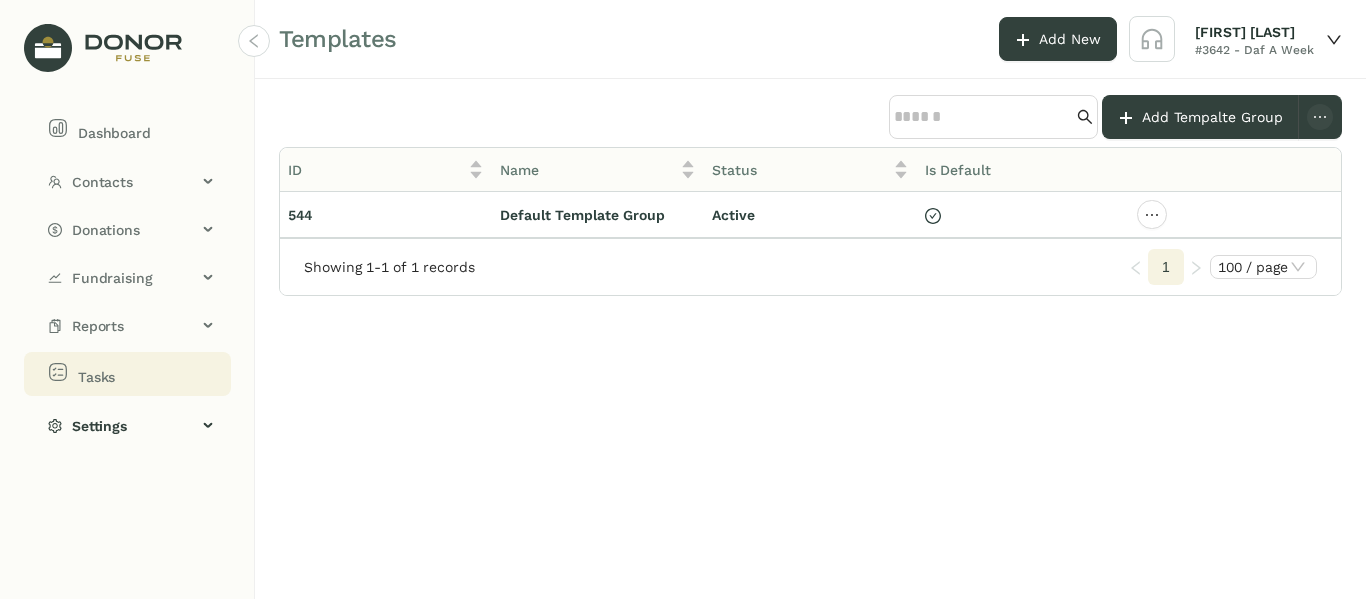 click on "Tasks" at bounding box center [114, 133] 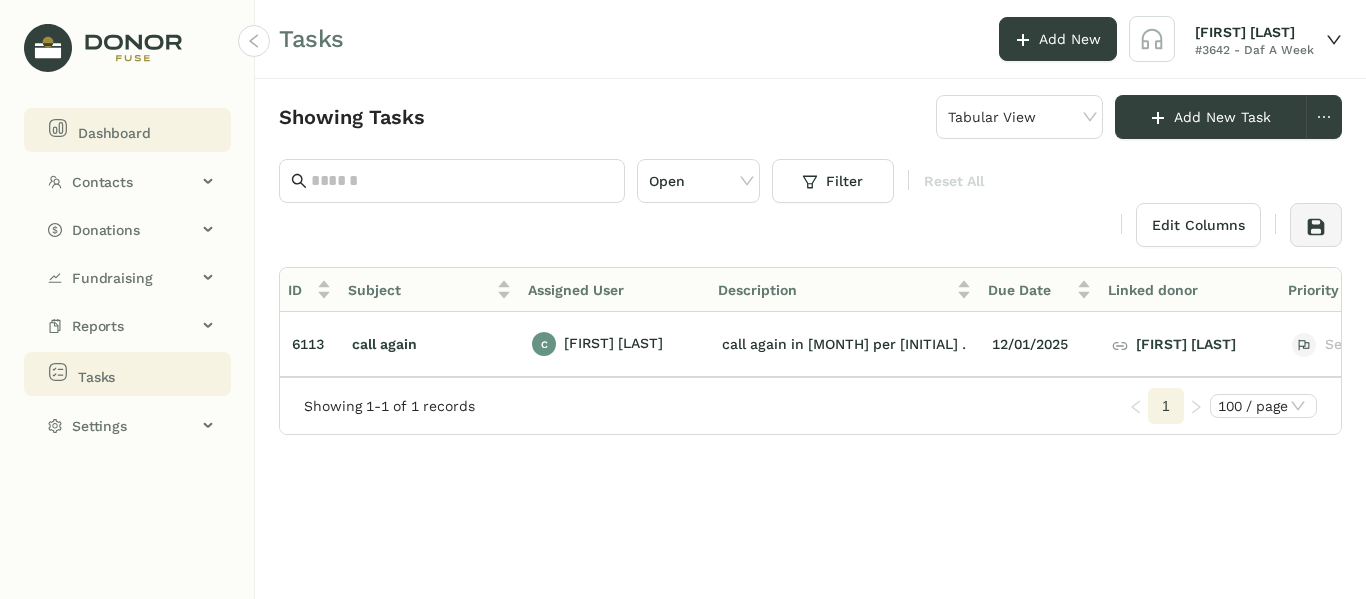 click on "Dashboard" at bounding box center [131, 130] 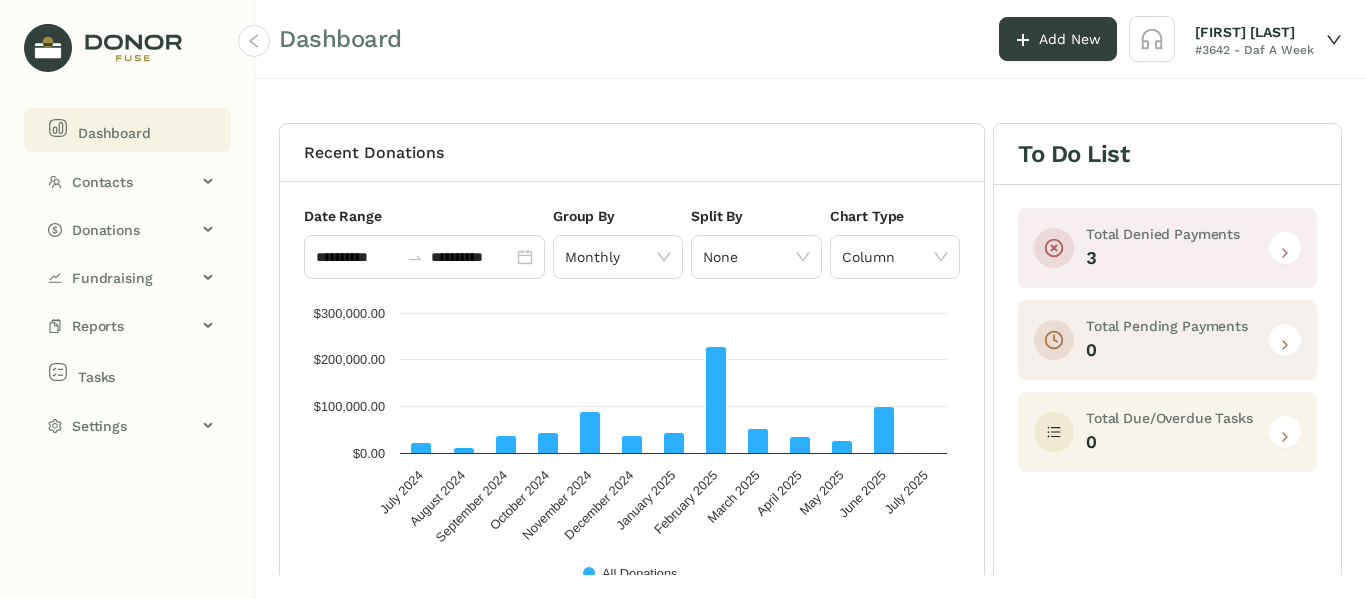 drag, startPoint x: 155, startPoint y: 145, endPoint x: 687, endPoint y: 51, distance: 540.24066 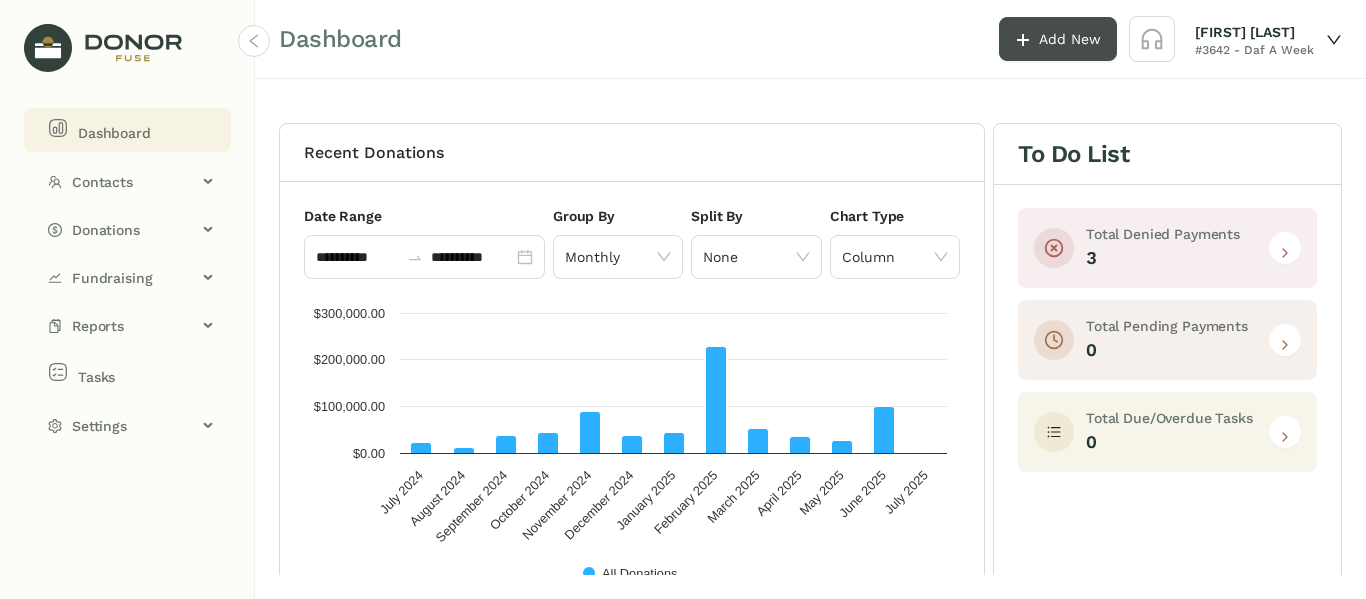 click on "Add New" at bounding box center [1058, 39] 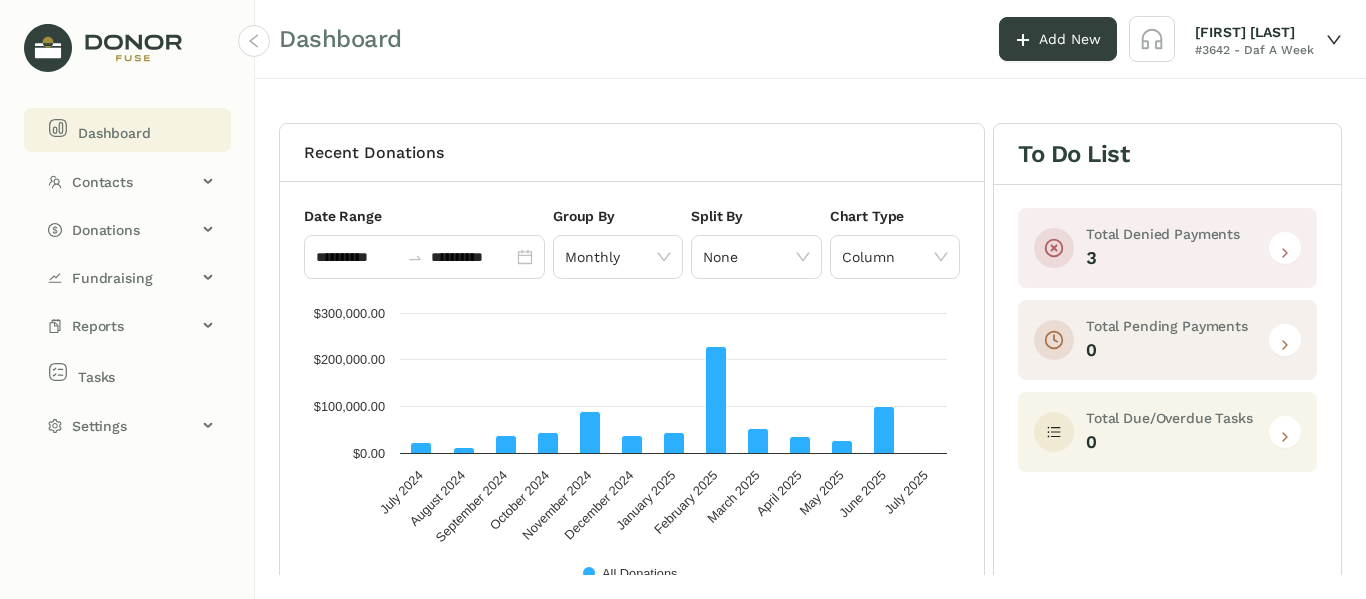 click on "[TITLE] [FIRST] [LAST] # [NUMBER] - [TEXT]" at bounding box center [810, 39] 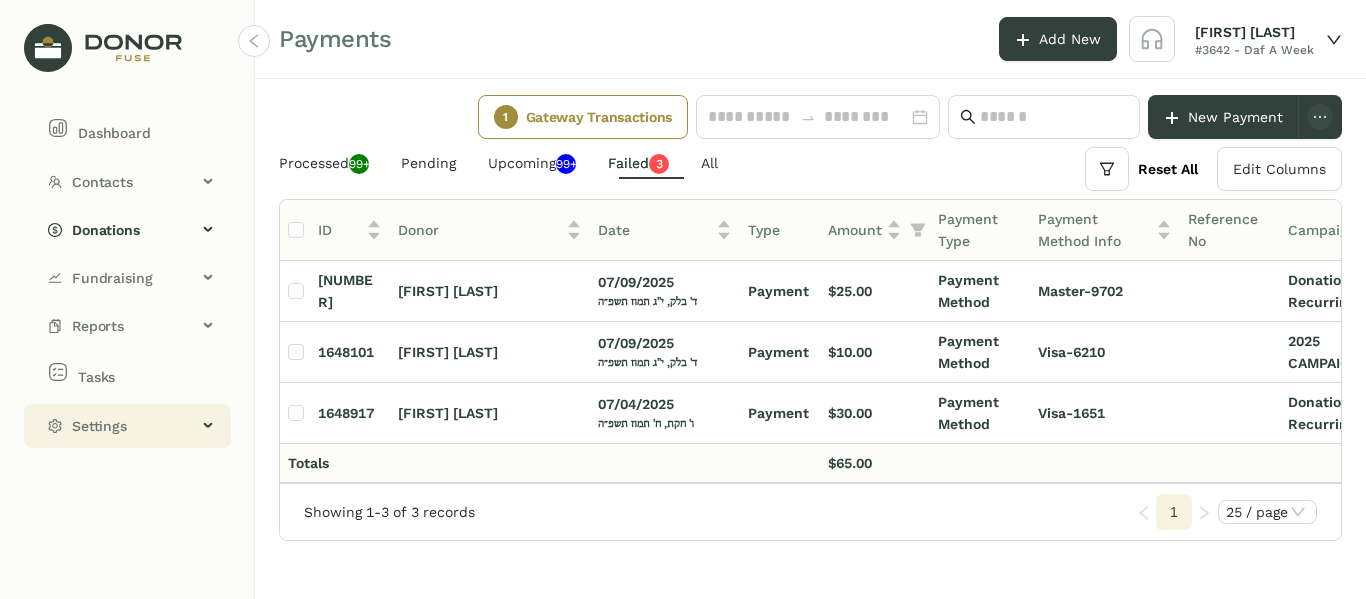 click on "Settings" at bounding box center (127, 426) 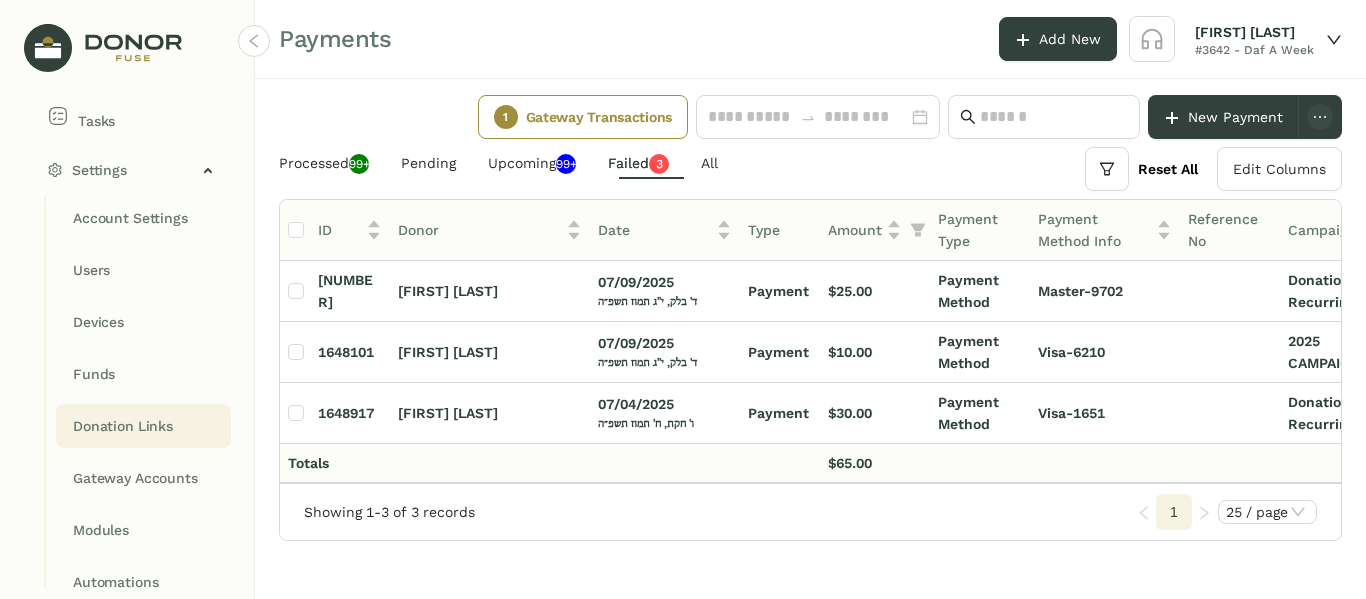 scroll, scrollTop: 300, scrollLeft: 0, axis: vertical 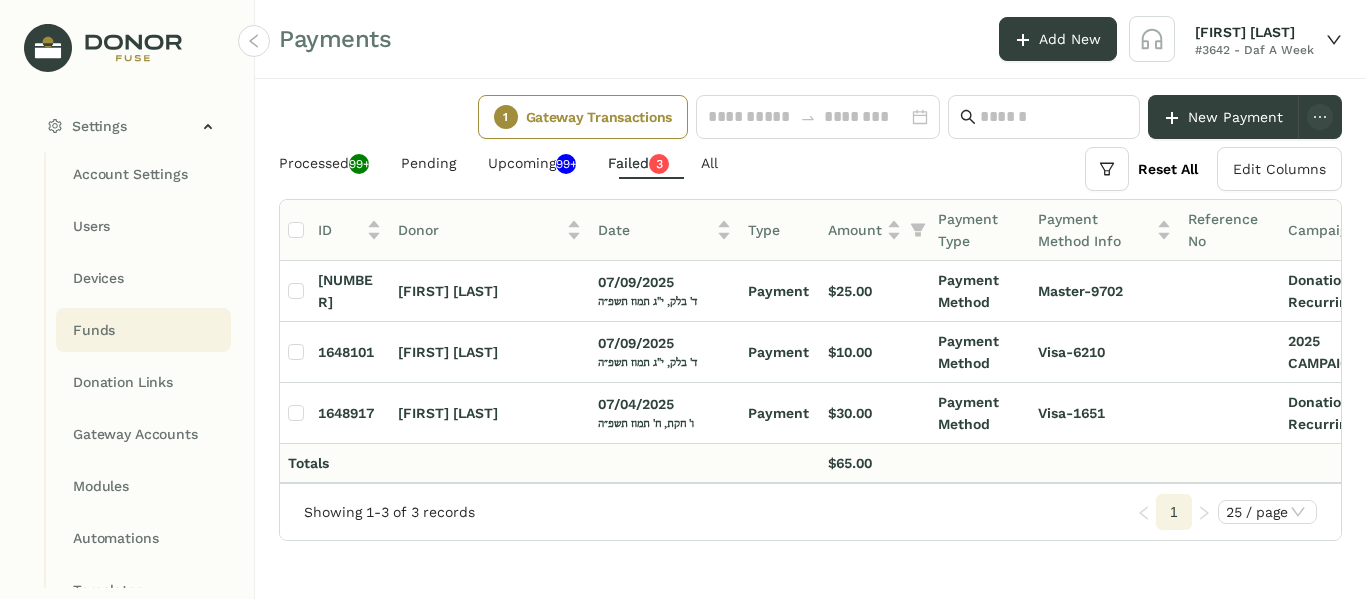 click on "Funds" at bounding box center (130, 174) 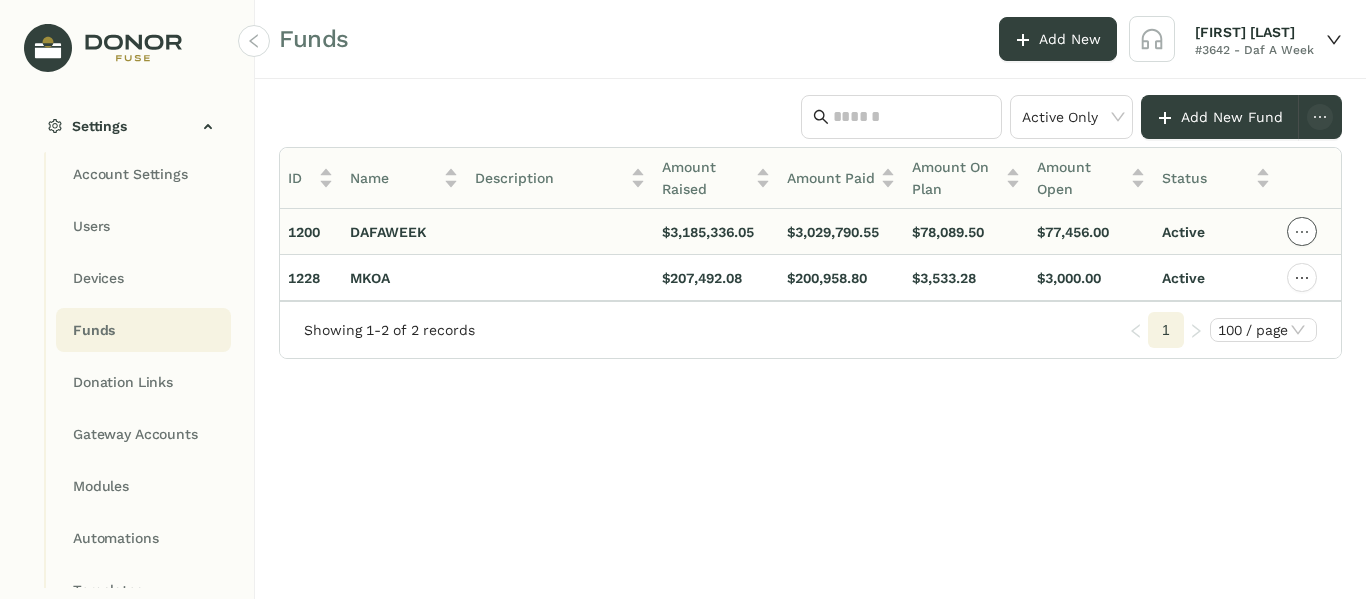 click at bounding box center [1302, 232] 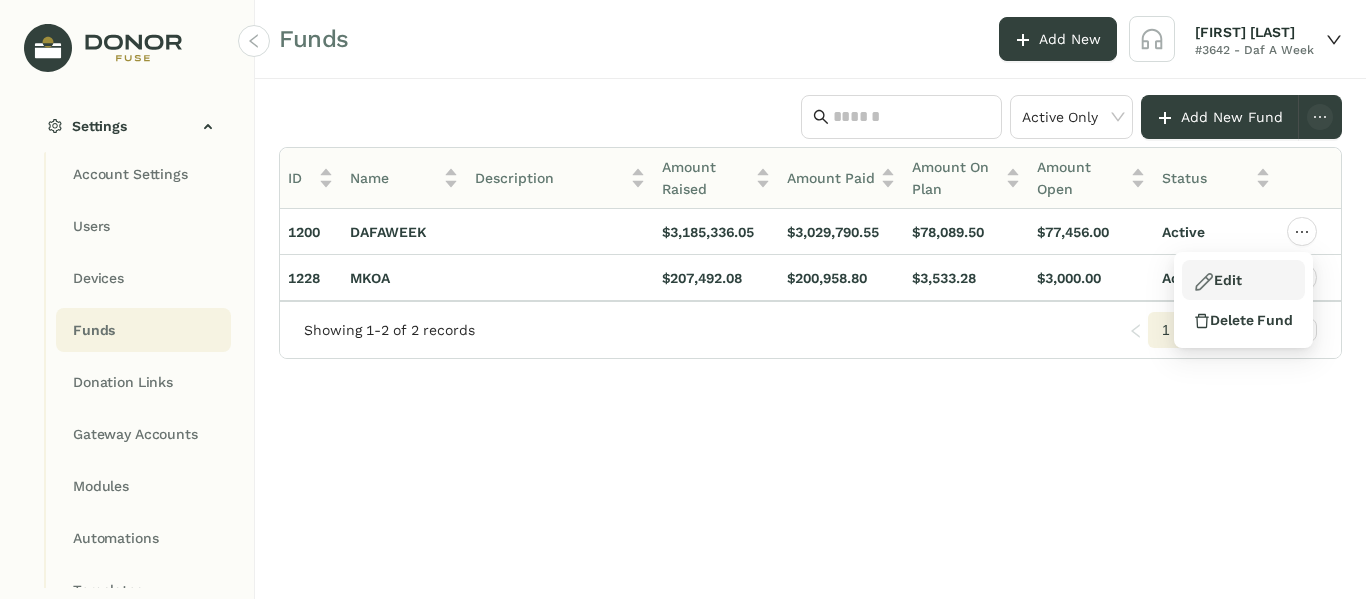 click on "Edit" at bounding box center [1243, 280] 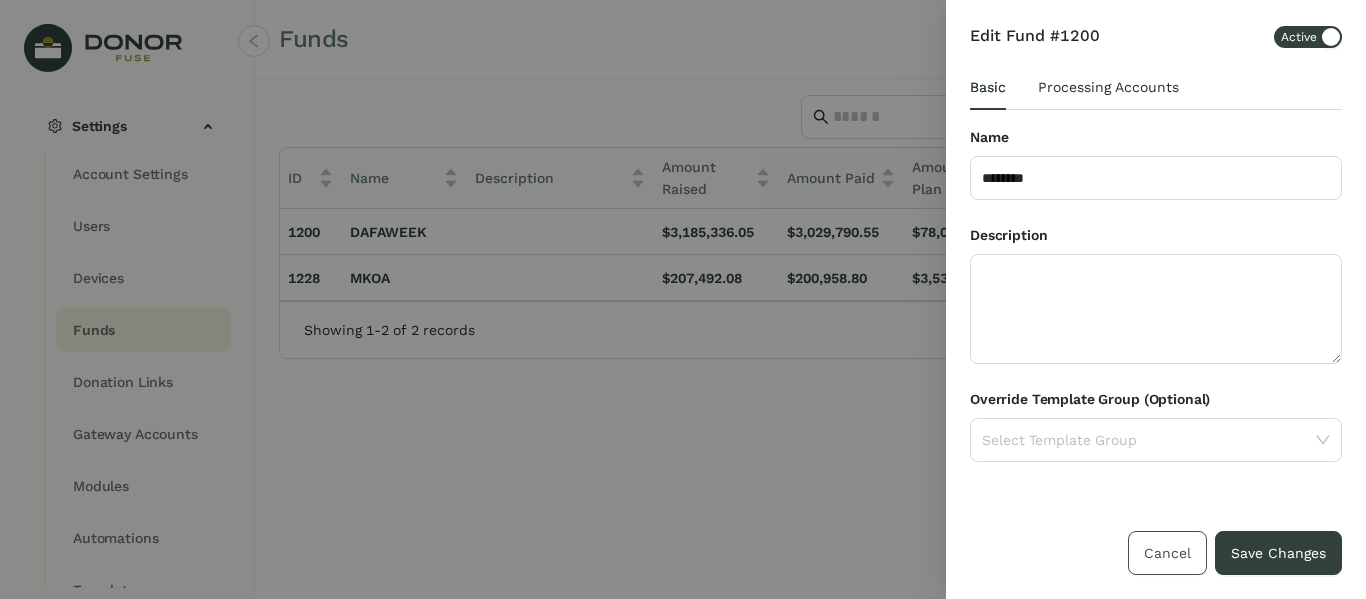 click on "Cancel" at bounding box center (1167, 553) 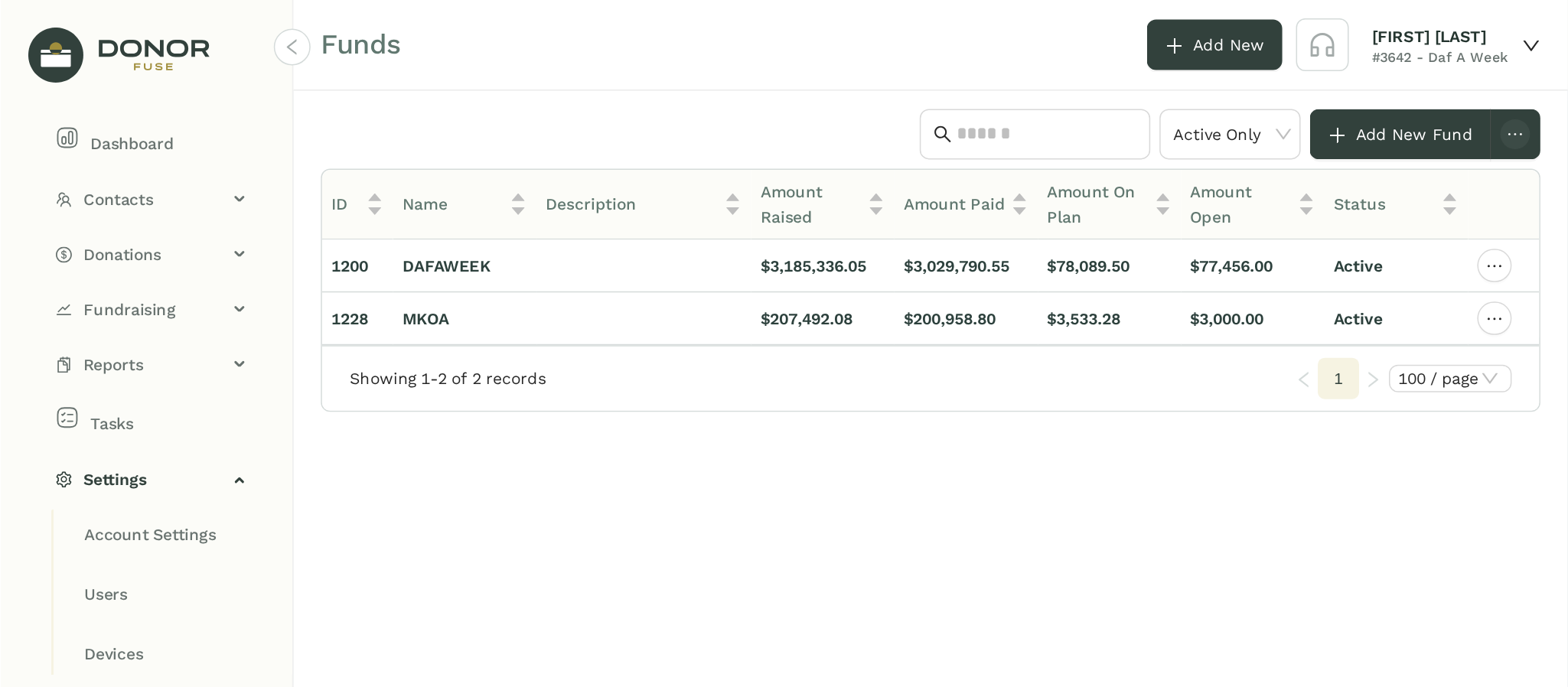 scroll, scrollTop: 0, scrollLeft: 0, axis: both 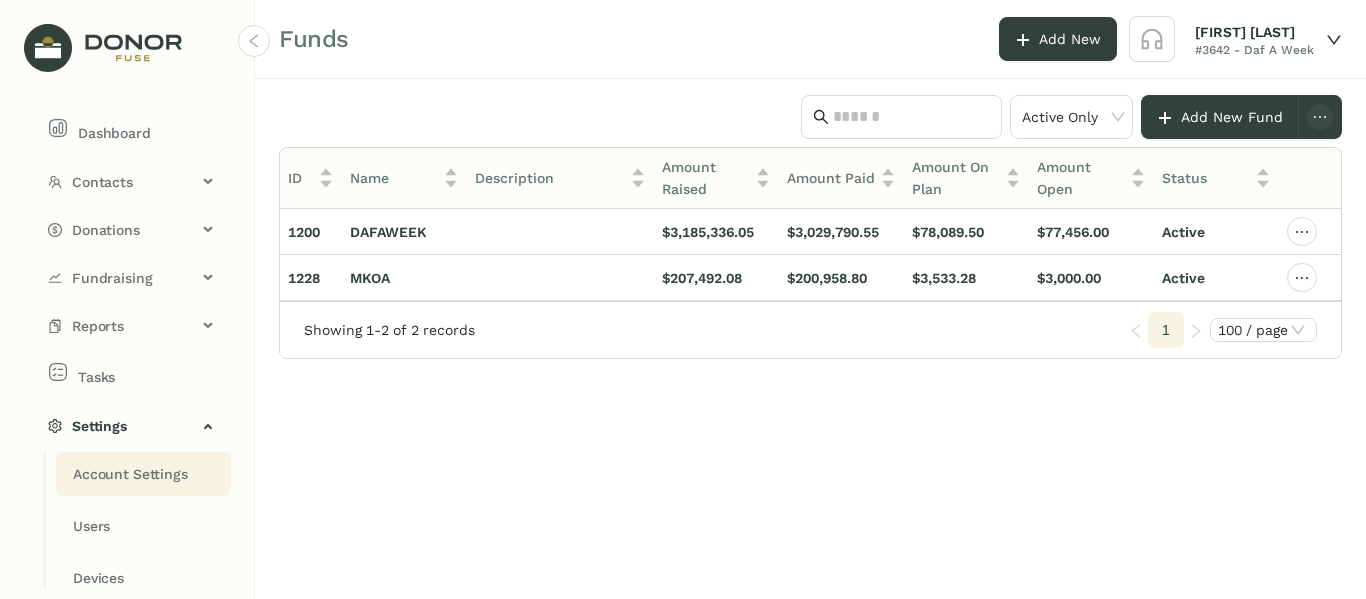 click on "Account Settings" at bounding box center (130, 474) 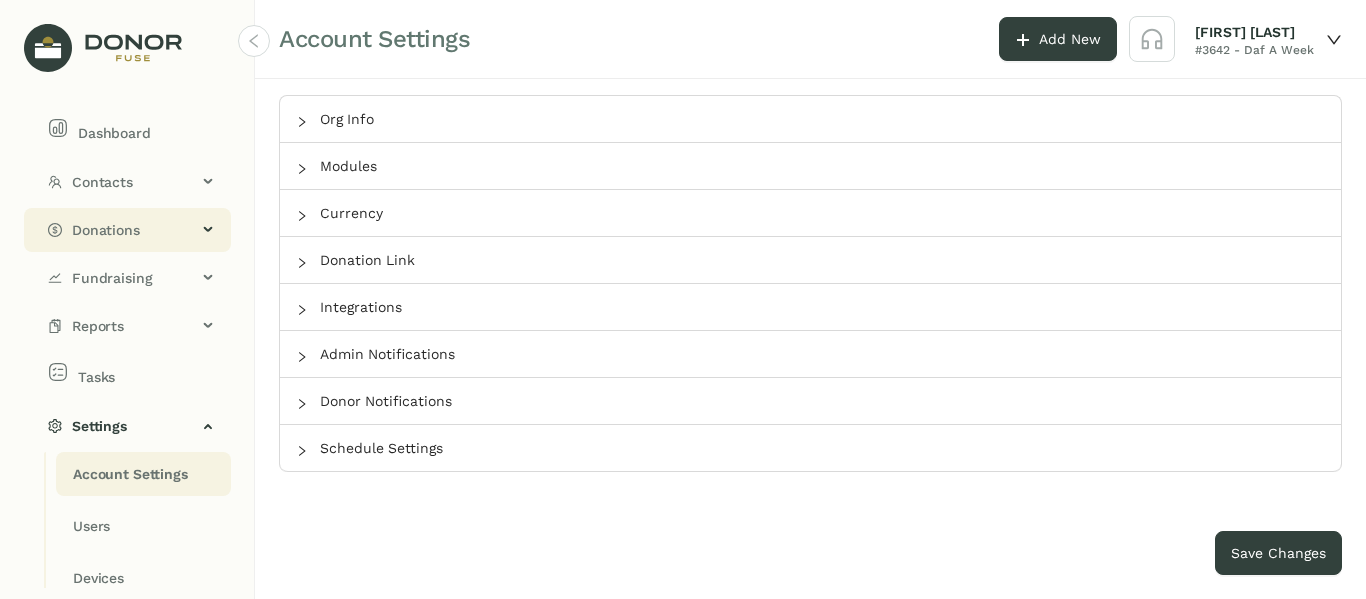 click on "Donations" at bounding box center (134, 230) 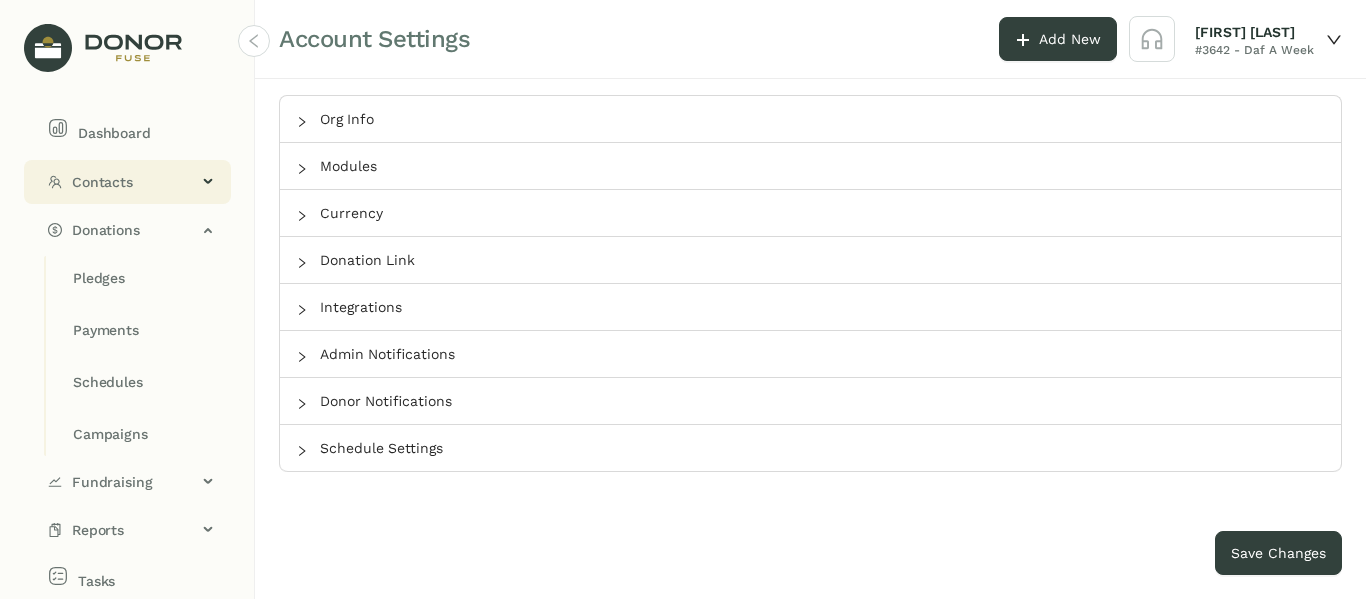 click on "Contacts" at bounding box center (134, 182) 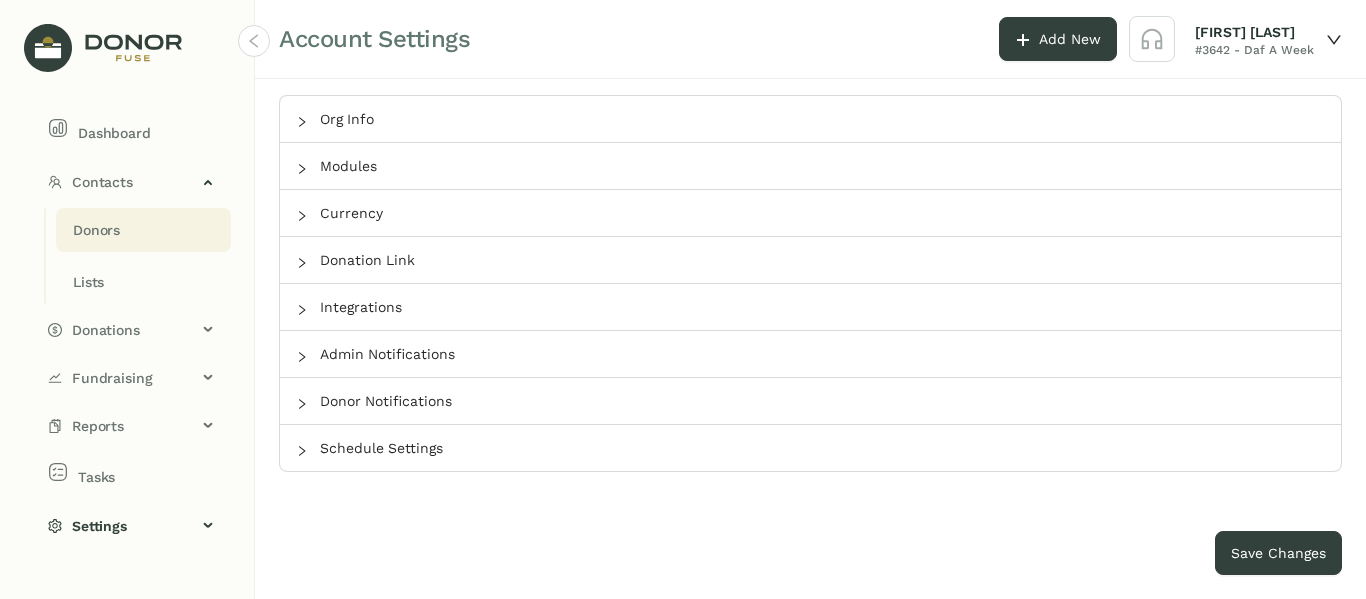 click on "Donors" at bounding box center [96, 230] 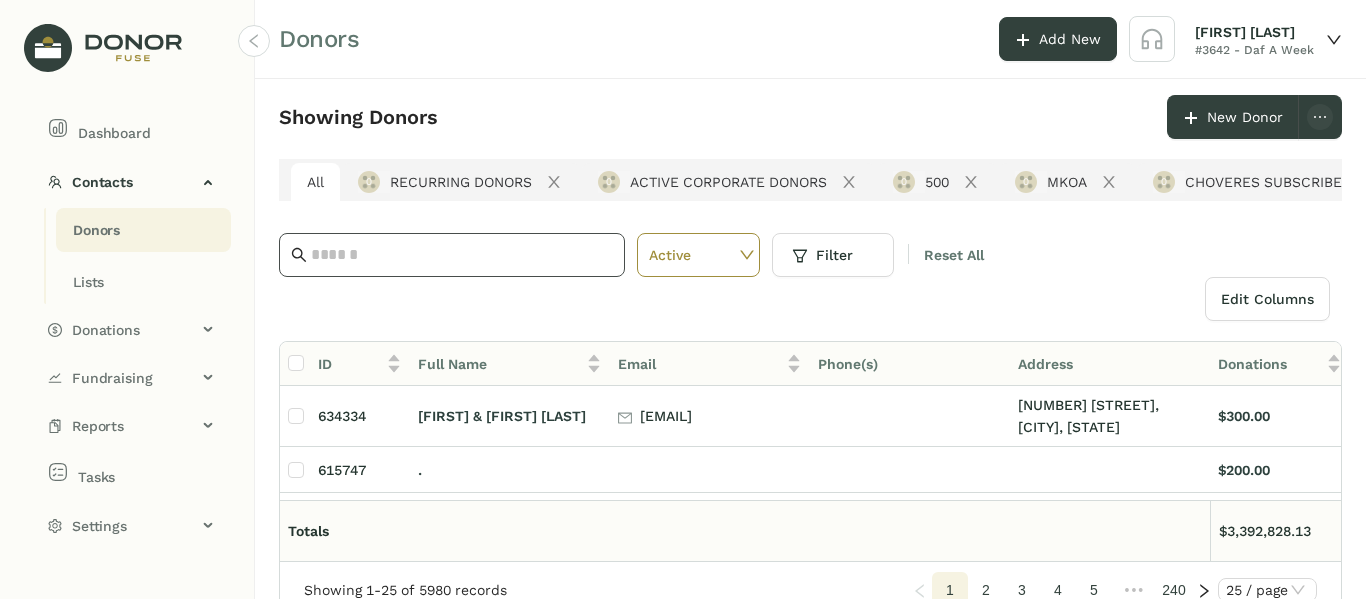 click at bounding box center (462, 255) 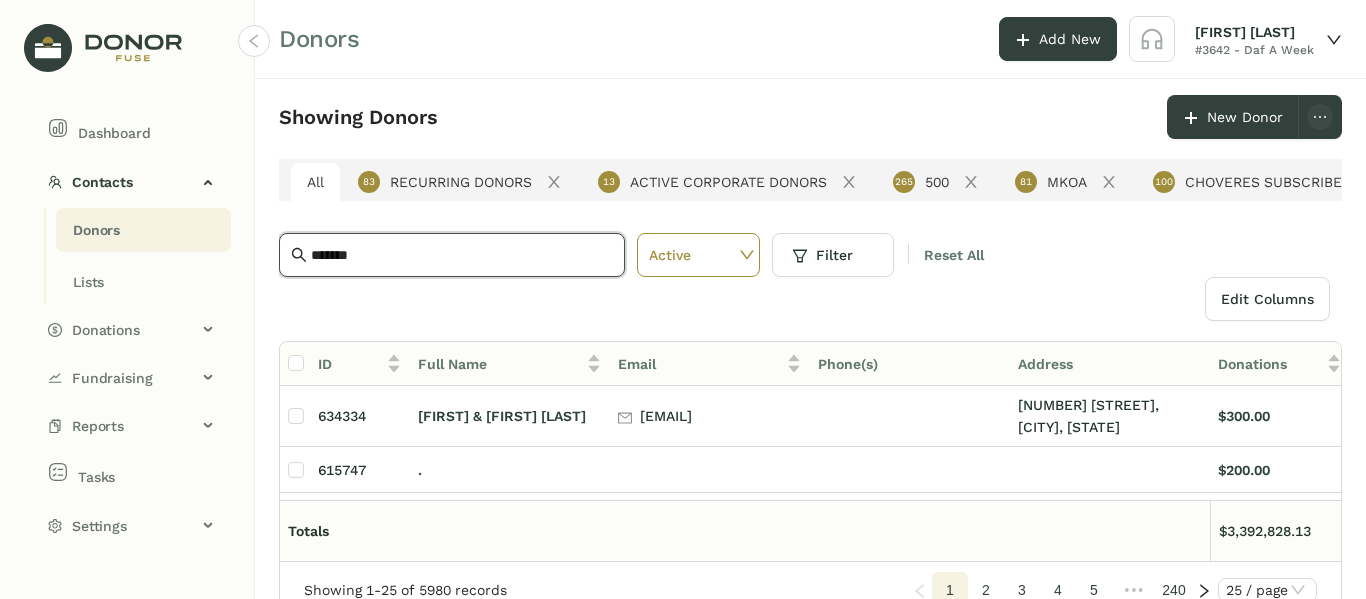 type on "*******" 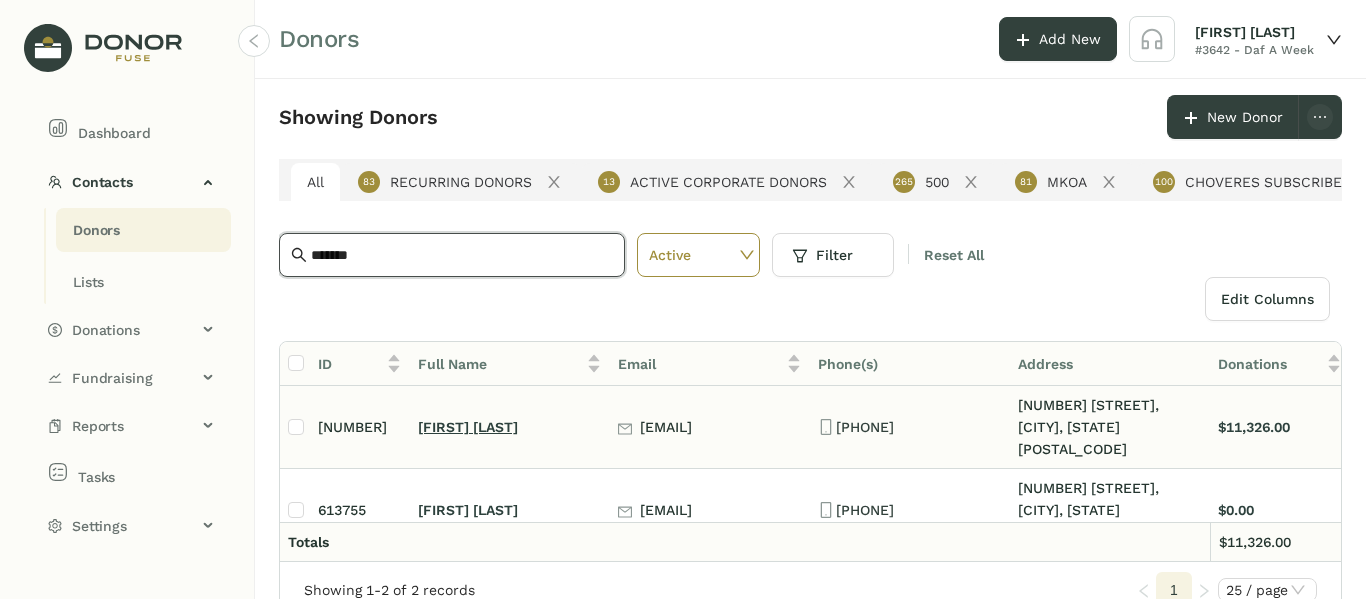 click on "[FIRST] [LAST]" at bounding box center (468, 427) 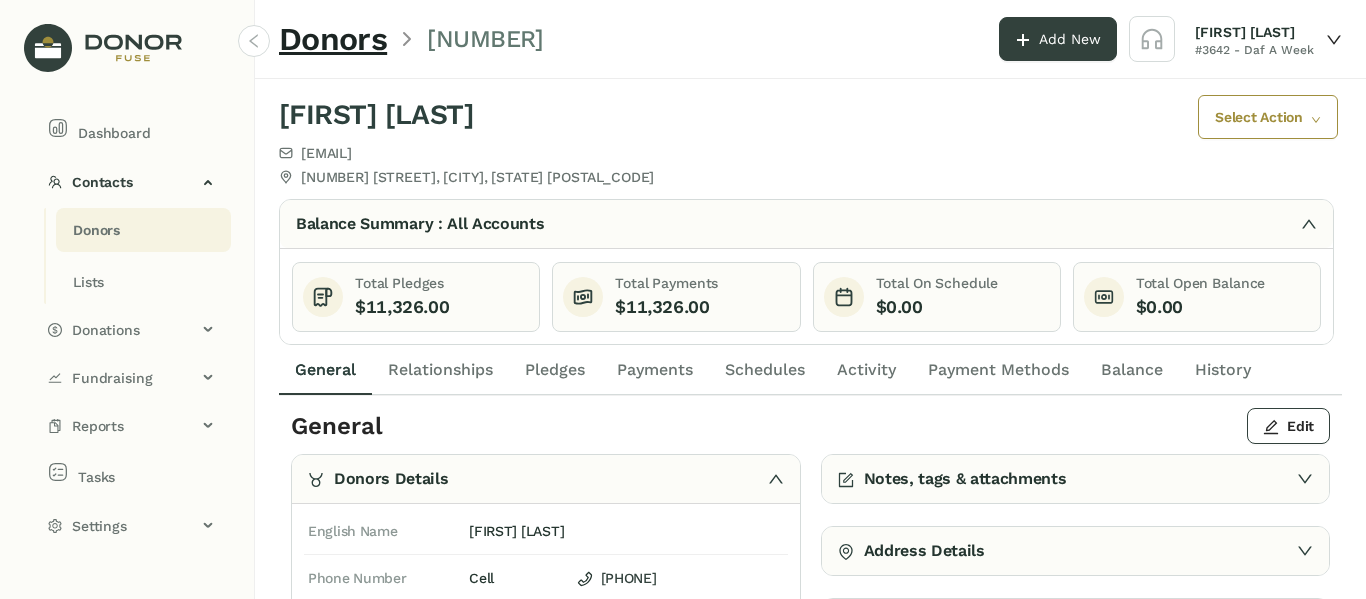 click on "Payments" at bounding box center (655, 370) 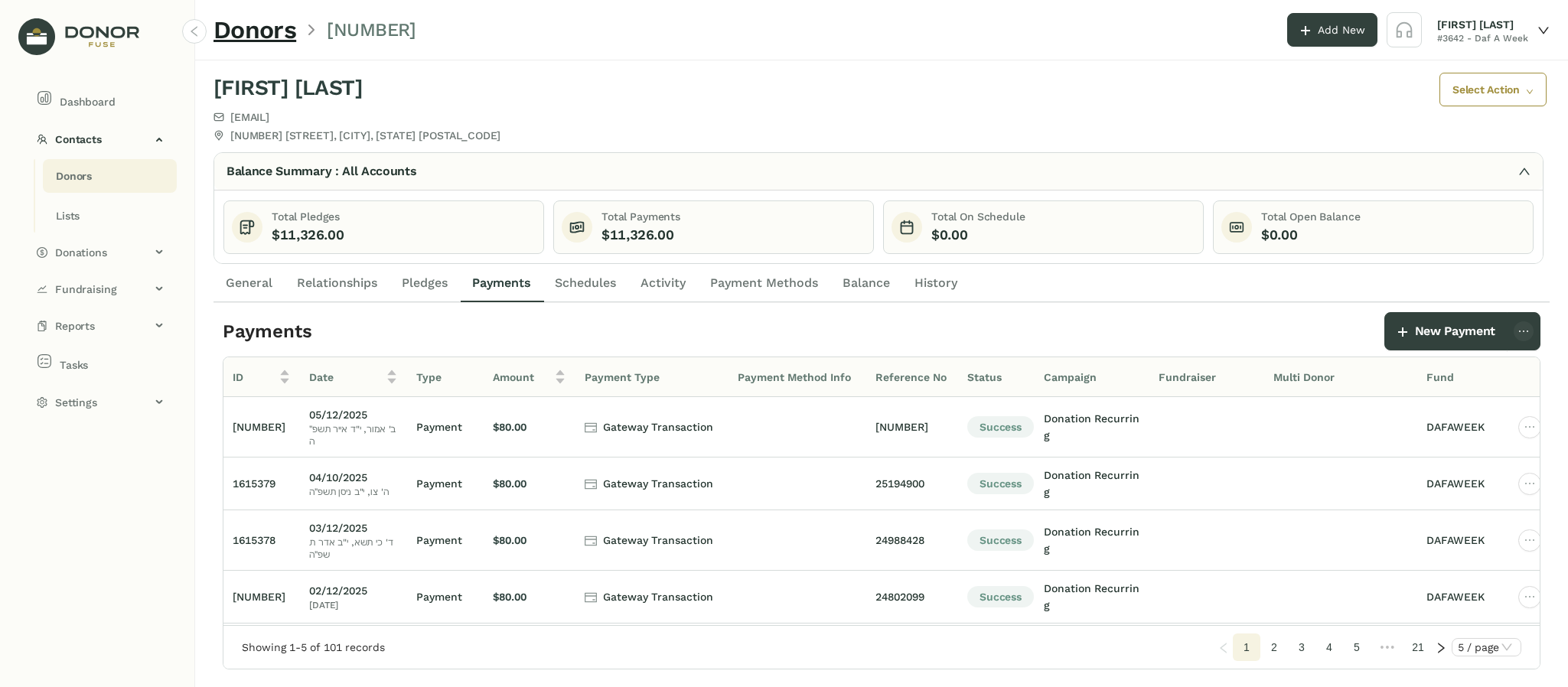 drag, startPoint x: 809, startPoint y: 31, endPoint x: 1038, endPoint y: 337, distance: 382.20021 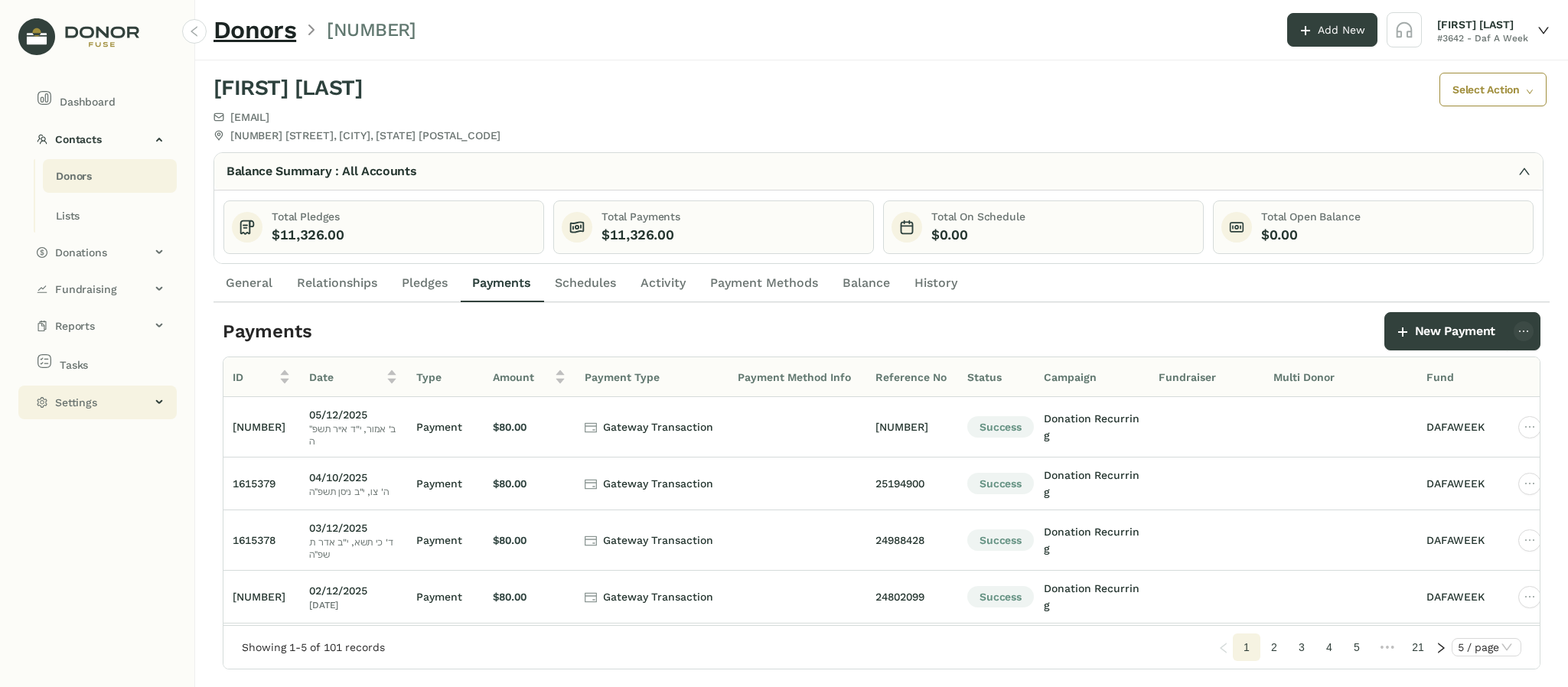 click on "Settings" at bounding box center [103, 402] 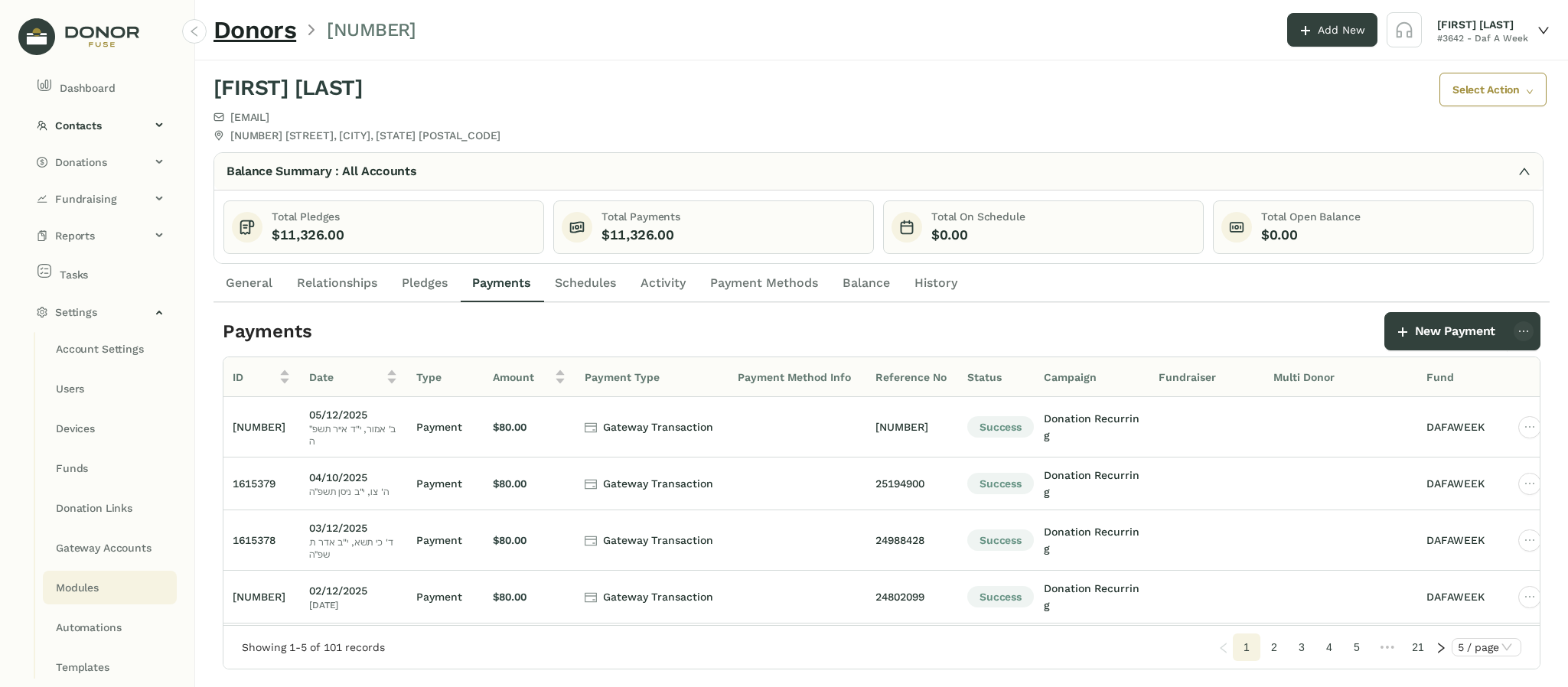 scroll, scrollTop: 18, scrollLeft: 0, axis: vertical 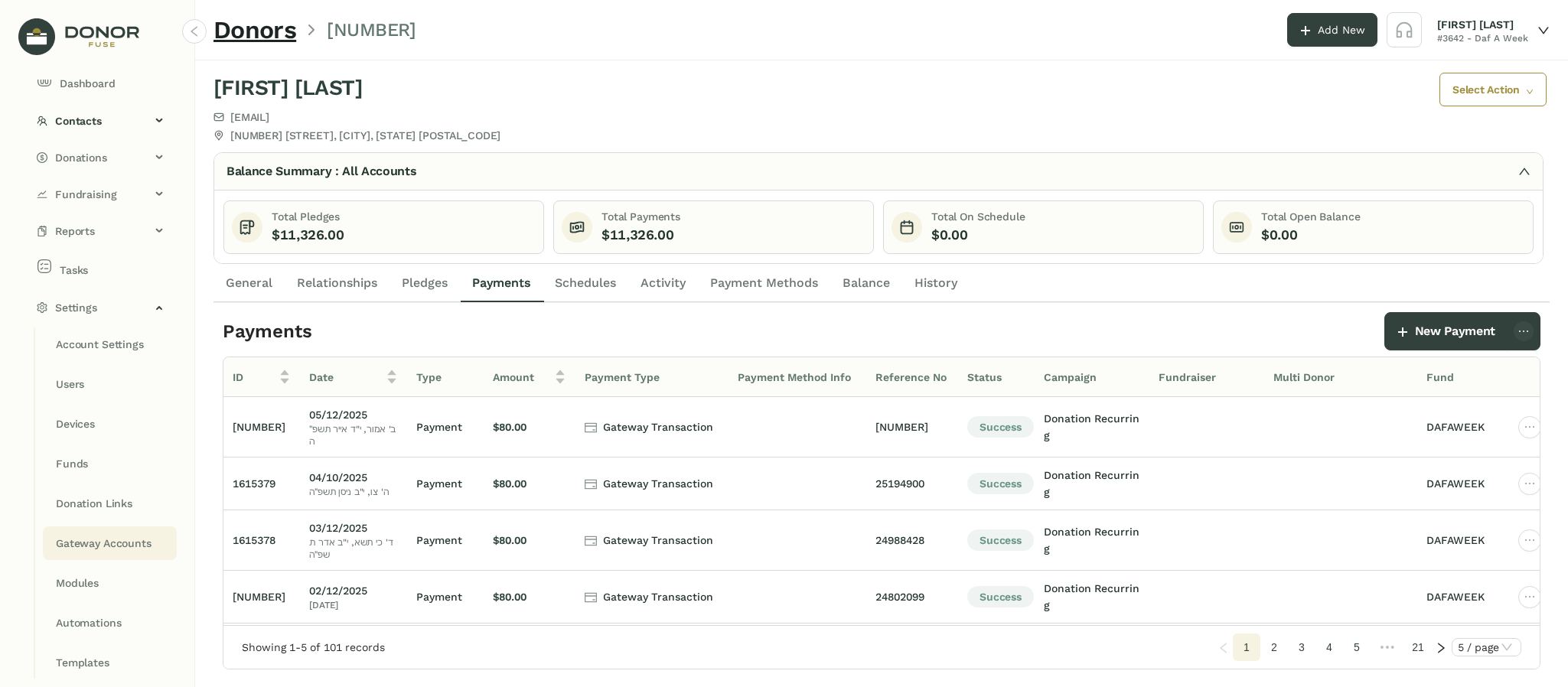 click on "Gateway Accounts" at bounding box center [99, 344] 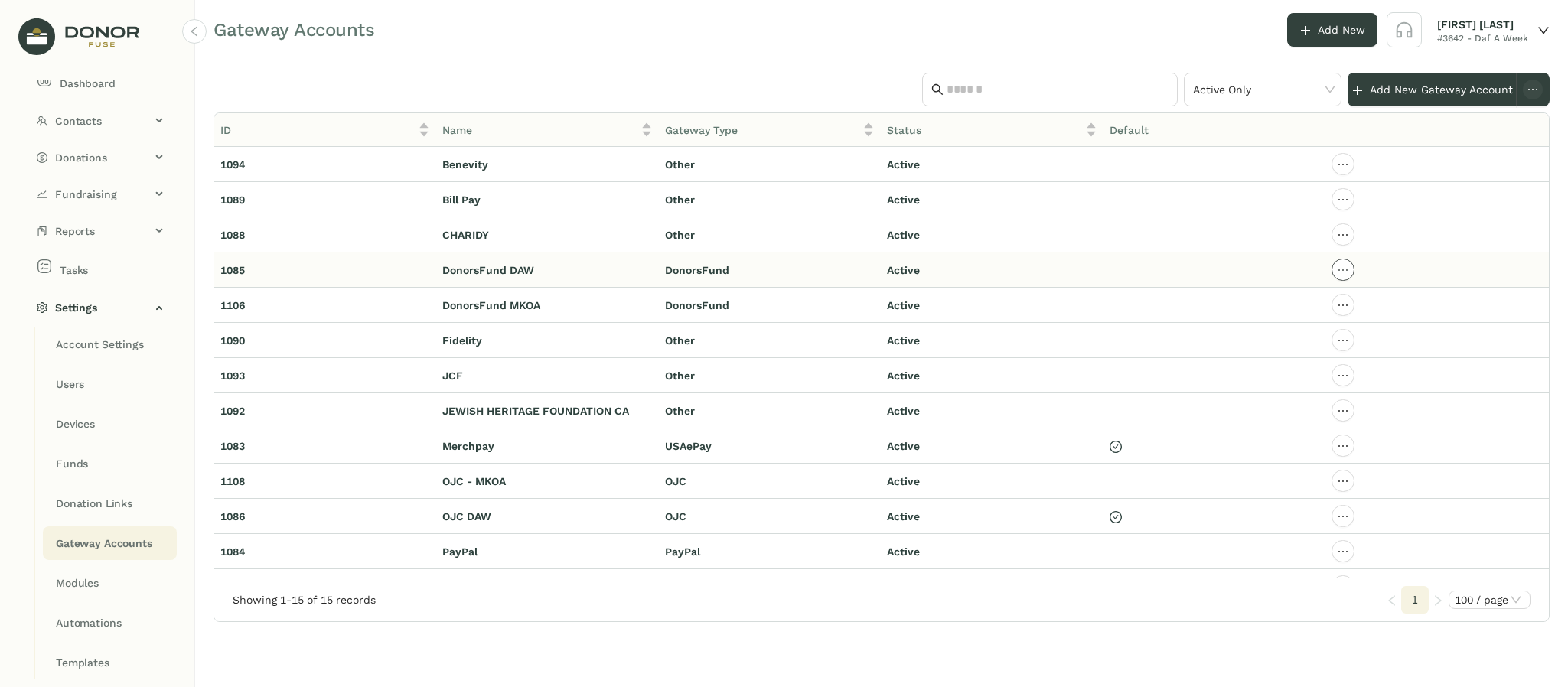 drag, startPoint x: 1338, startPoint y: 278, endPoint x: 1354, endPoint y: 278, distance: 16 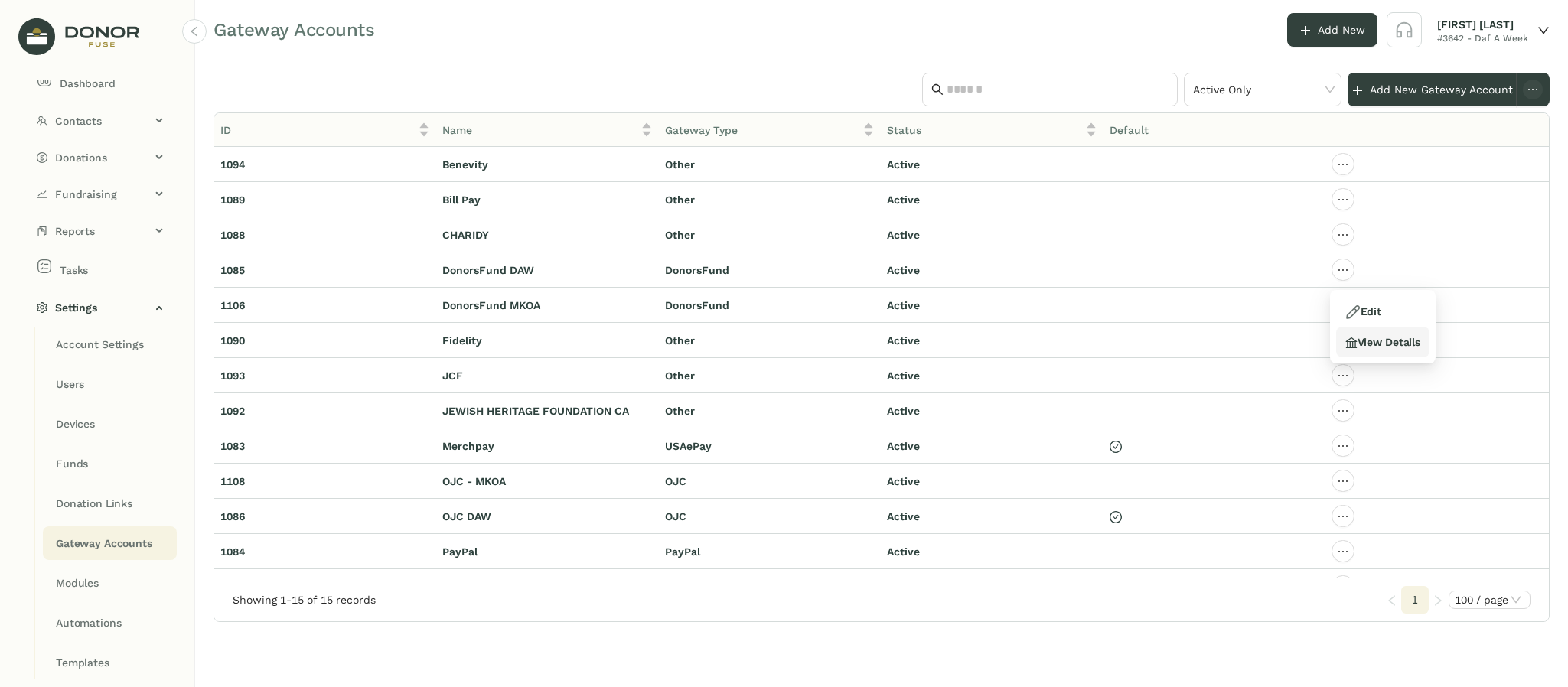 click on "View Details" at bounding box center [1363, 311] 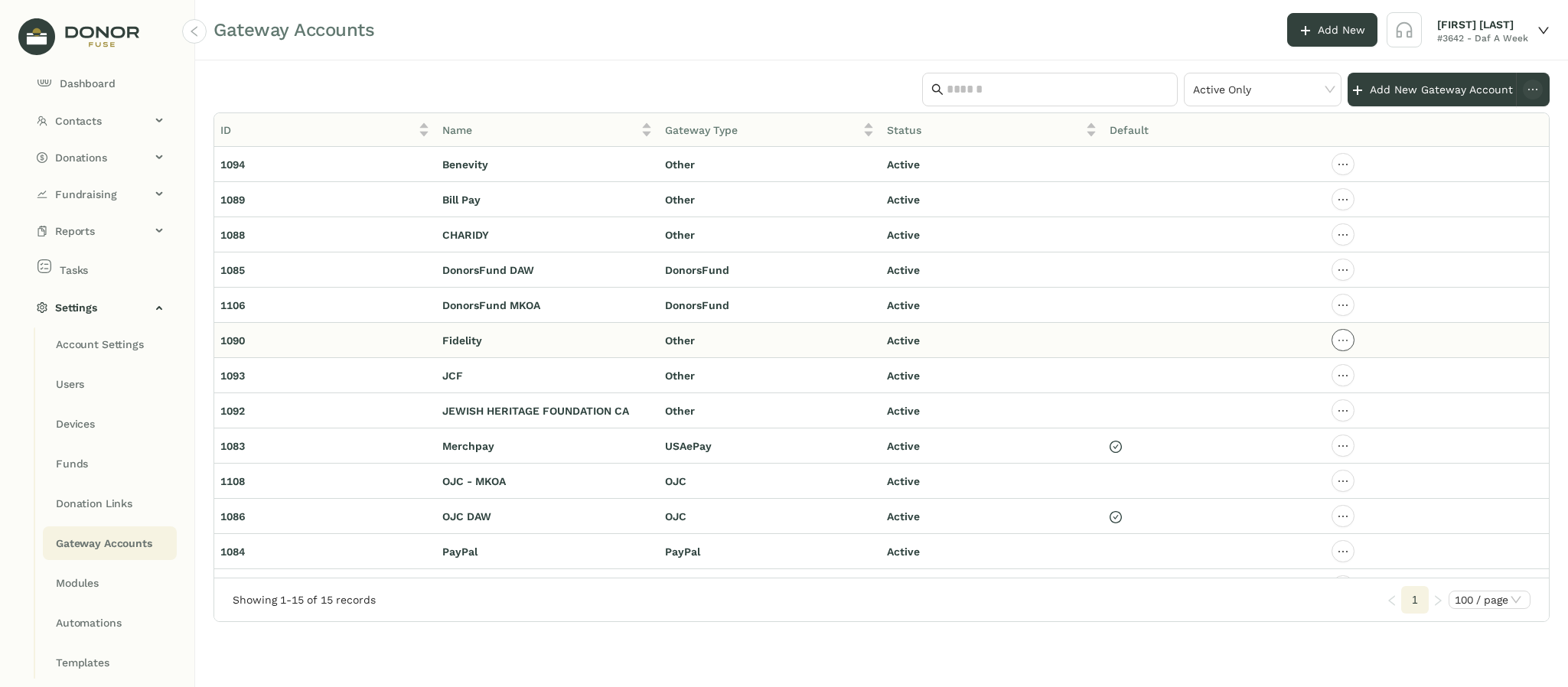 click at bounding box center (1343, 164) 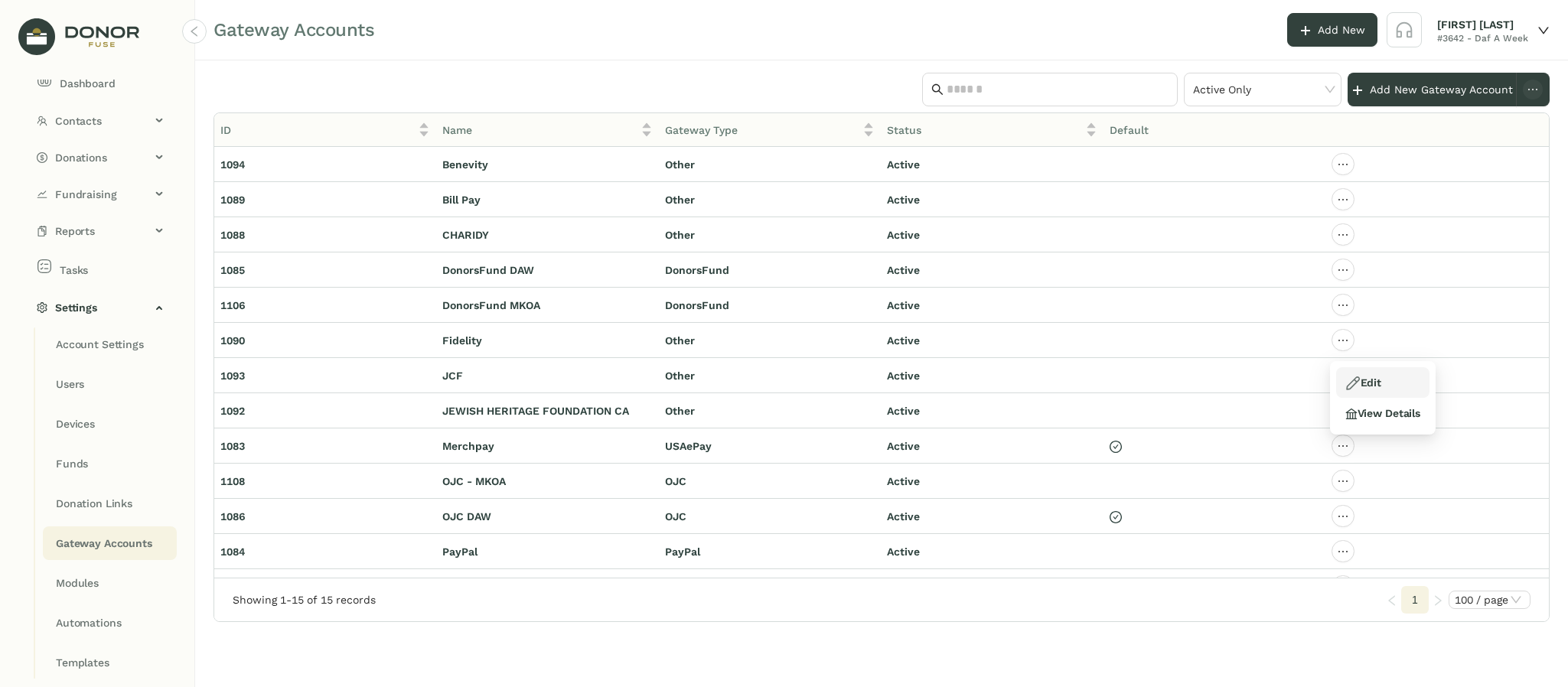 click at bounding box center [1353, 383] 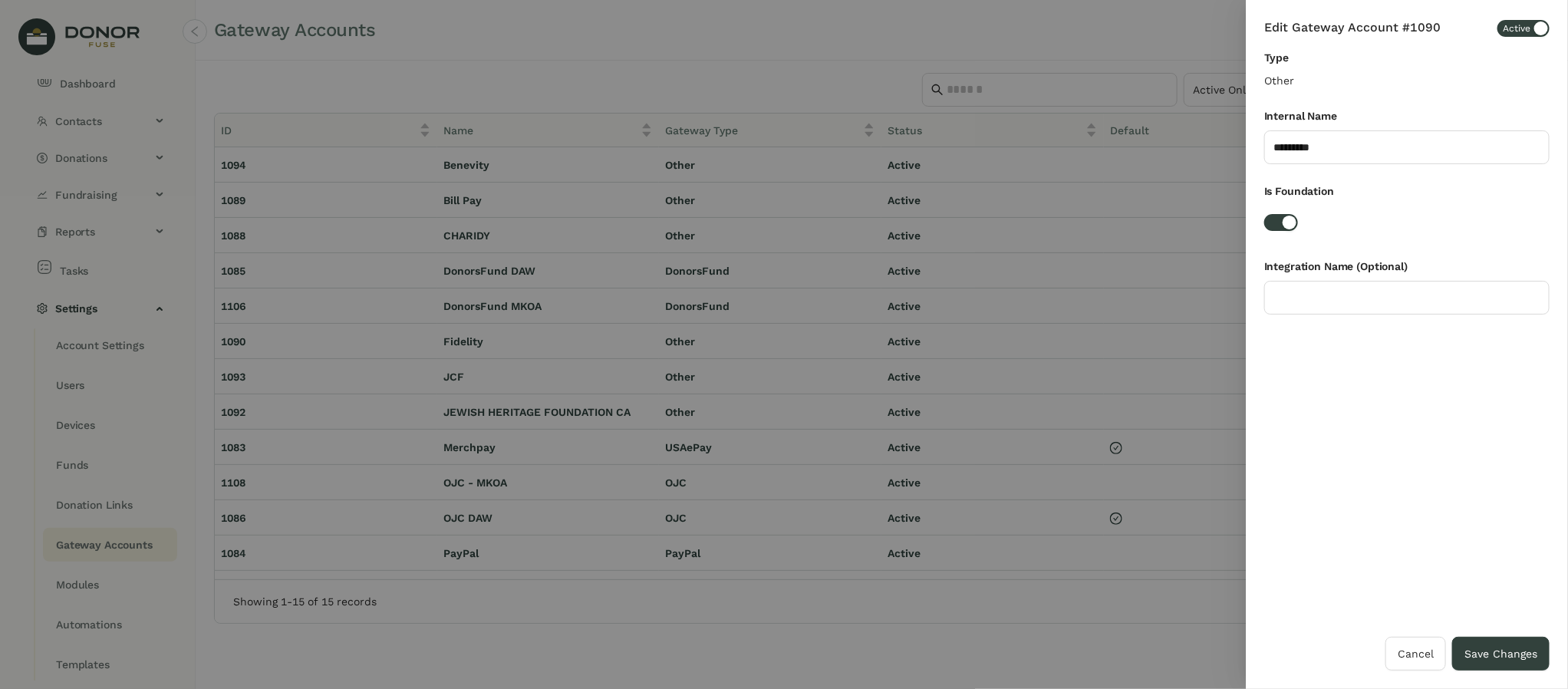click at bounding box center [1541, 28] 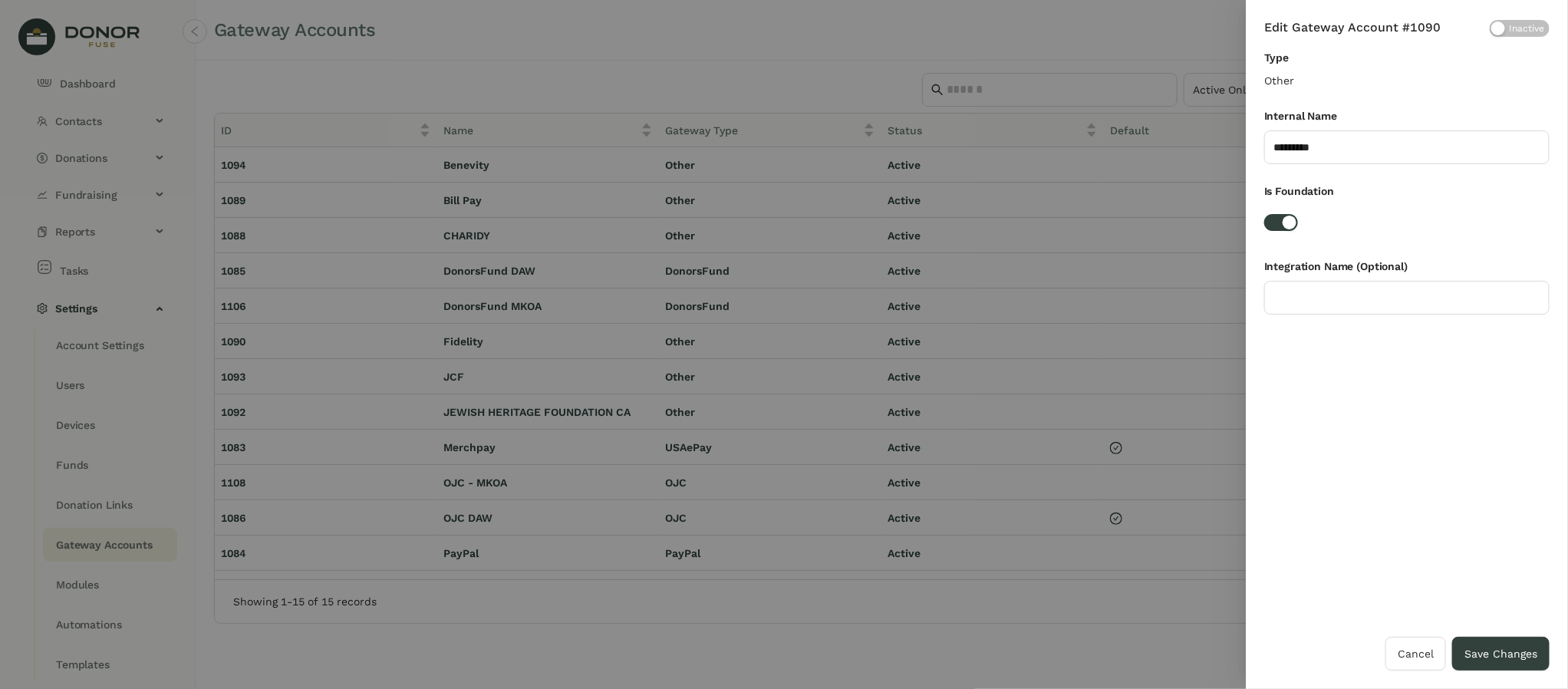 click at bounding box center (1498, 28) 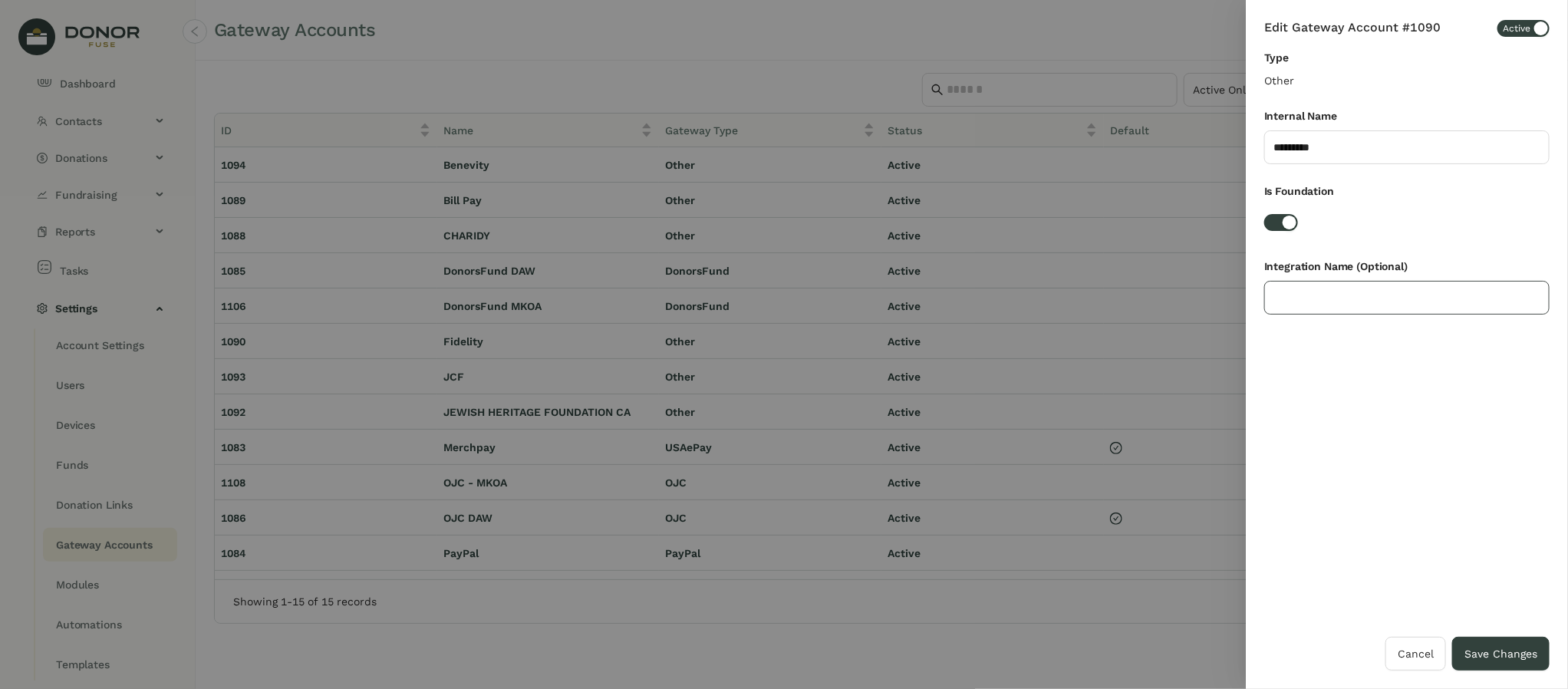 click at bounding box center [1407, 298] 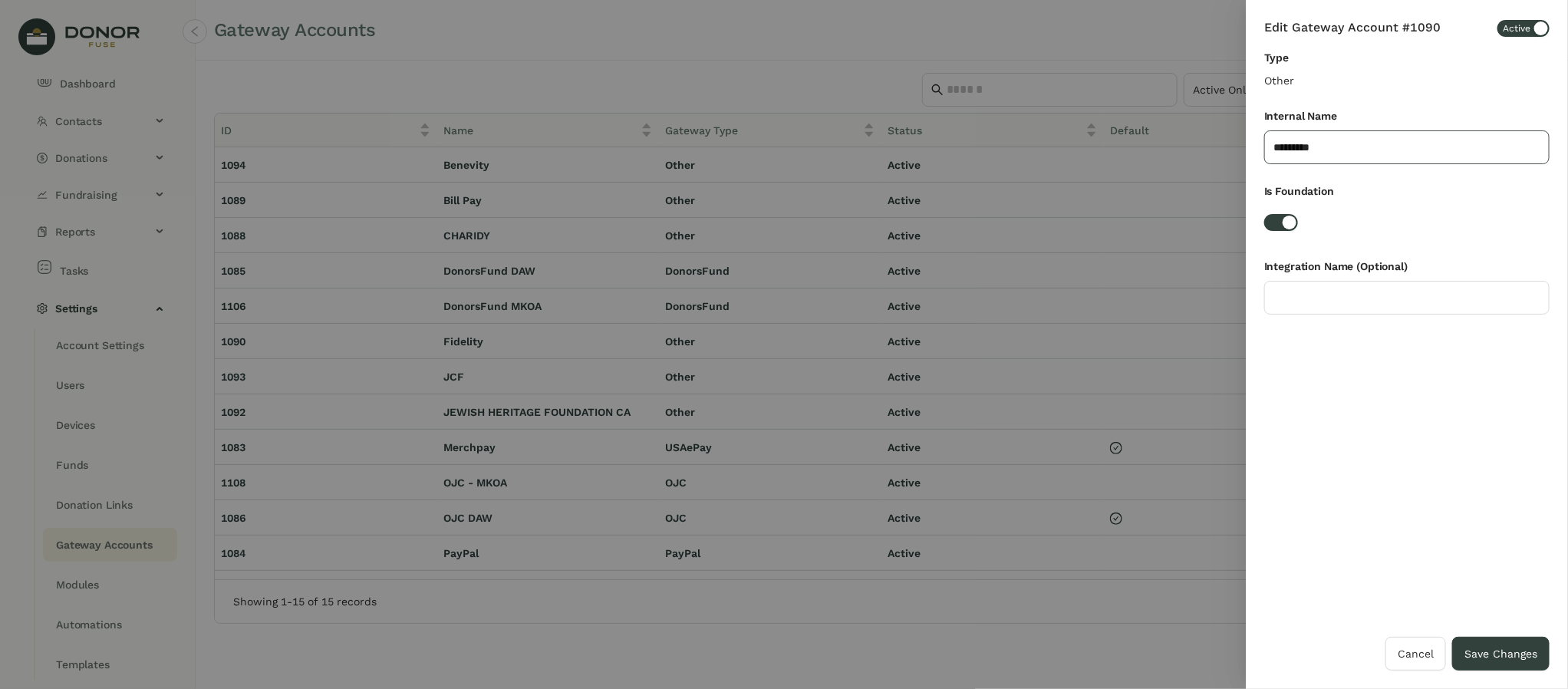 click on "********" at bounding box center (1407, 147) 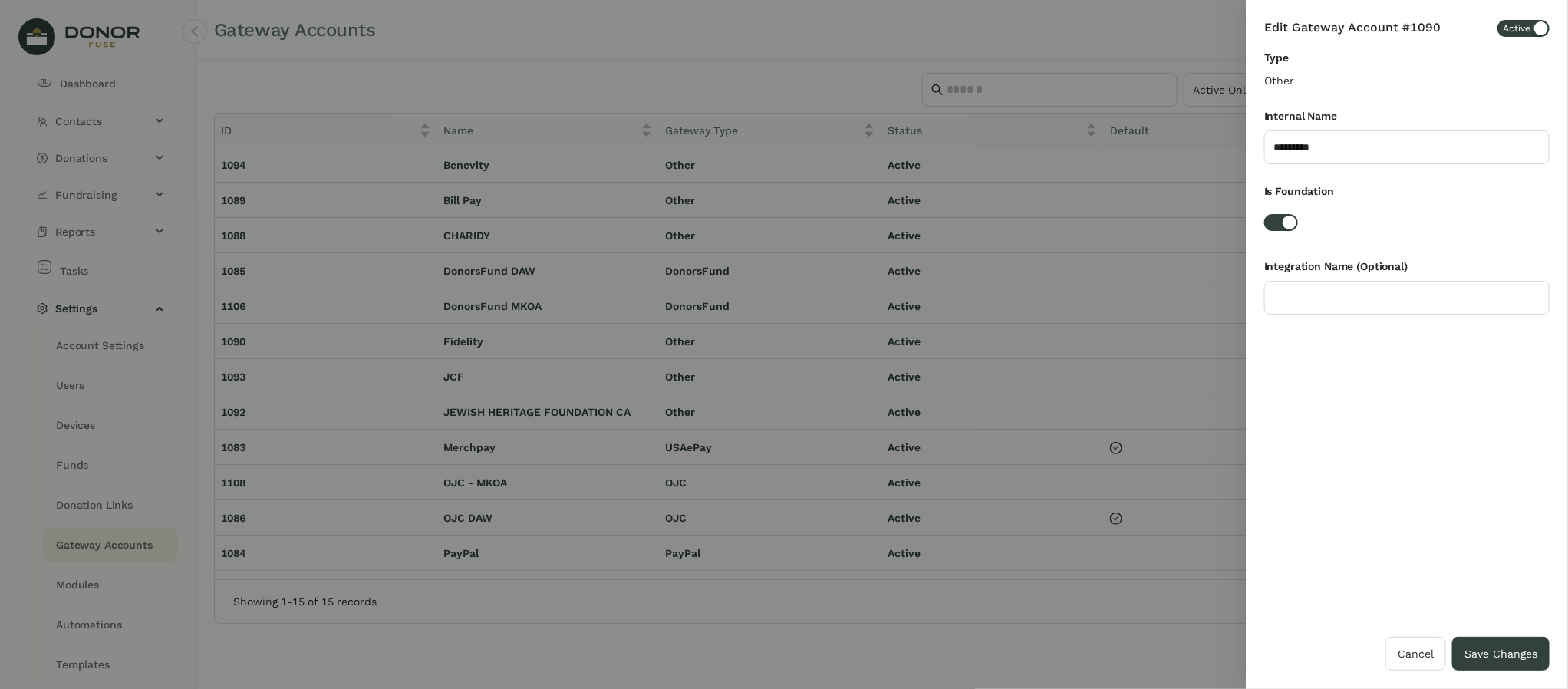 click on "Other" at bounding box center [1407, 81] 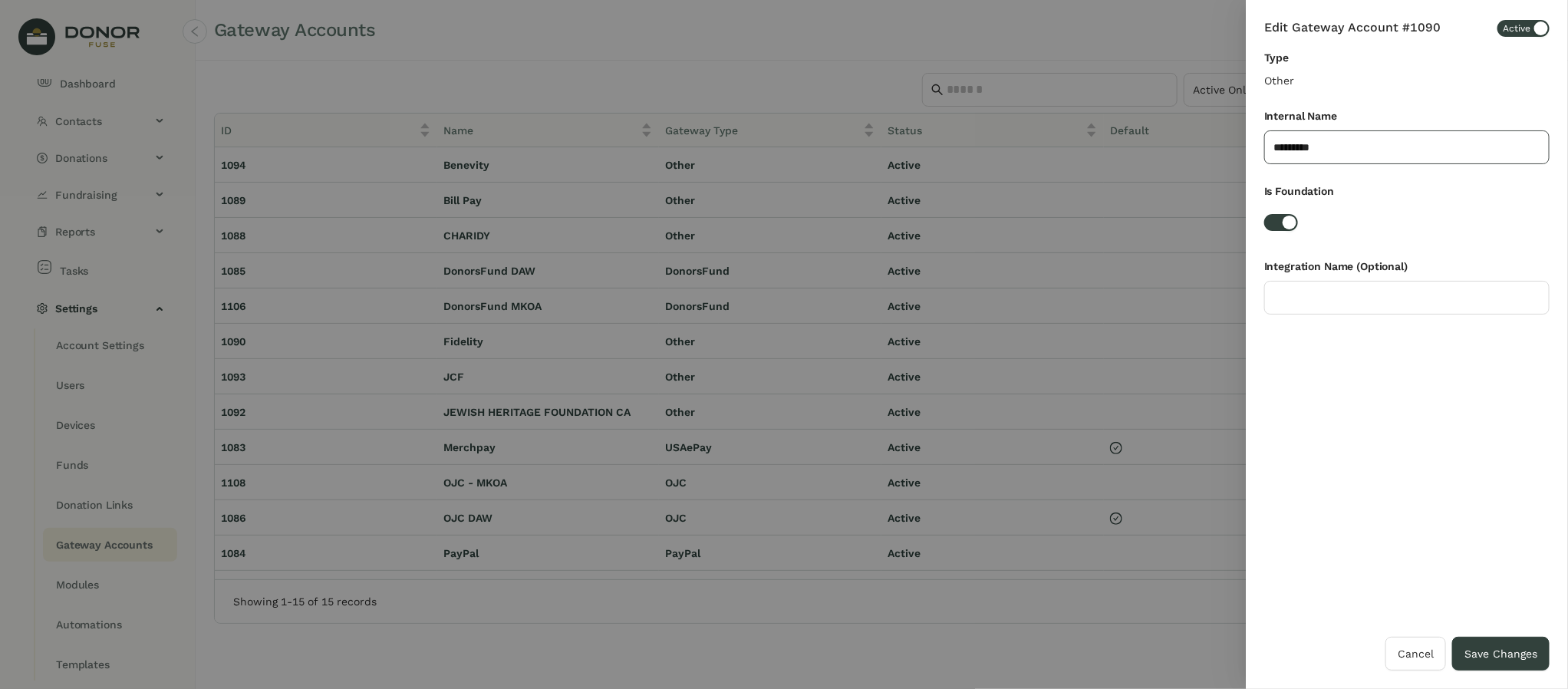 click on "********" at bounding box center (1407, 147) 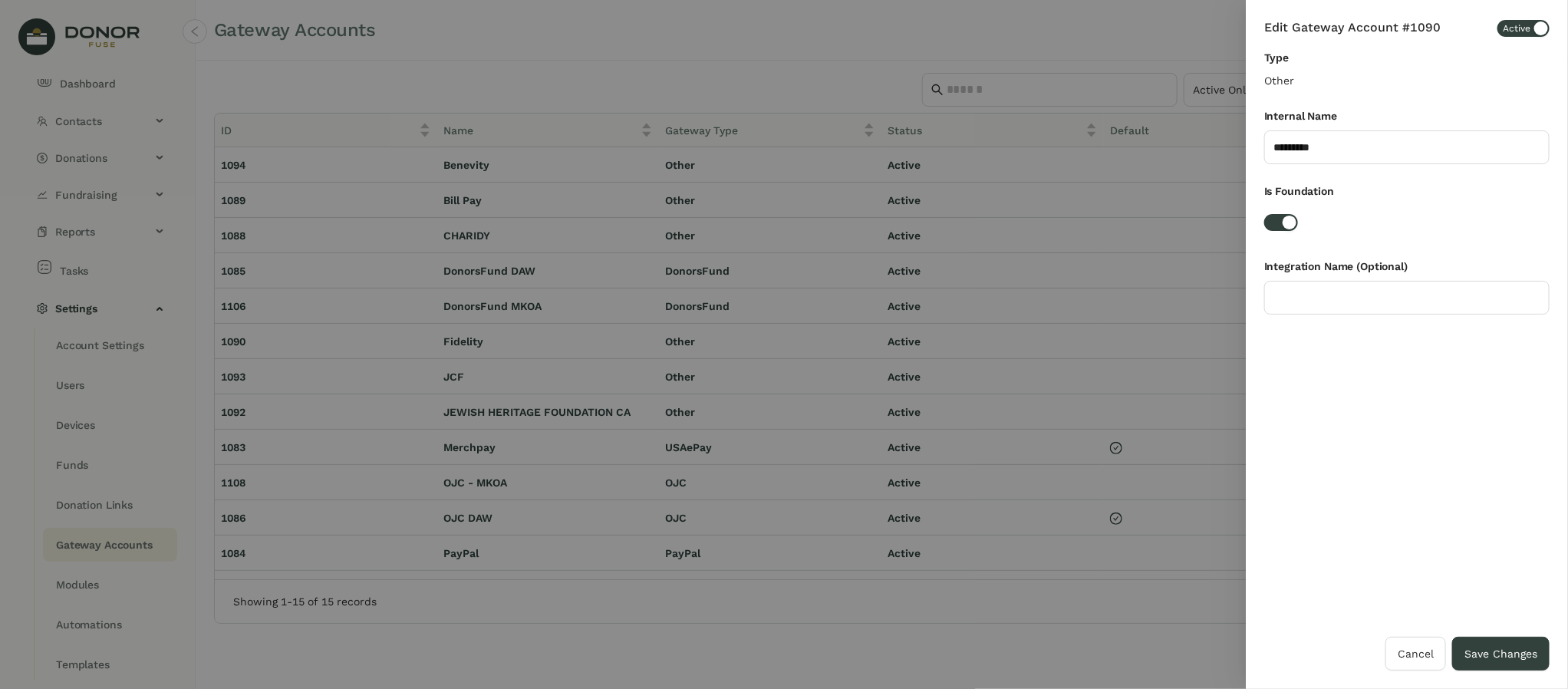 click on "Internal Name" at bounding box center (1407, 61) 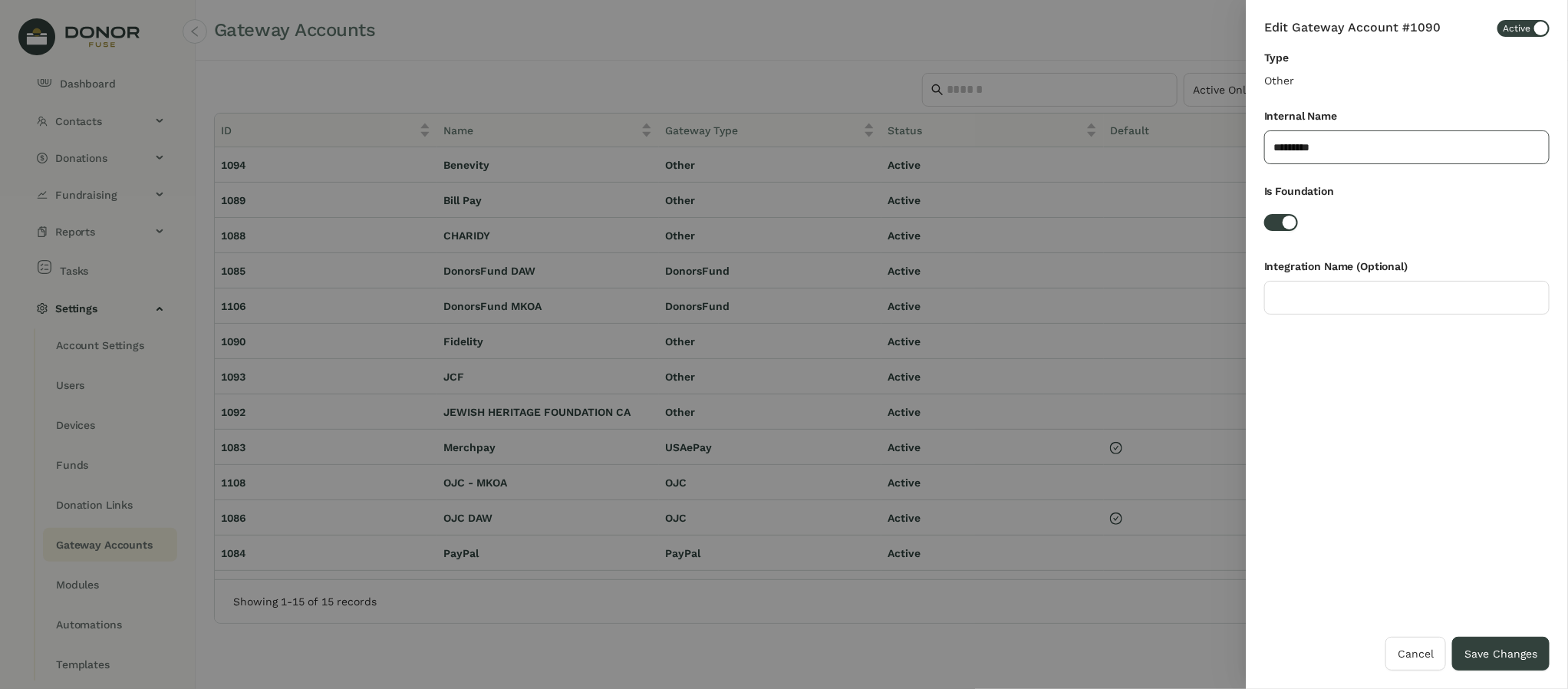 click on "********" at bounding box center [1407, 147] 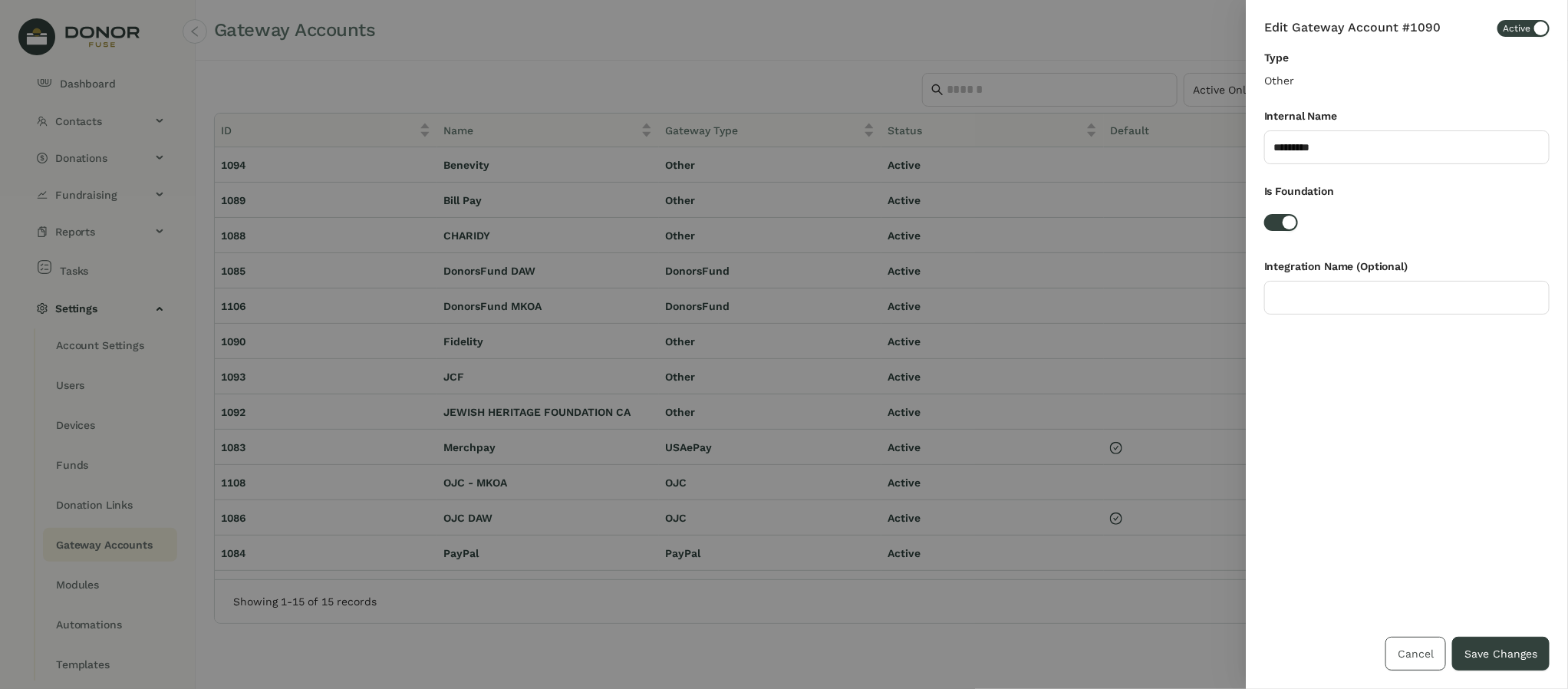 click on "Cancel" at bounding box center (1415, 654) 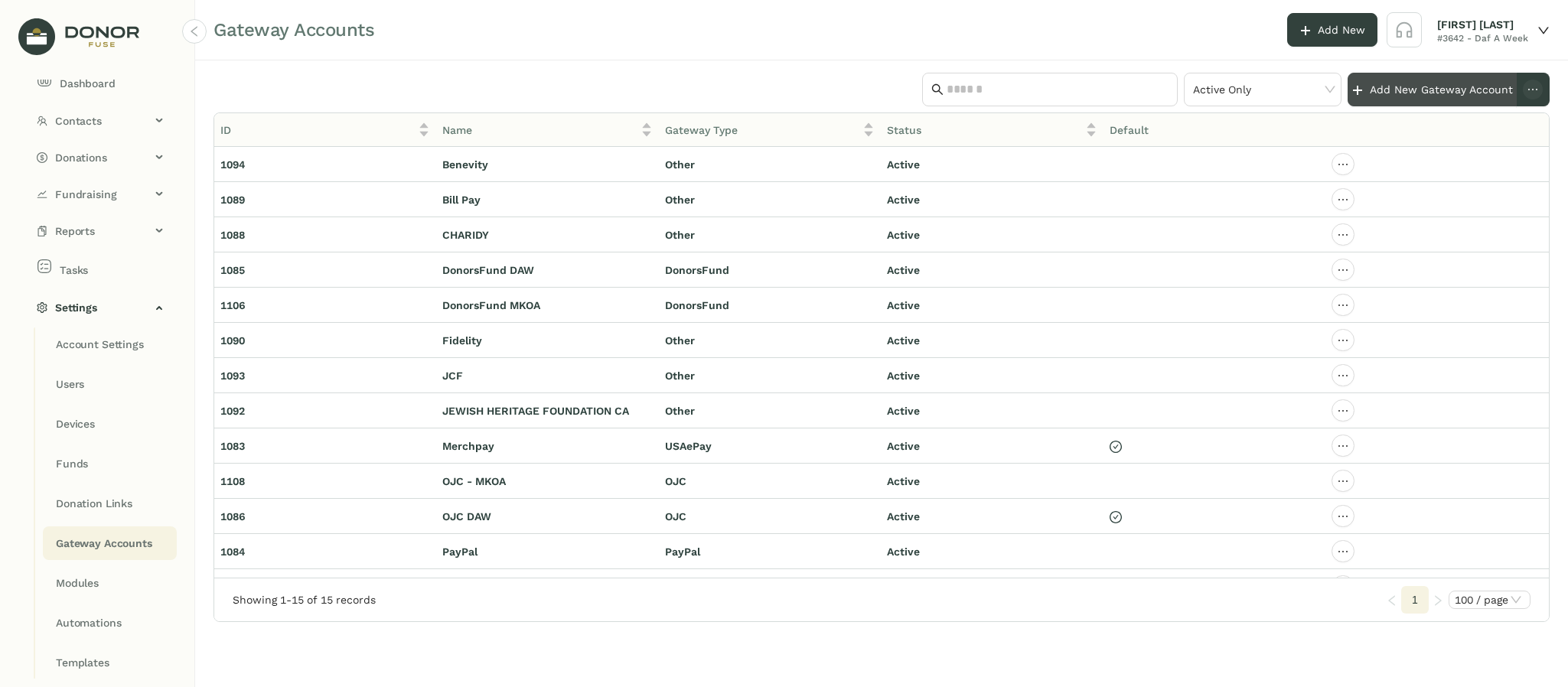 click on "Add New Gateway Account" at bounding box center [1441, 90] 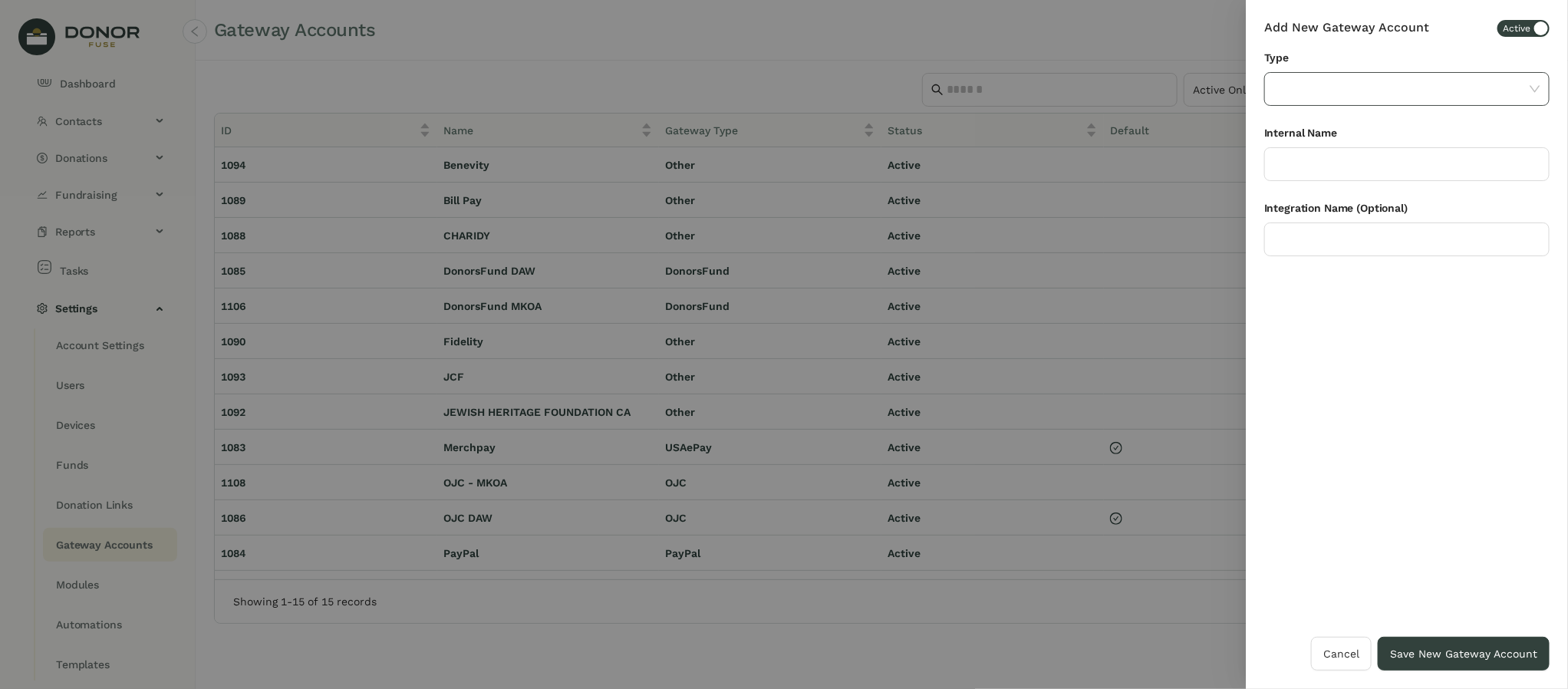 click at bounding box center (1402, 89) 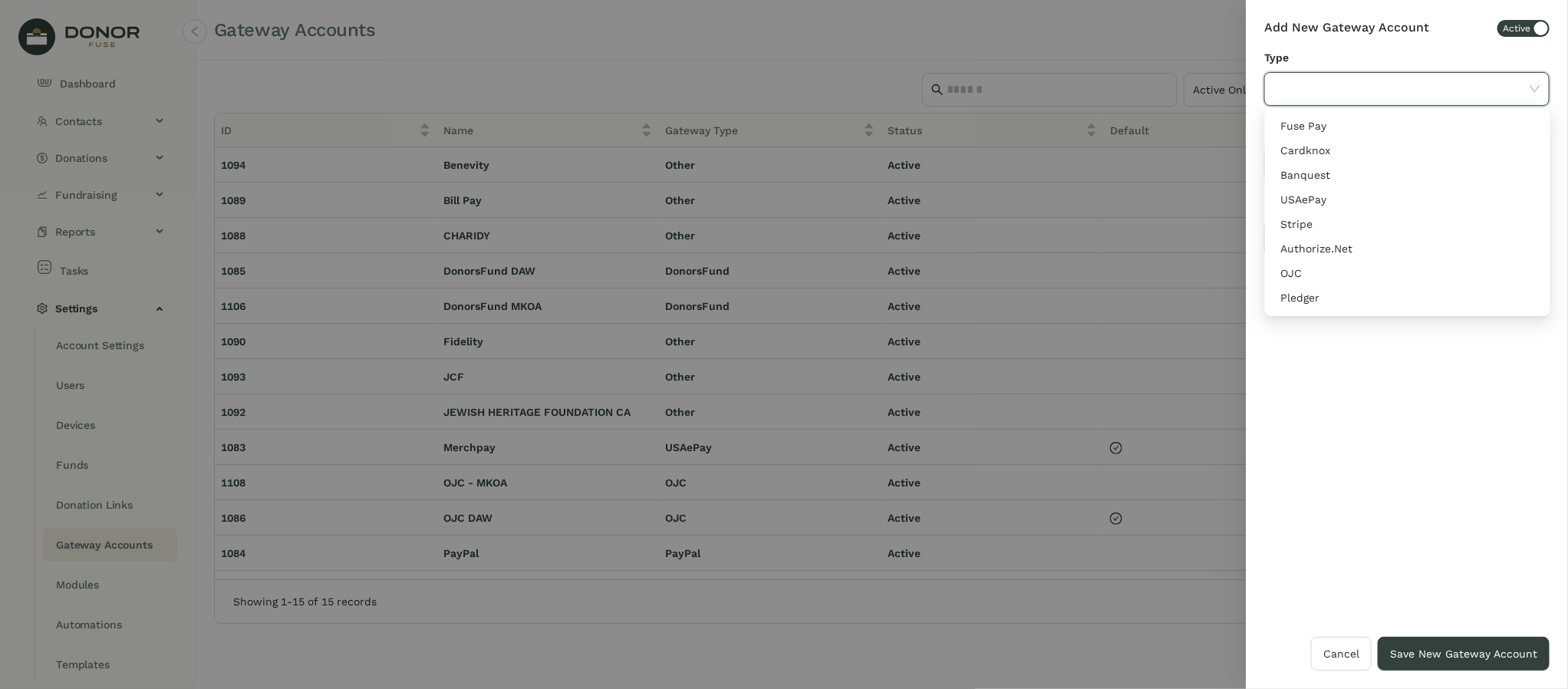 click on "Add New Gateway Account  Active Type    Internal Name Integration Name (Optional)" at bounding box center [1407, 328] 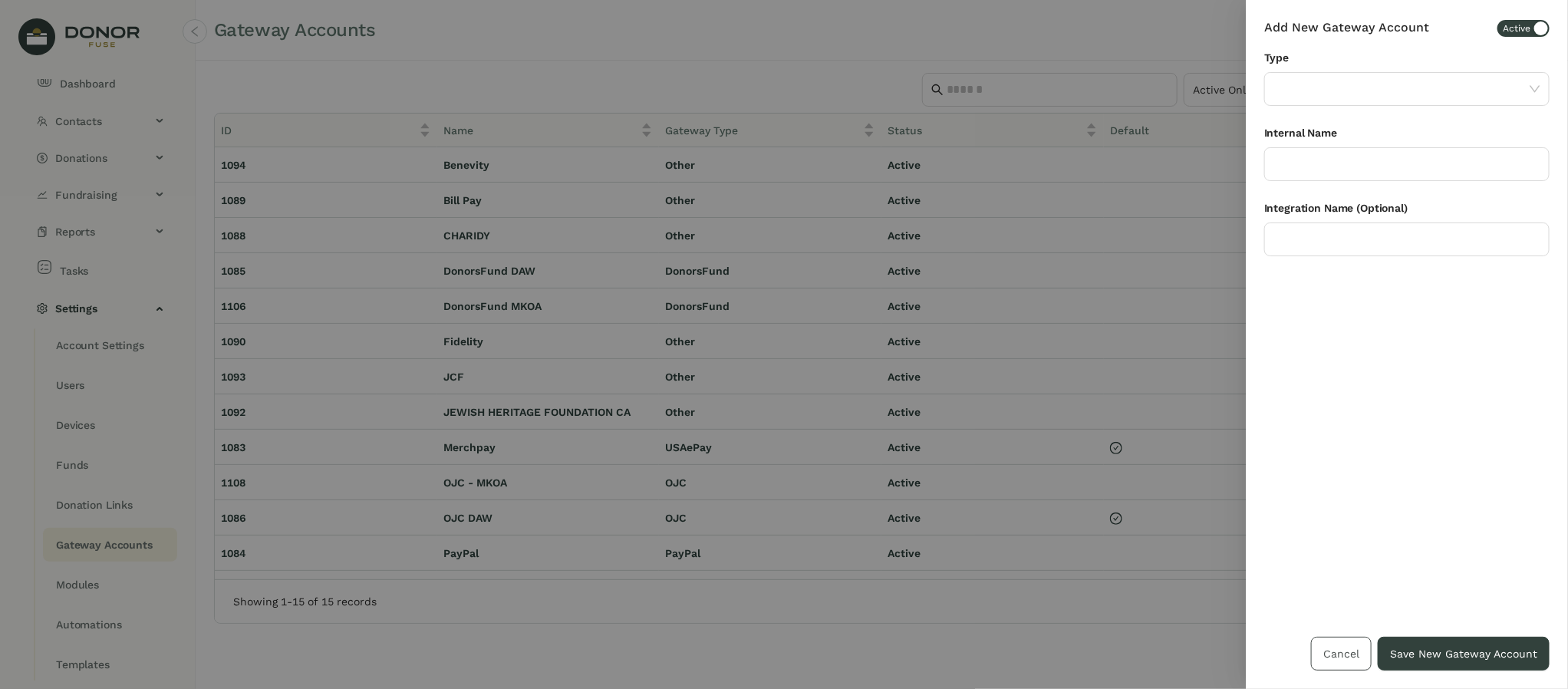 click on "Cancel" at bounding box center (1341, 654) 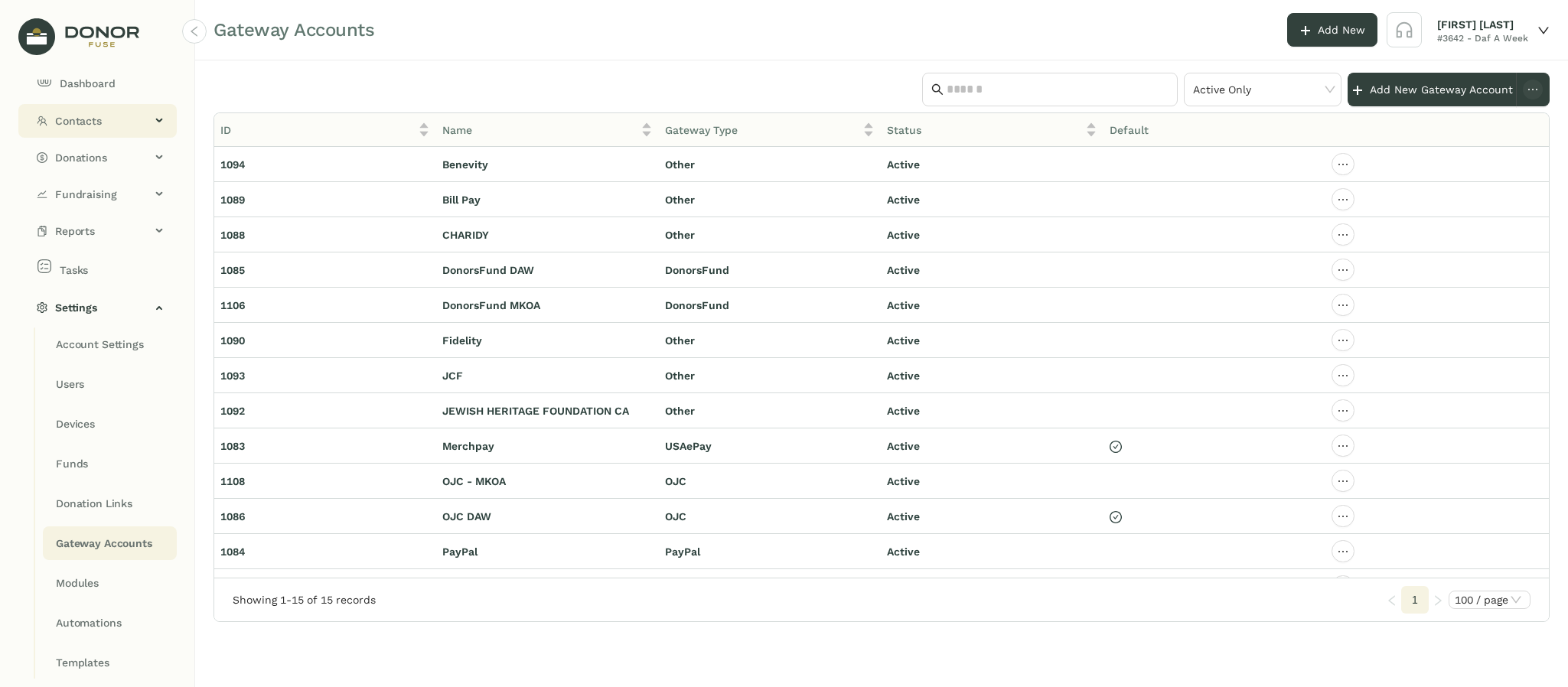 click on "Contacts" at bounding box center [103, 121] 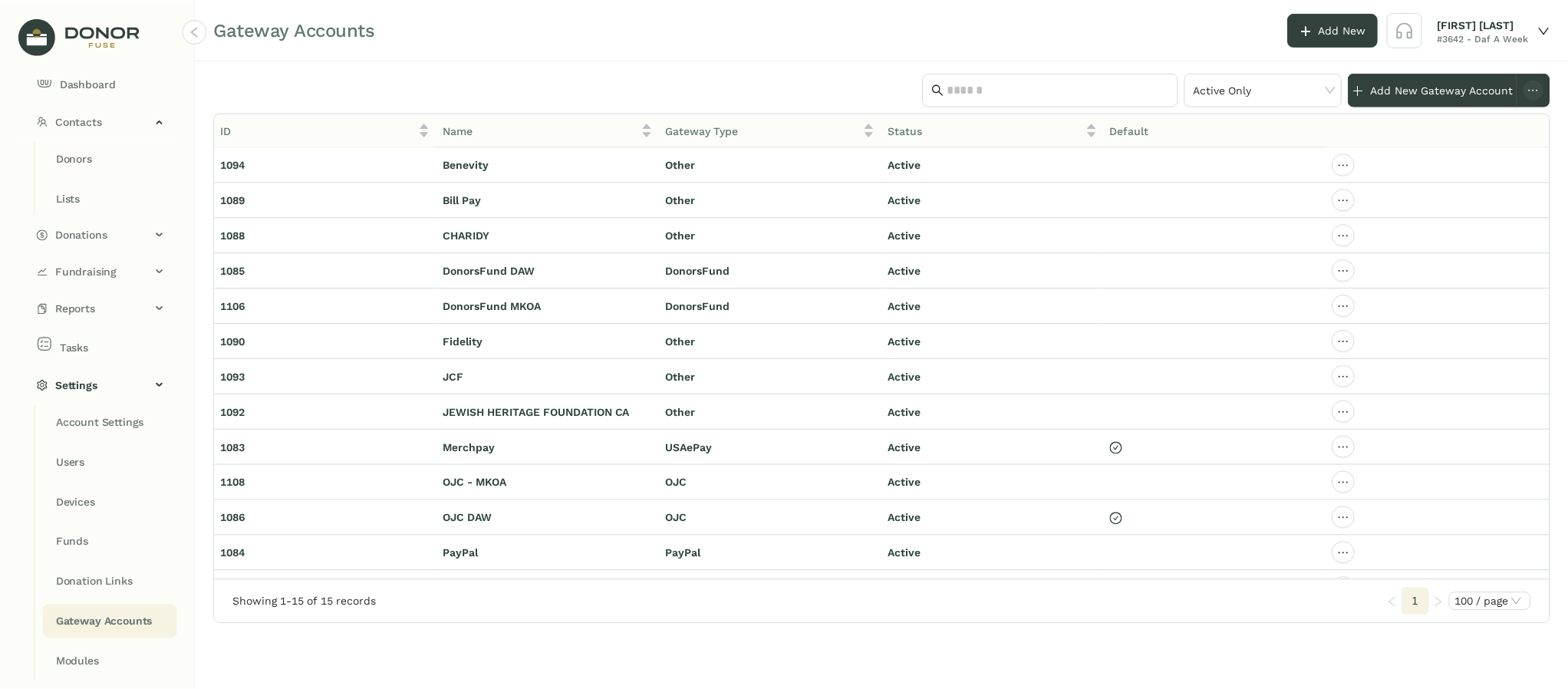 scroll, scrollTop: 0, scrollLeft: 0, axis: both 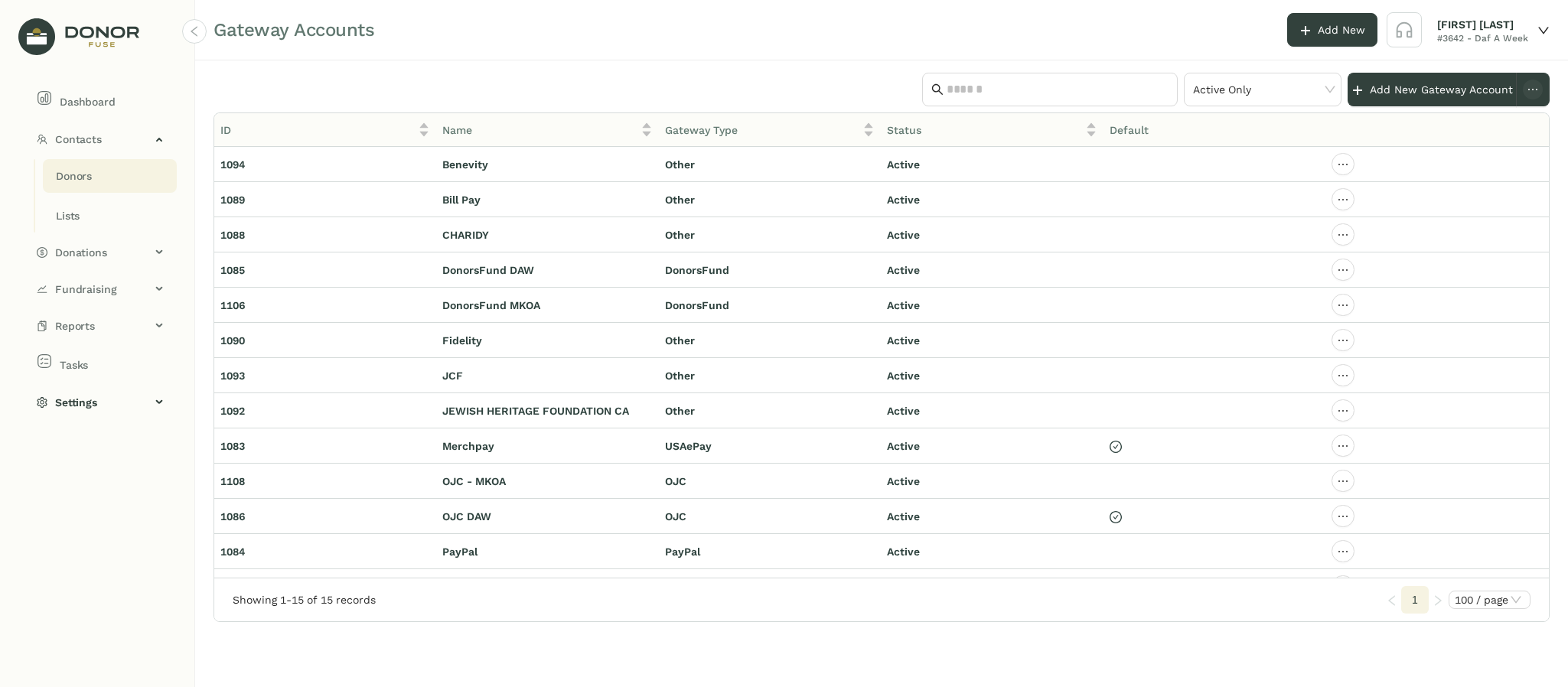 click on "Donors" at bounding box center (73, 176) 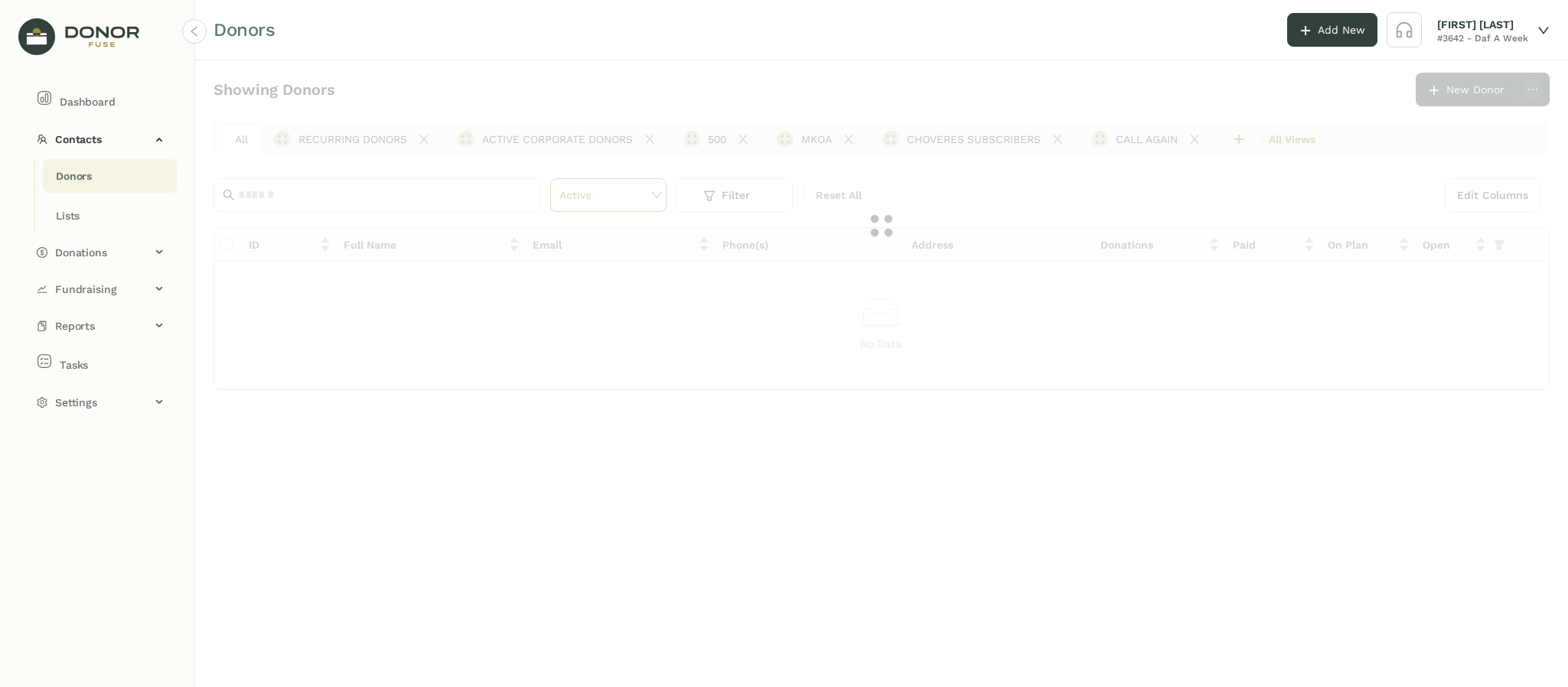 click at bounding box center [385, 195] 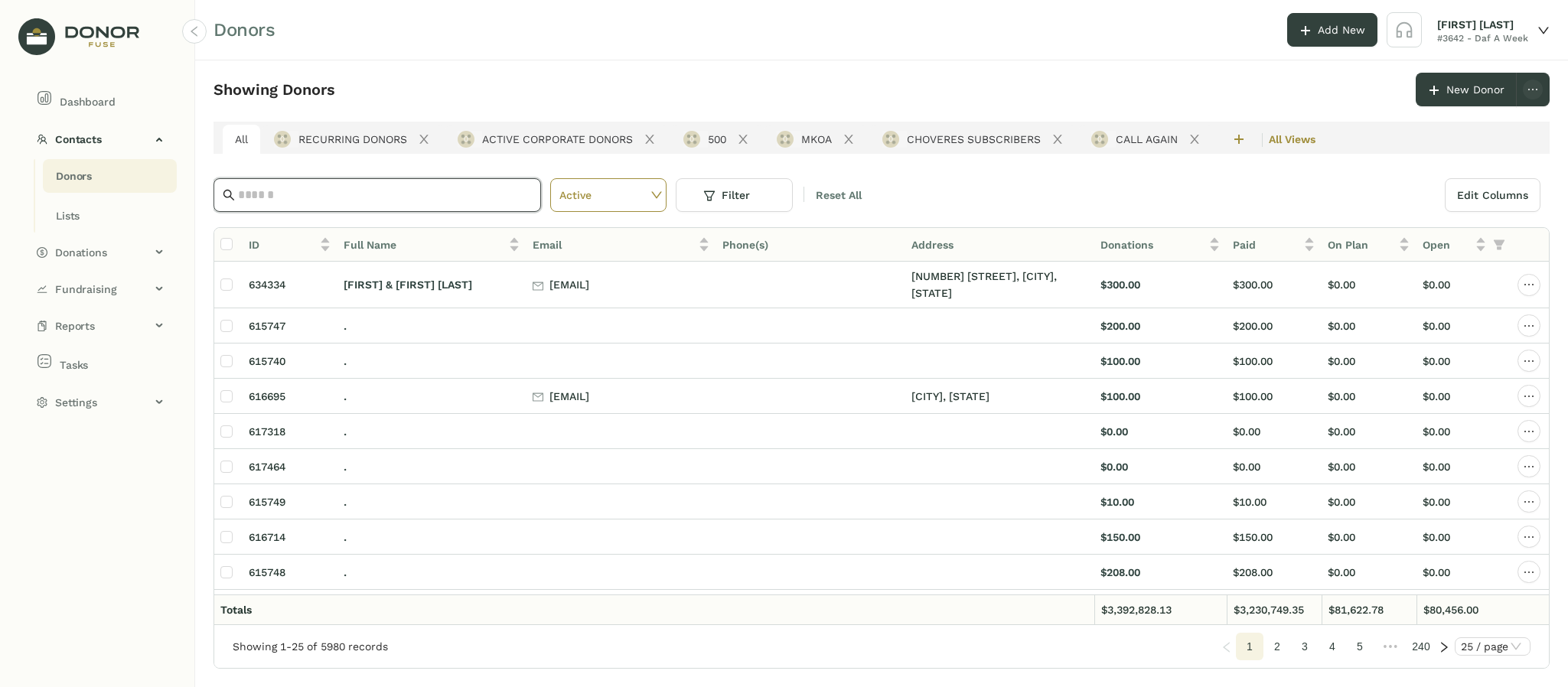 click at bounding box center [385, 195] 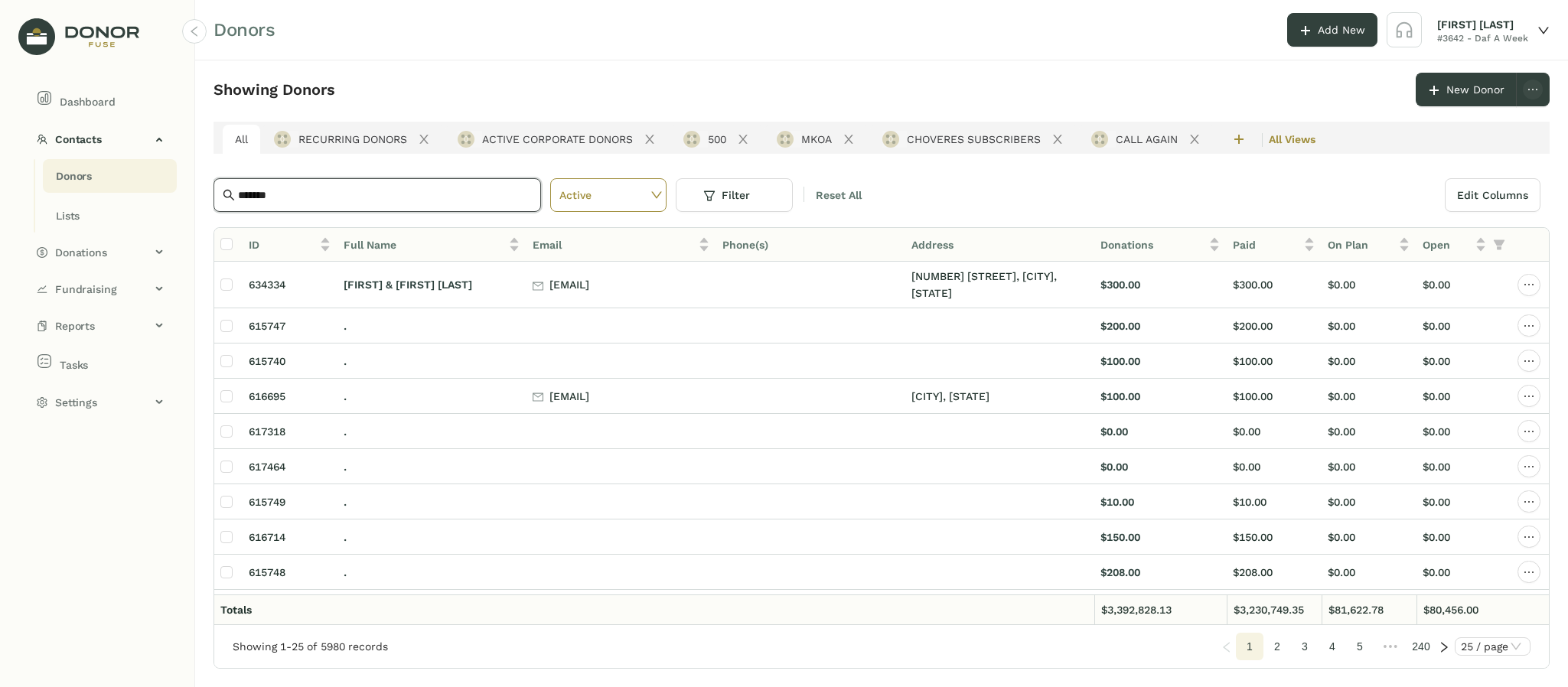 type on "*******" 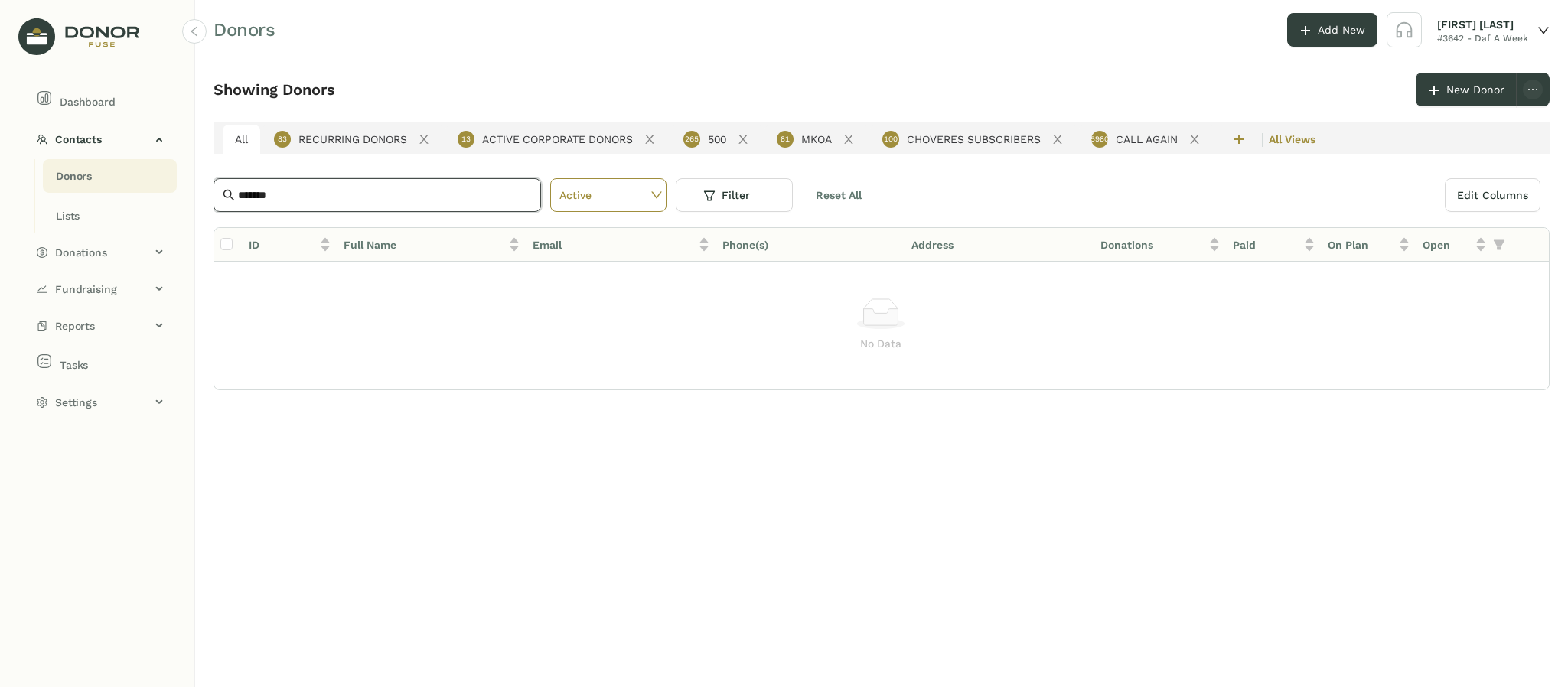 drag, startPoint x: 343, startPoint y: 195, endPoint x: 214, endPoint y: 184, distance: 129.46814 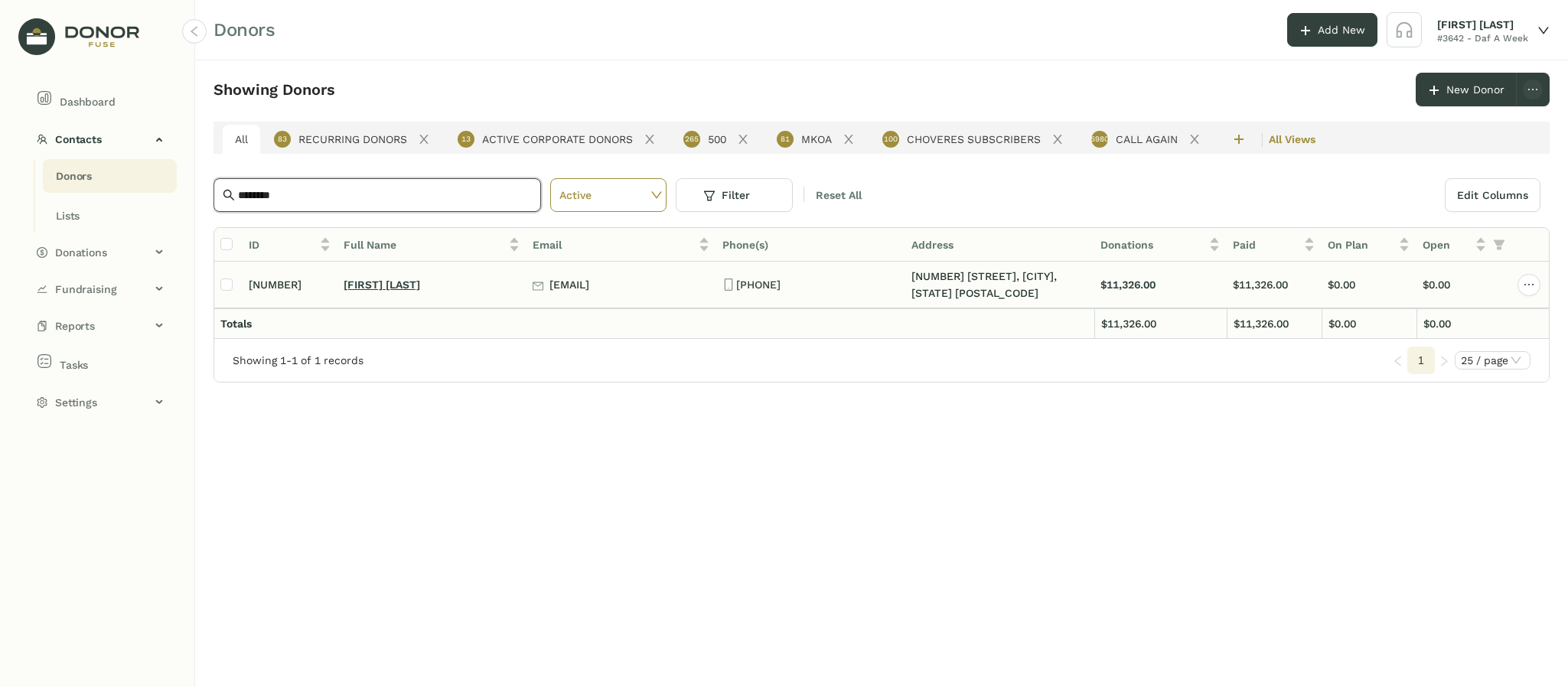 click on "[FIRST] [LAST]" at bounding box center (382, 285) 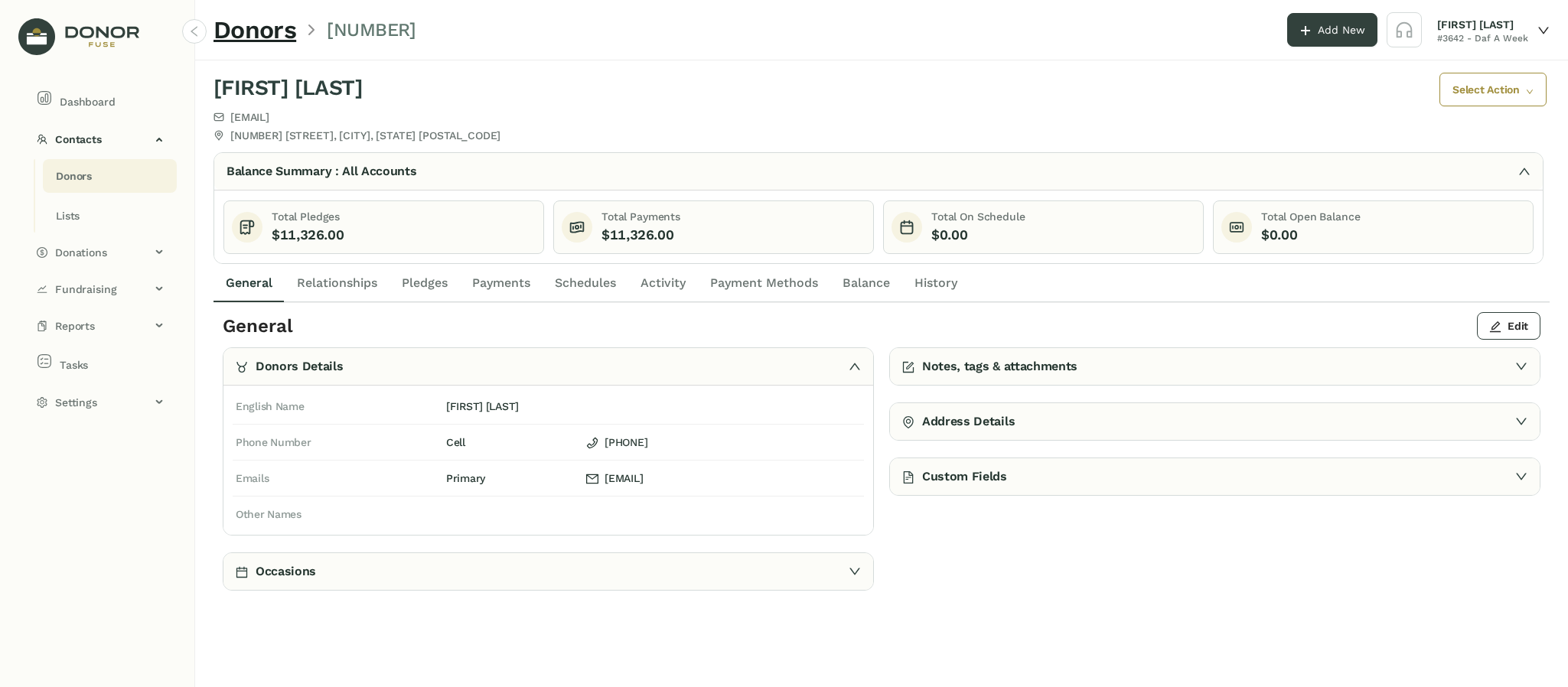 click on "Payments" at bounding box center (249, 283) 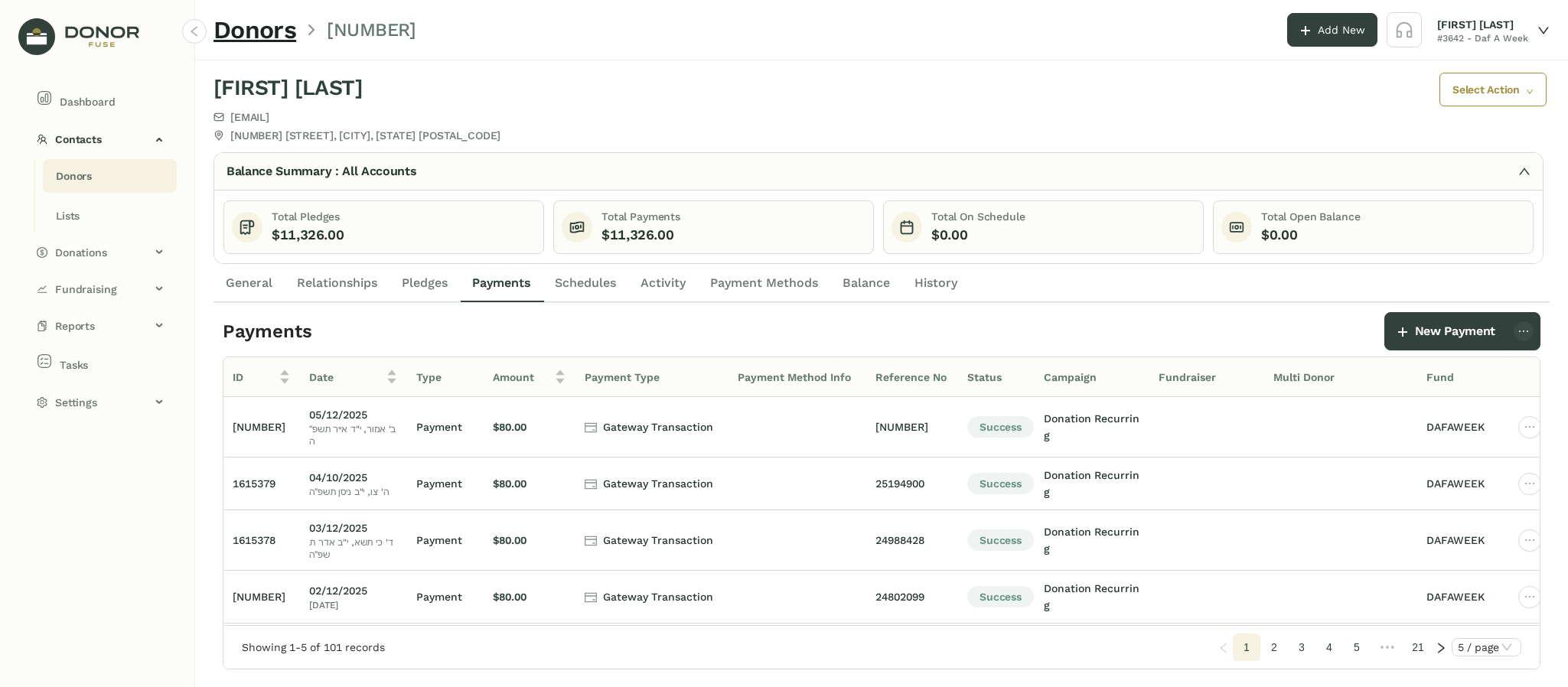 click on "Pledges" at bounding box center (425, 283) 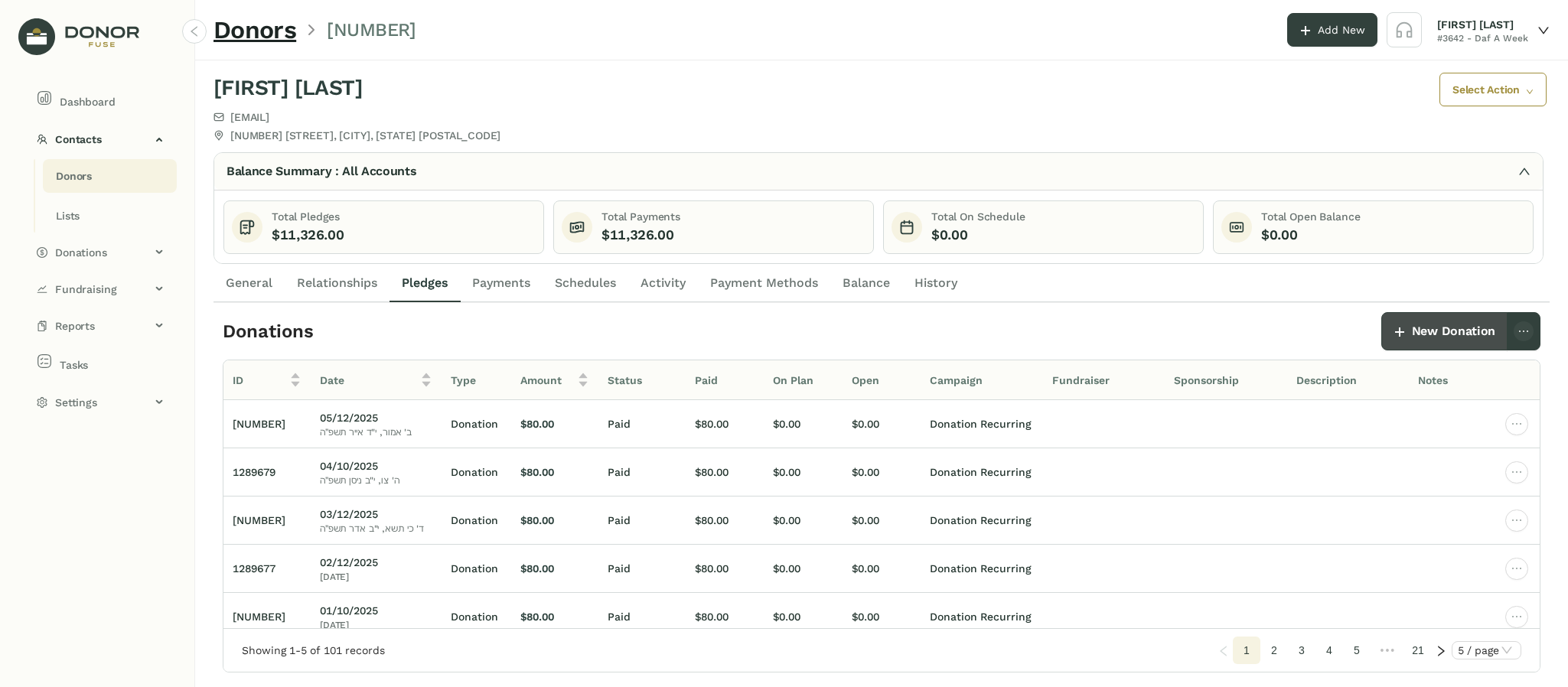 click on "New Donation" at bounding box center (1453, 331) 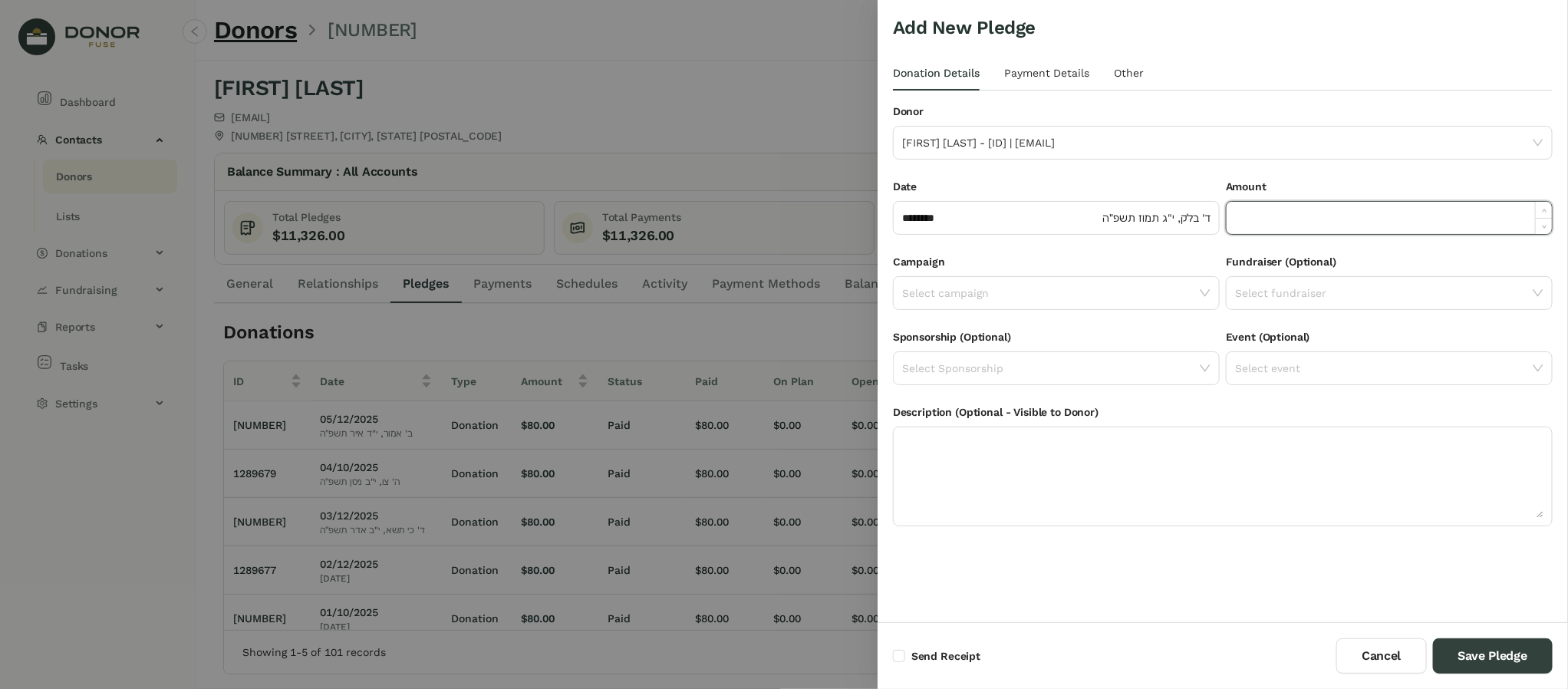 click at bounding box center [1389, 218] 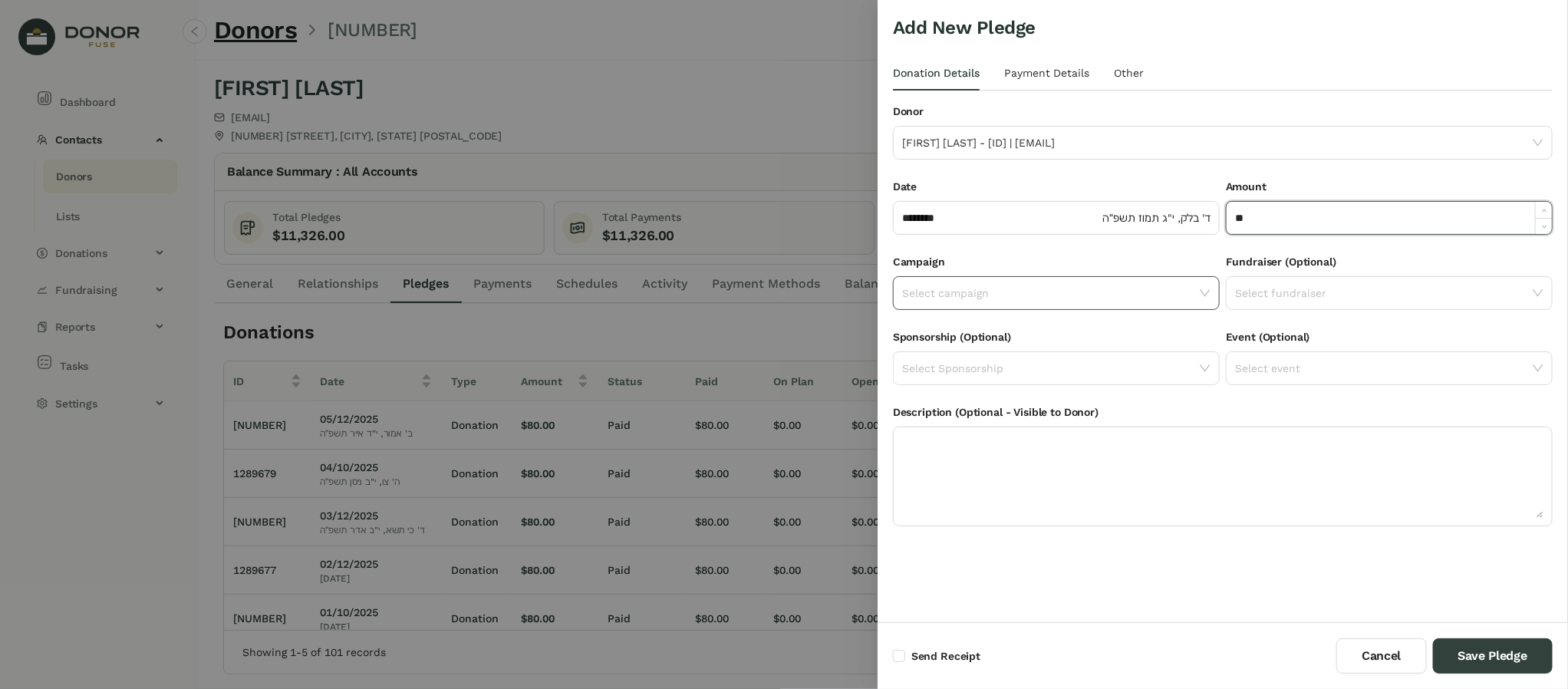 type on "**" 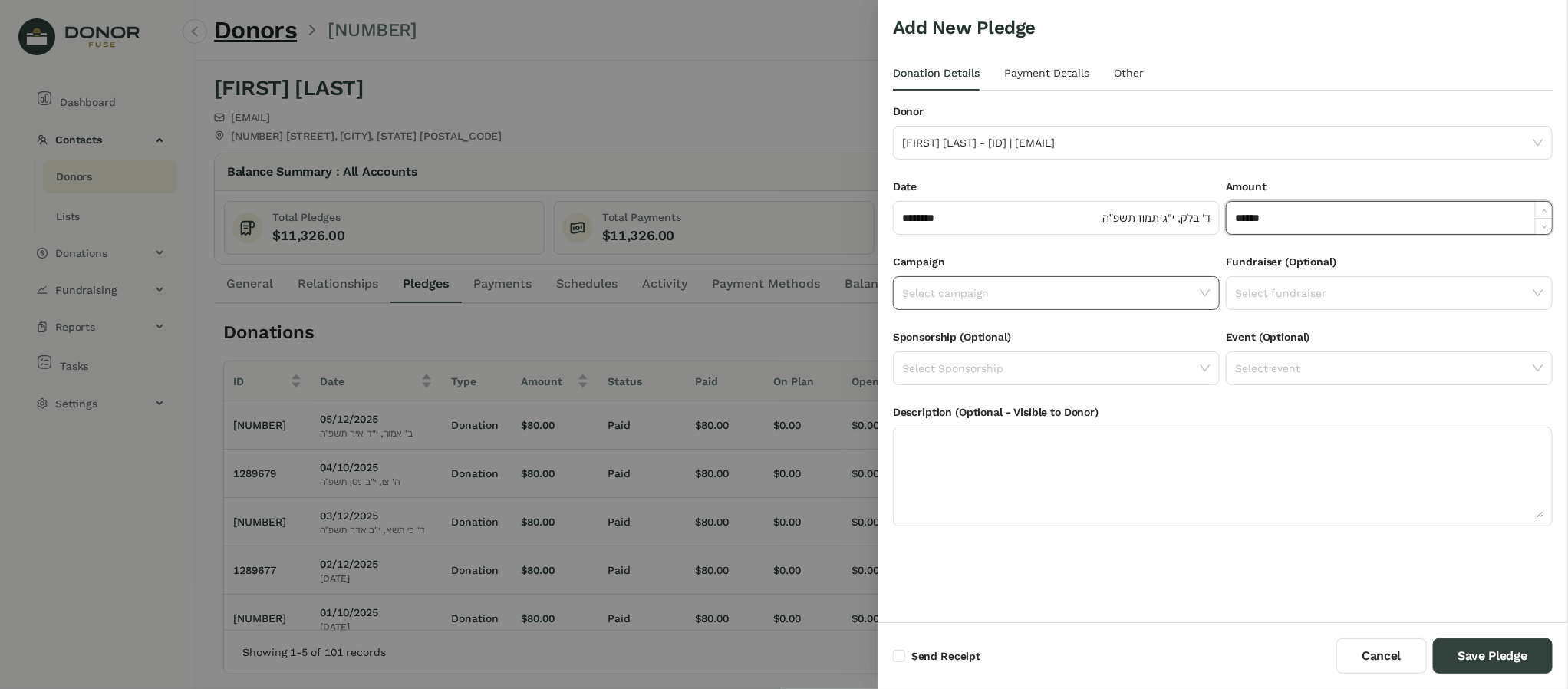 click at bounding box center [1051, 293] 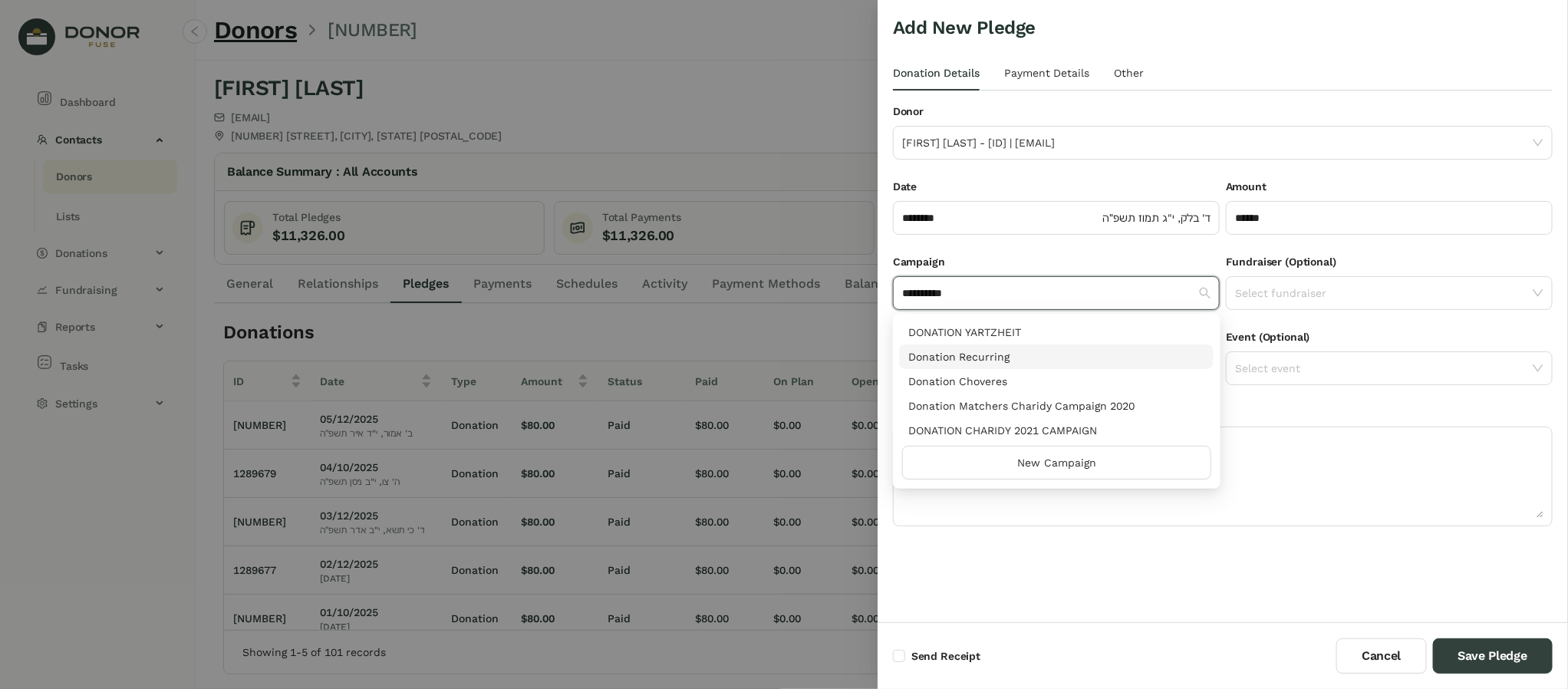 type on "**********" 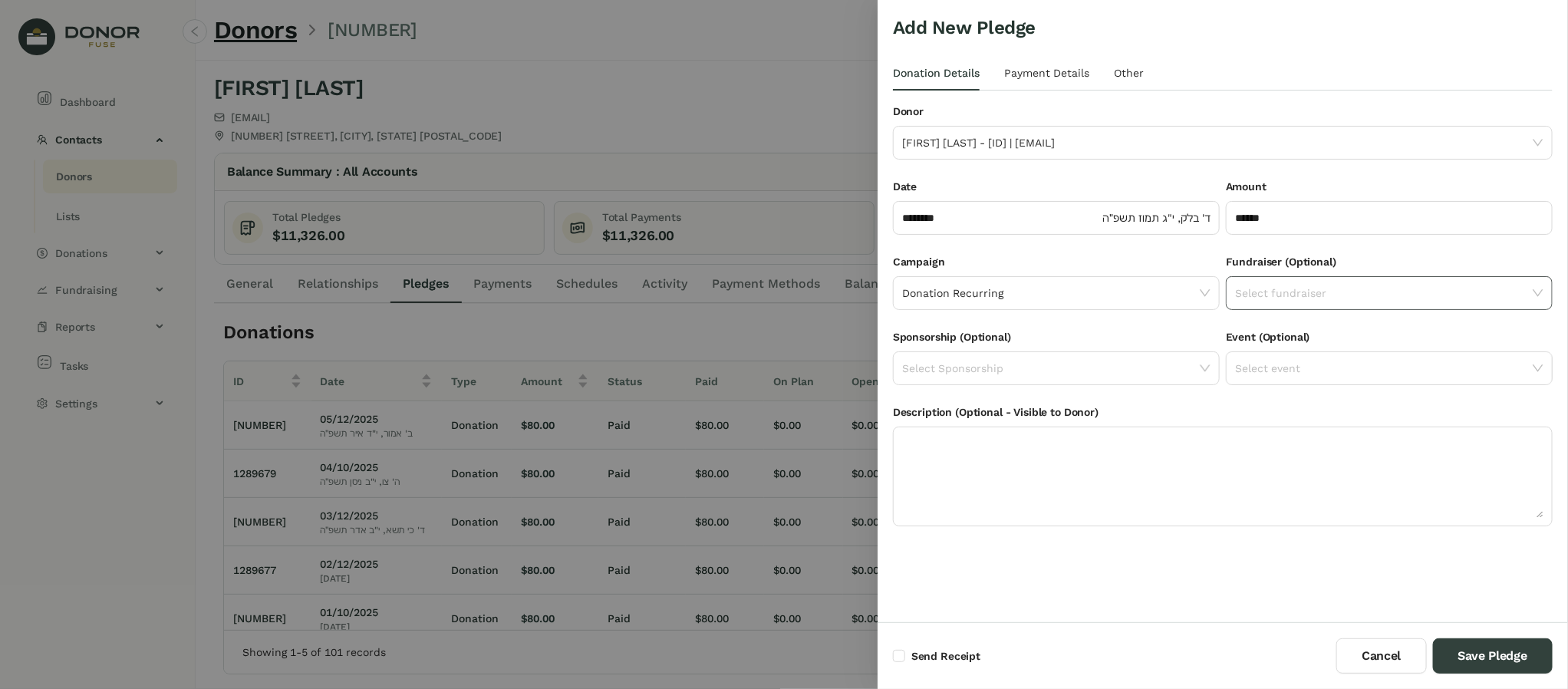 click at bounding box center (1384, 293) 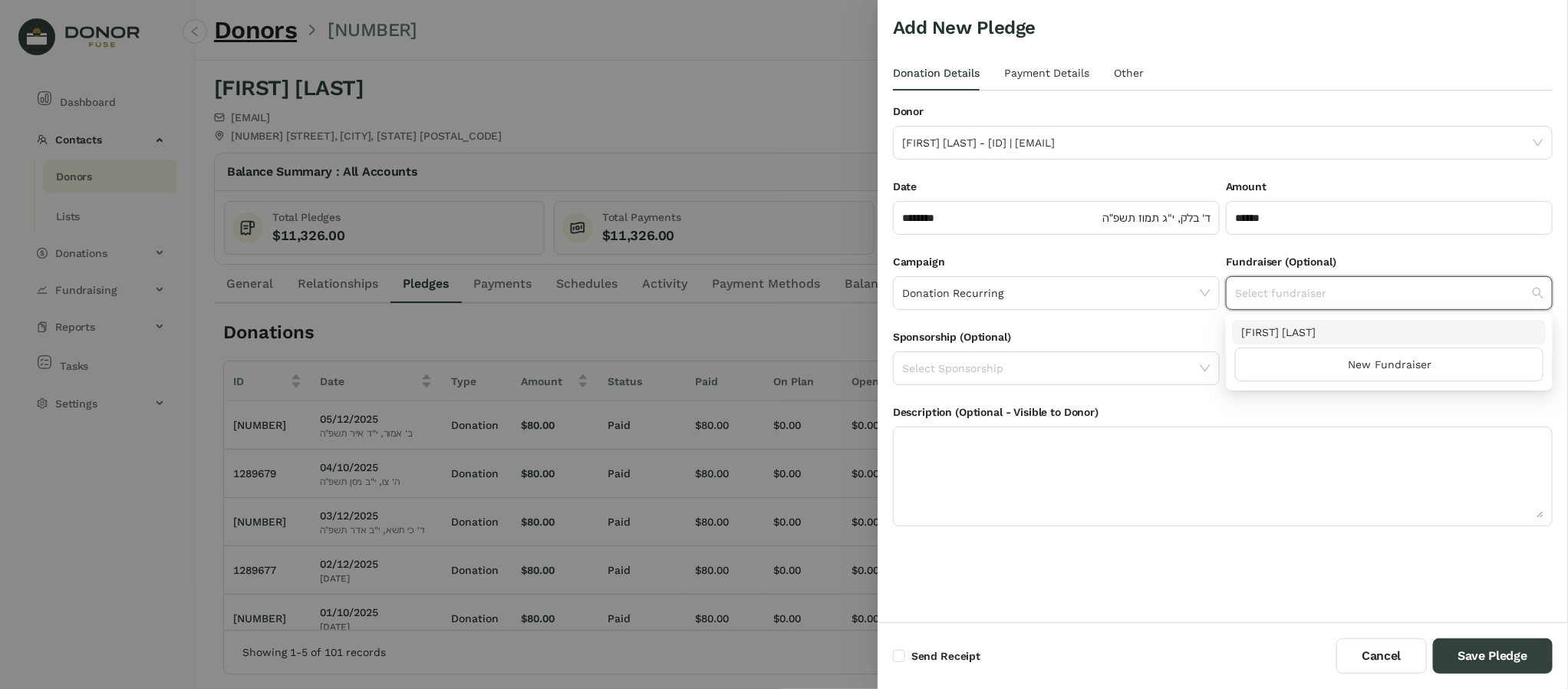click on "Amount ******" at bounding box center (1389, 216) 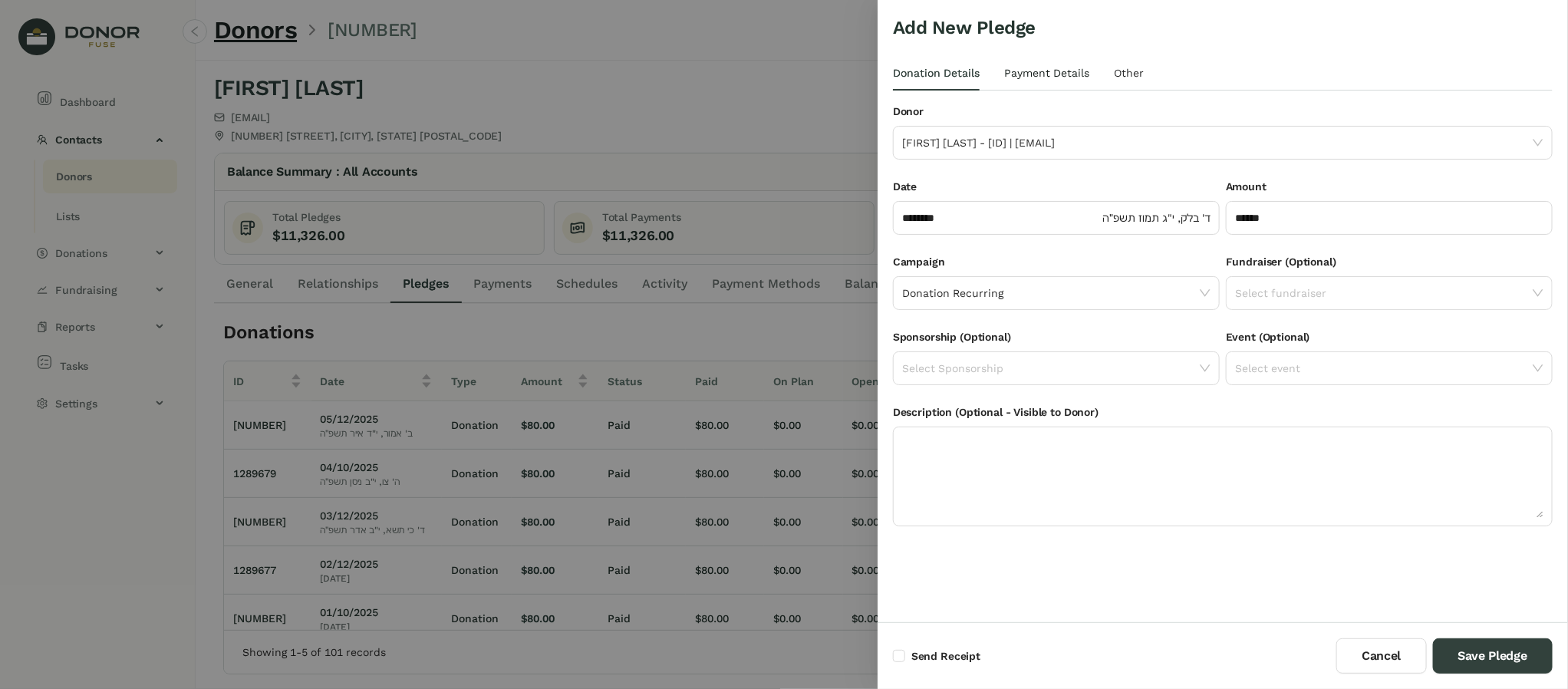click on "Payment Details" at bounding box center (936, 73) 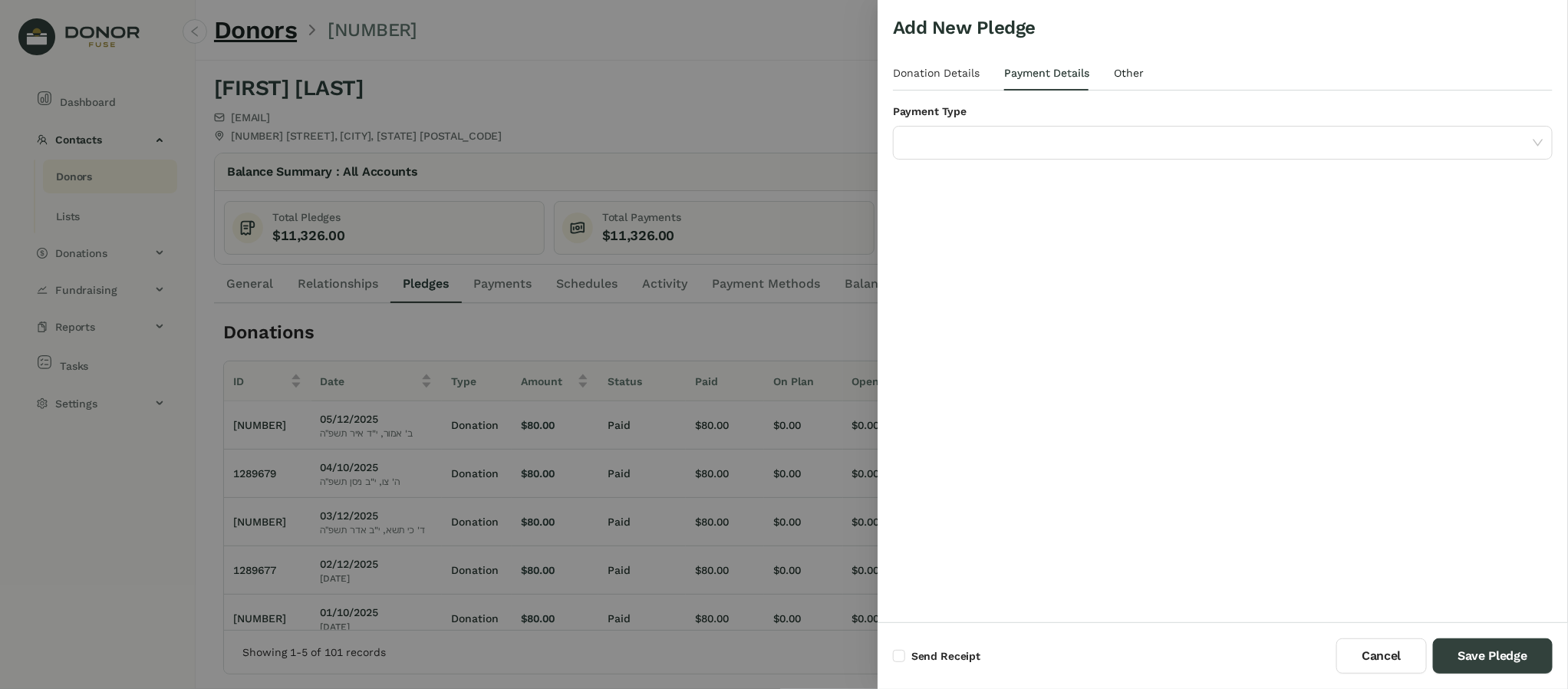 drag, startPoint x: 1140, startPoint y: 74, endPoint x: 1156, endPoint y: 78, distance: 16.492423 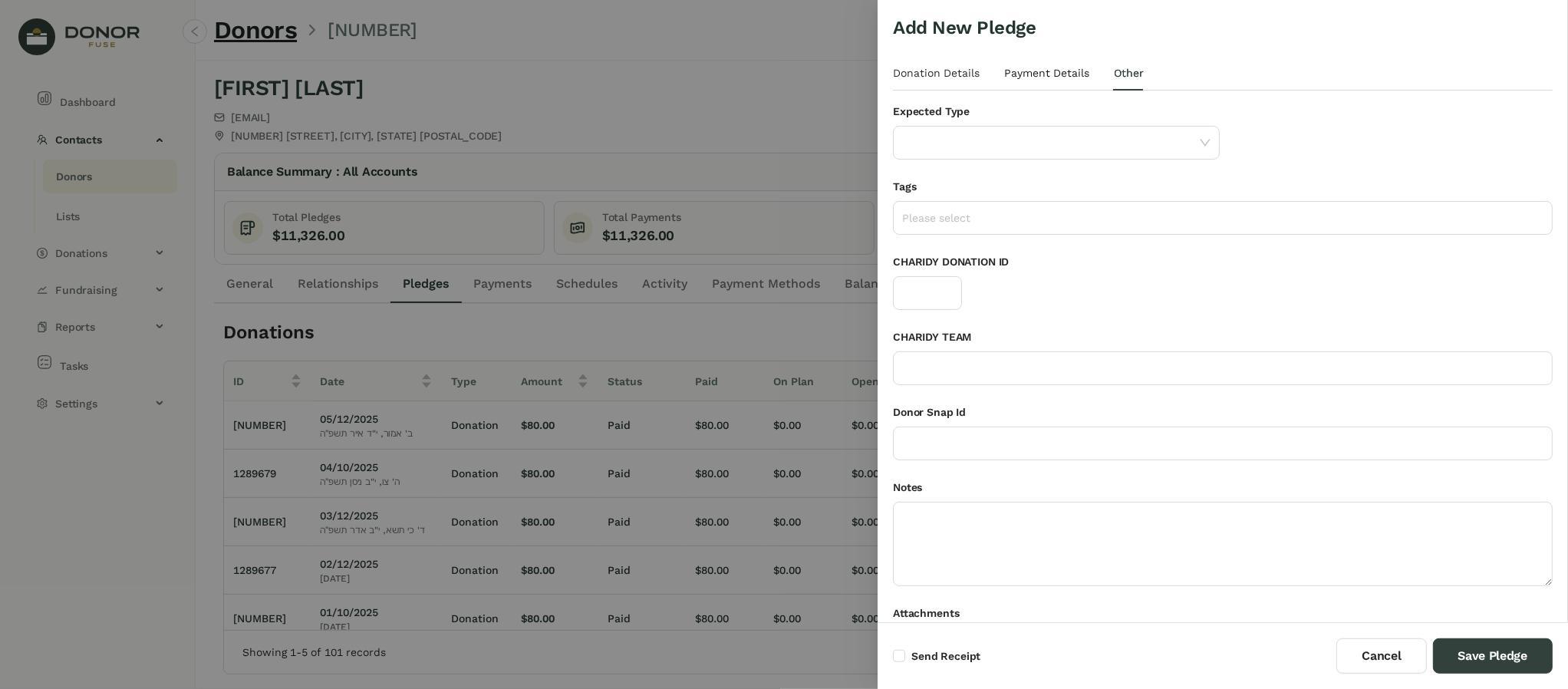 click on "Payment Details" at bounding box center [936, 73] 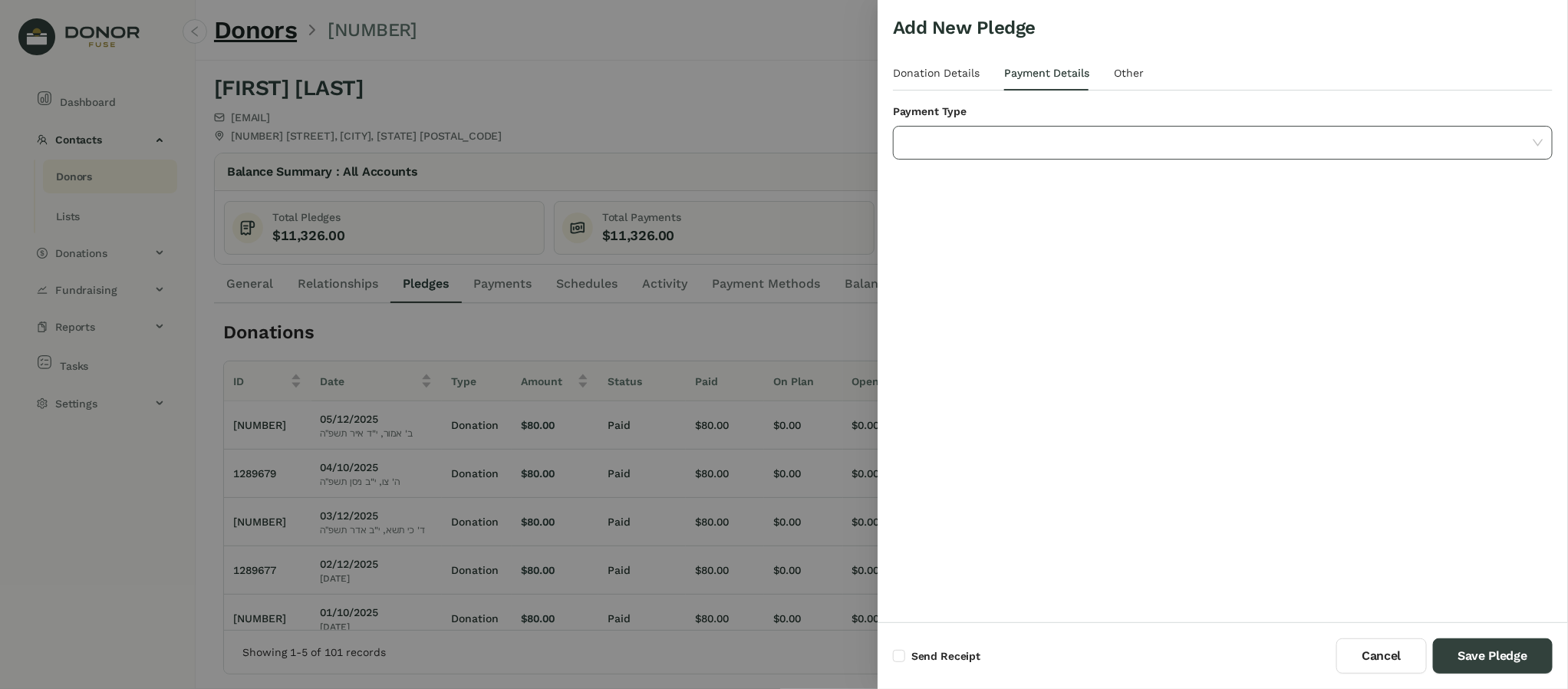 click at bounding box center (1217, 143) 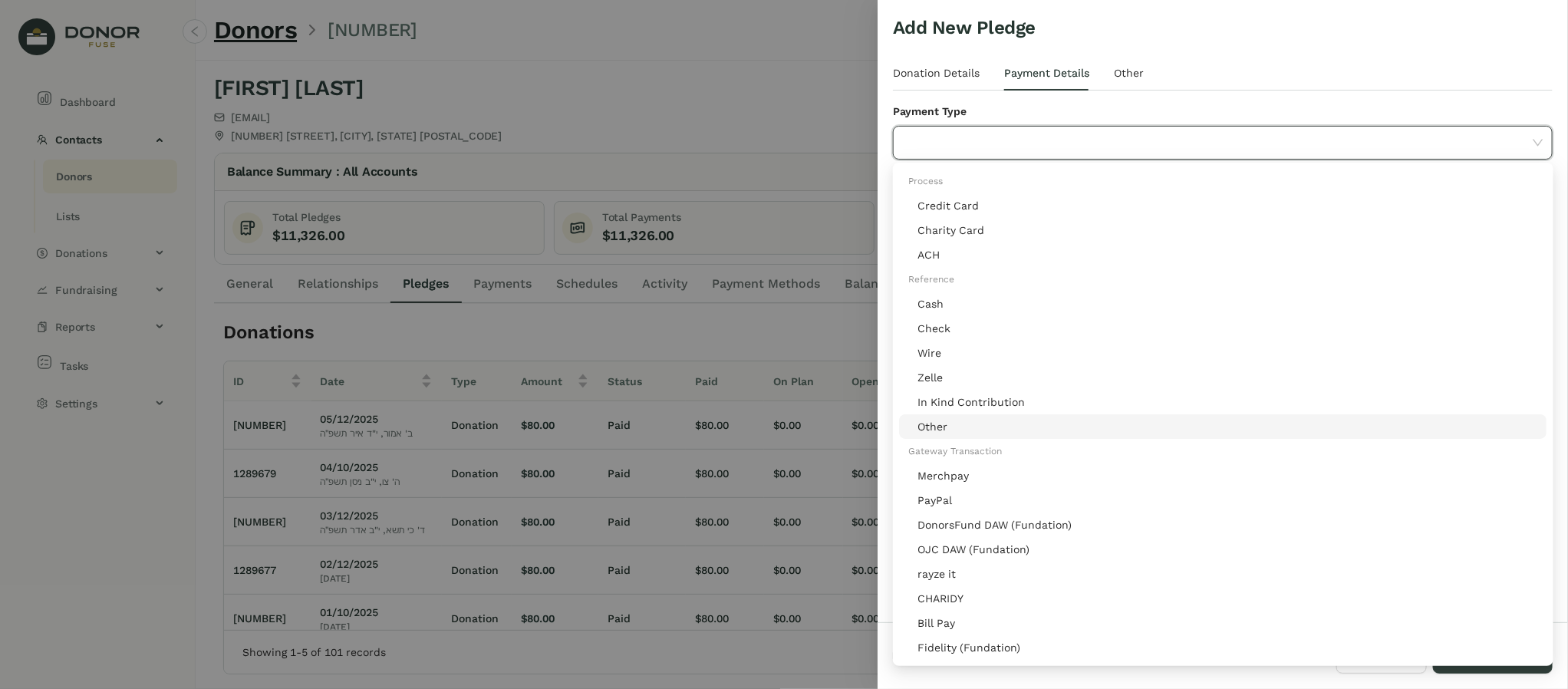 click on "Other" at bounding box center [1227, 427] 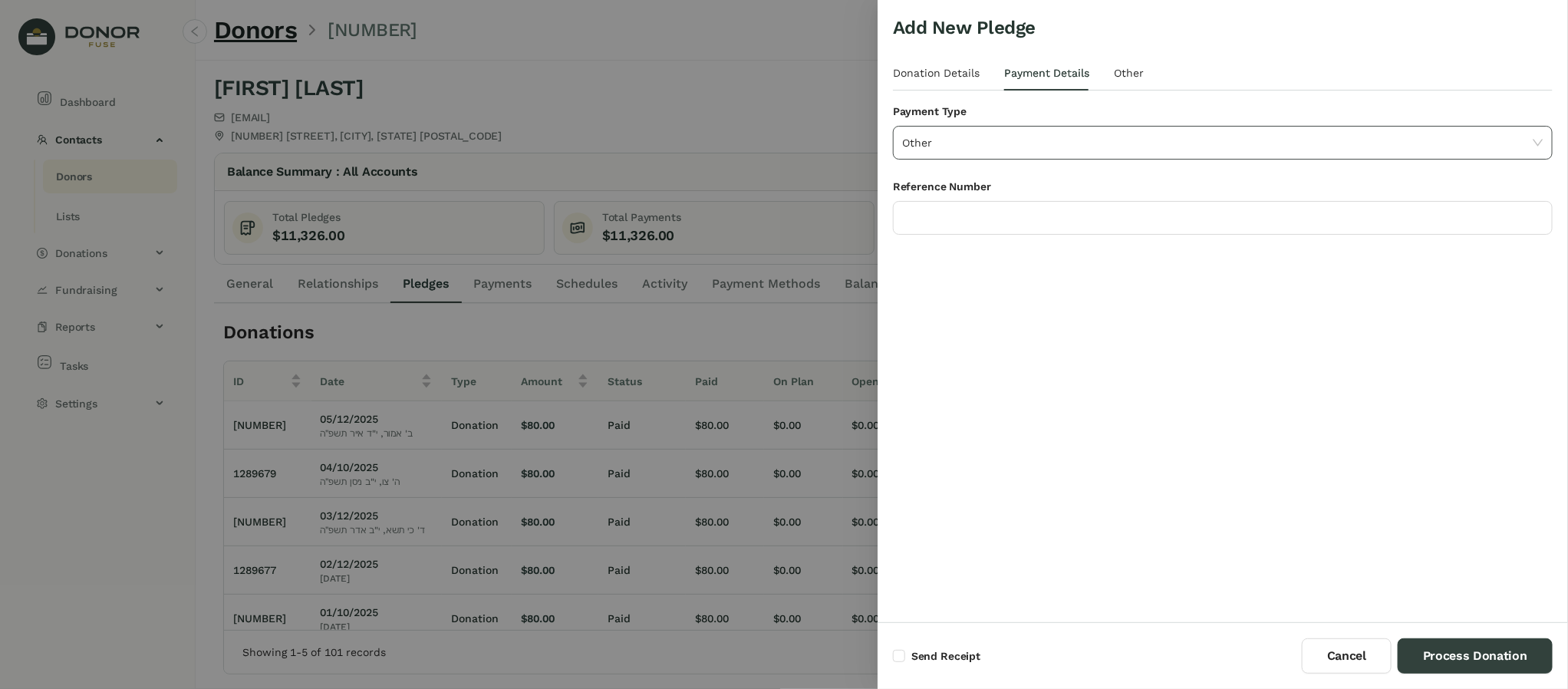 click on "Other" at bounding box center [1223, 143] 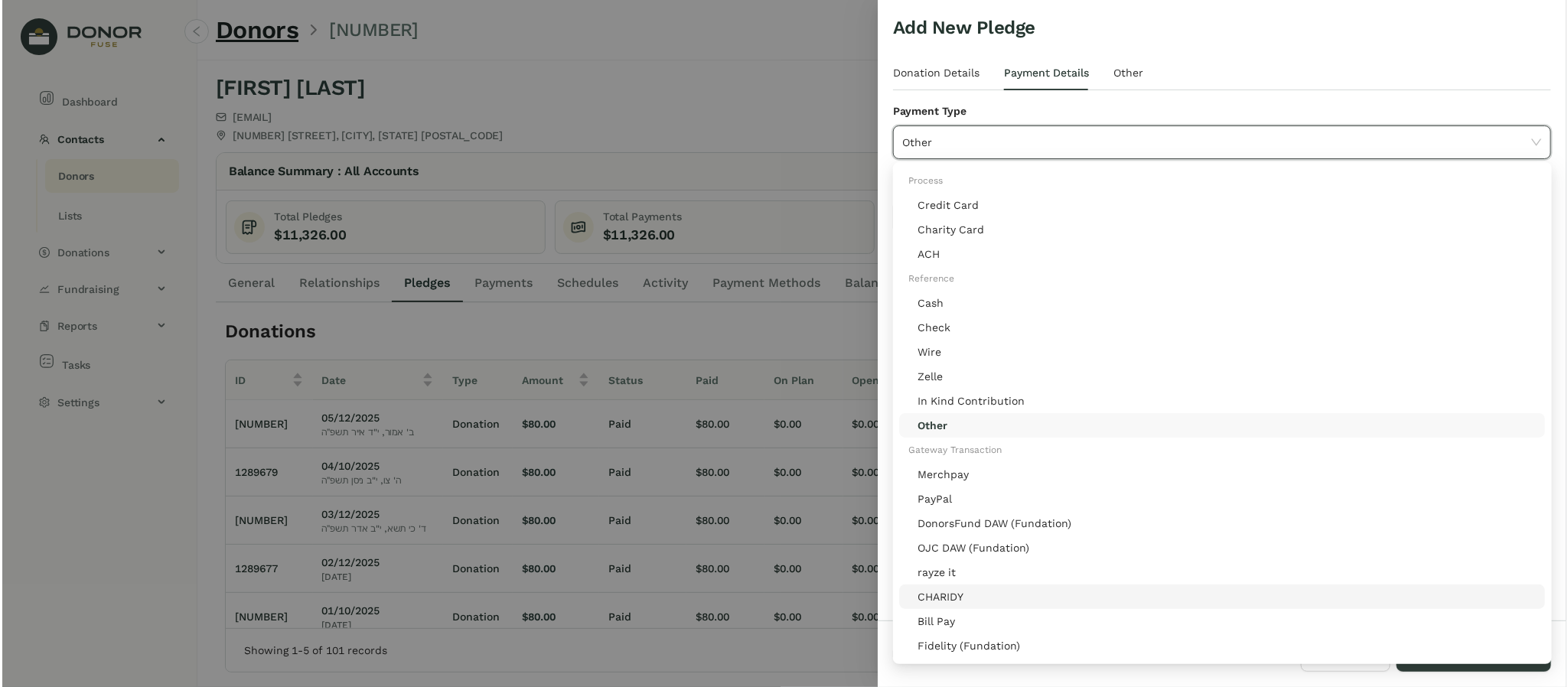 scroll, scrollTop: 115, scrollLeft: 0, axis: vertical 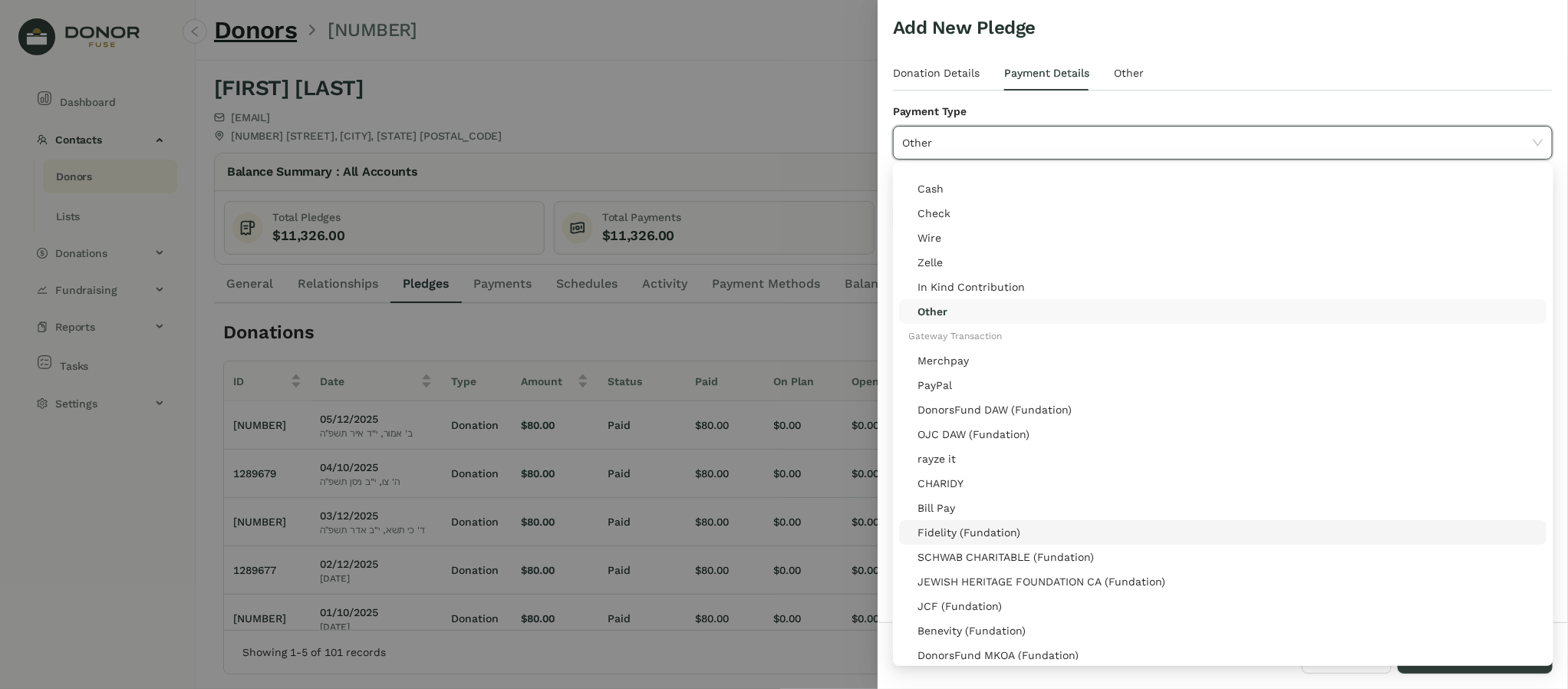 click on "Fidelity  (Fundation)" at bounding box center (1227, 532) 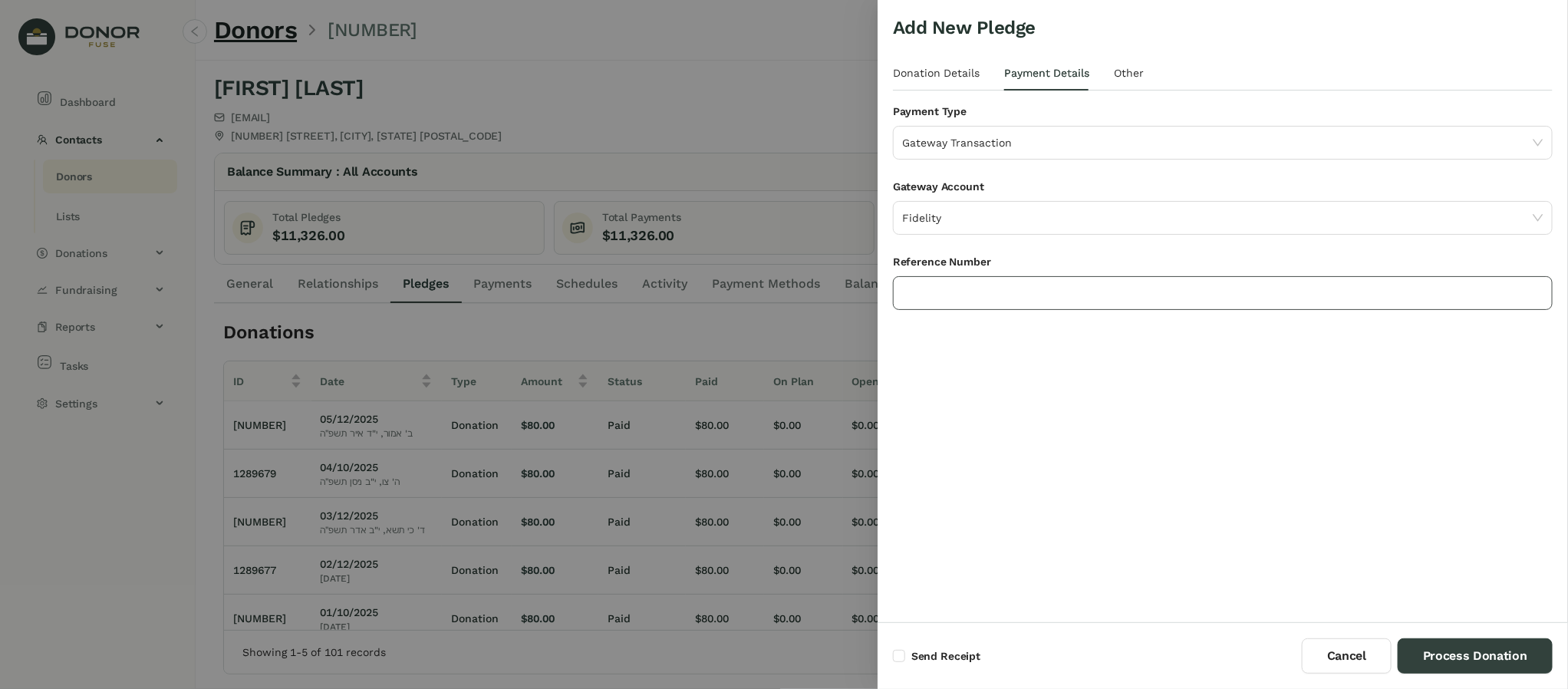 paste on "********" 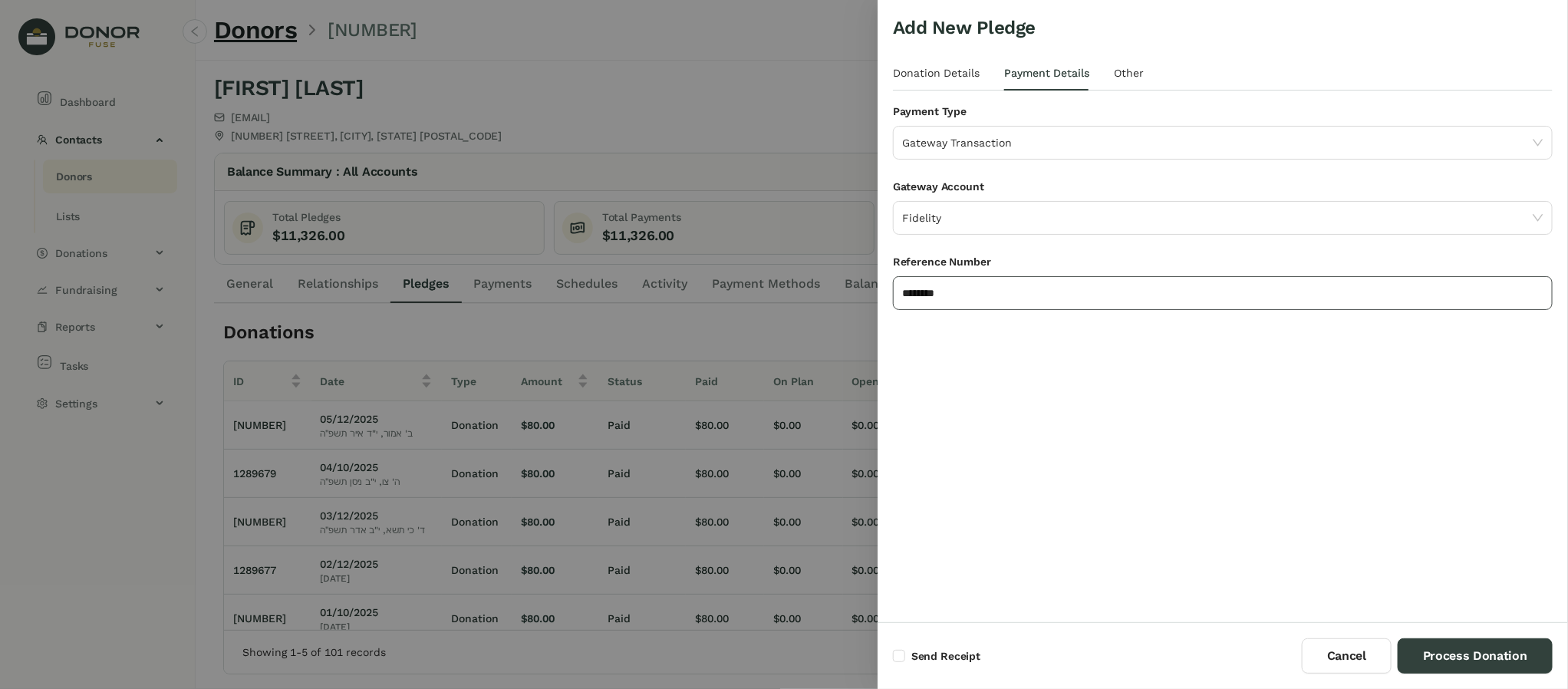 type on "********" 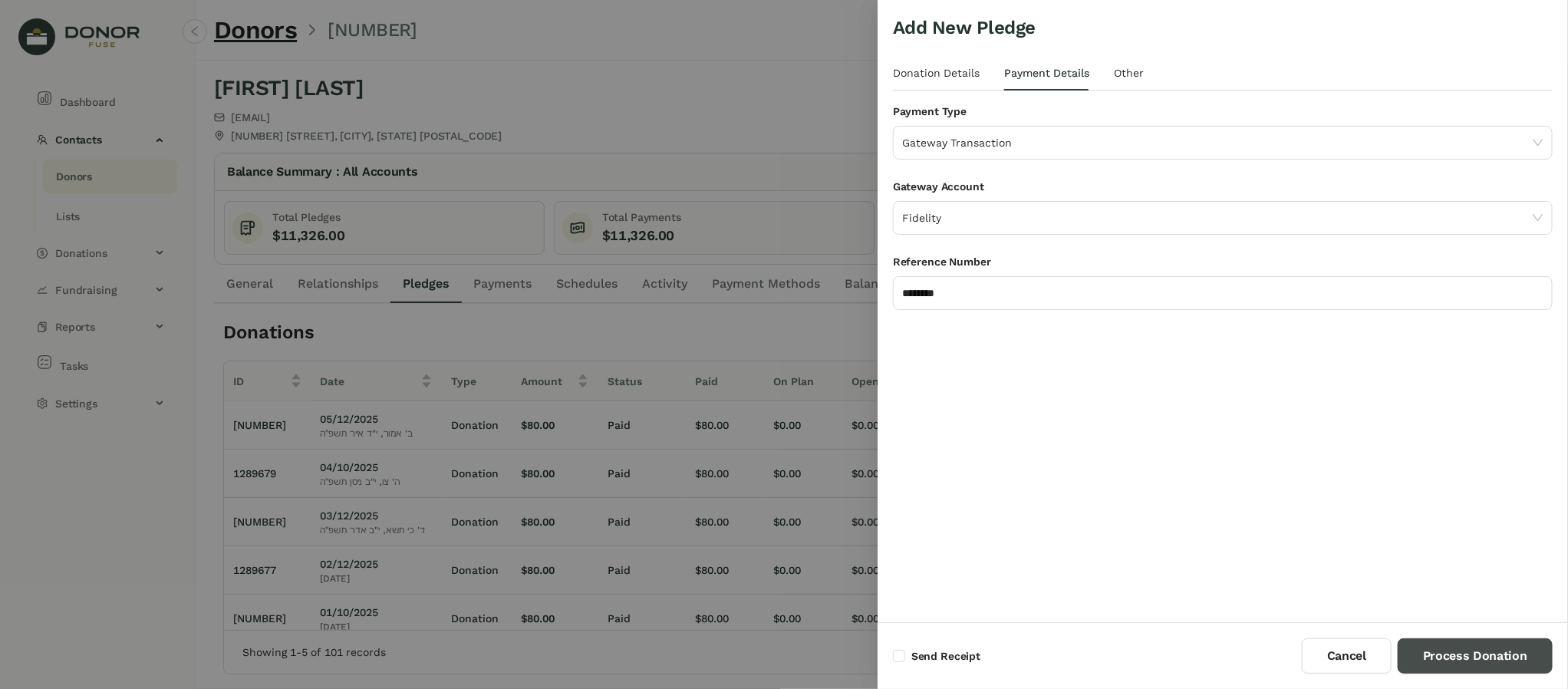 click on "Process Donation" at bounding box center (1475, 656) 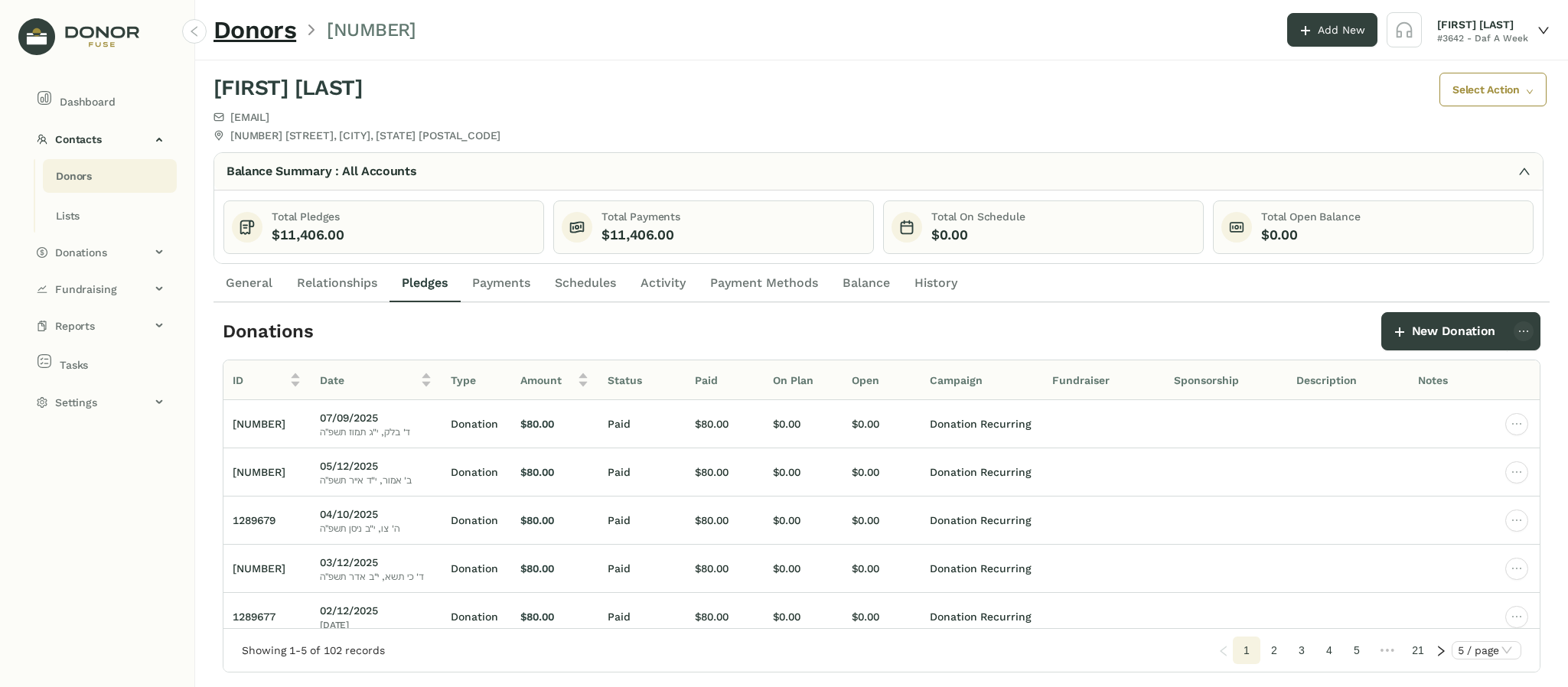 drag, startPoint x: 1497, startPoint y: 655, endPoint x: 696, endPoint y: 353, distance: 856.04 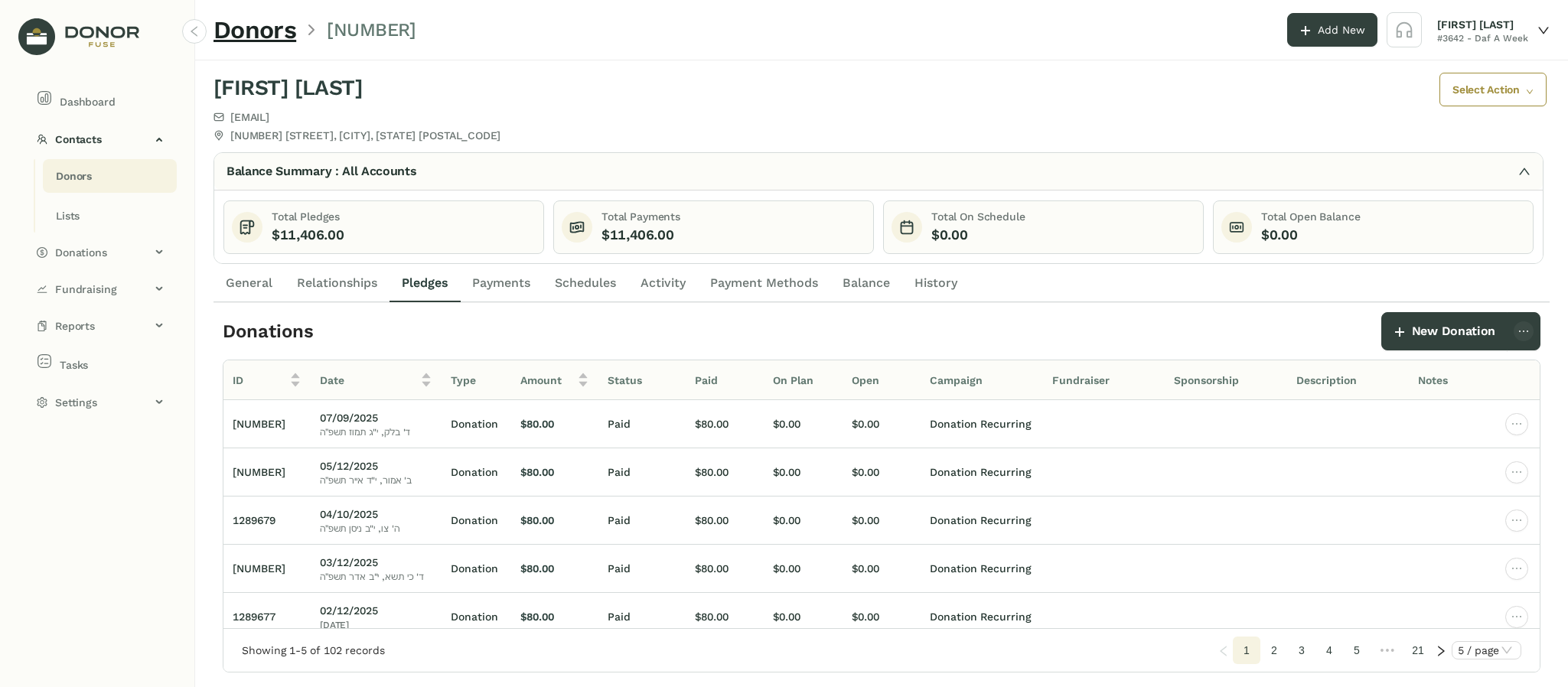 drag, startPoint x: 524, startPoint y: 282, endPoint x: 579, endPoint y: 306, distance: 60.00833 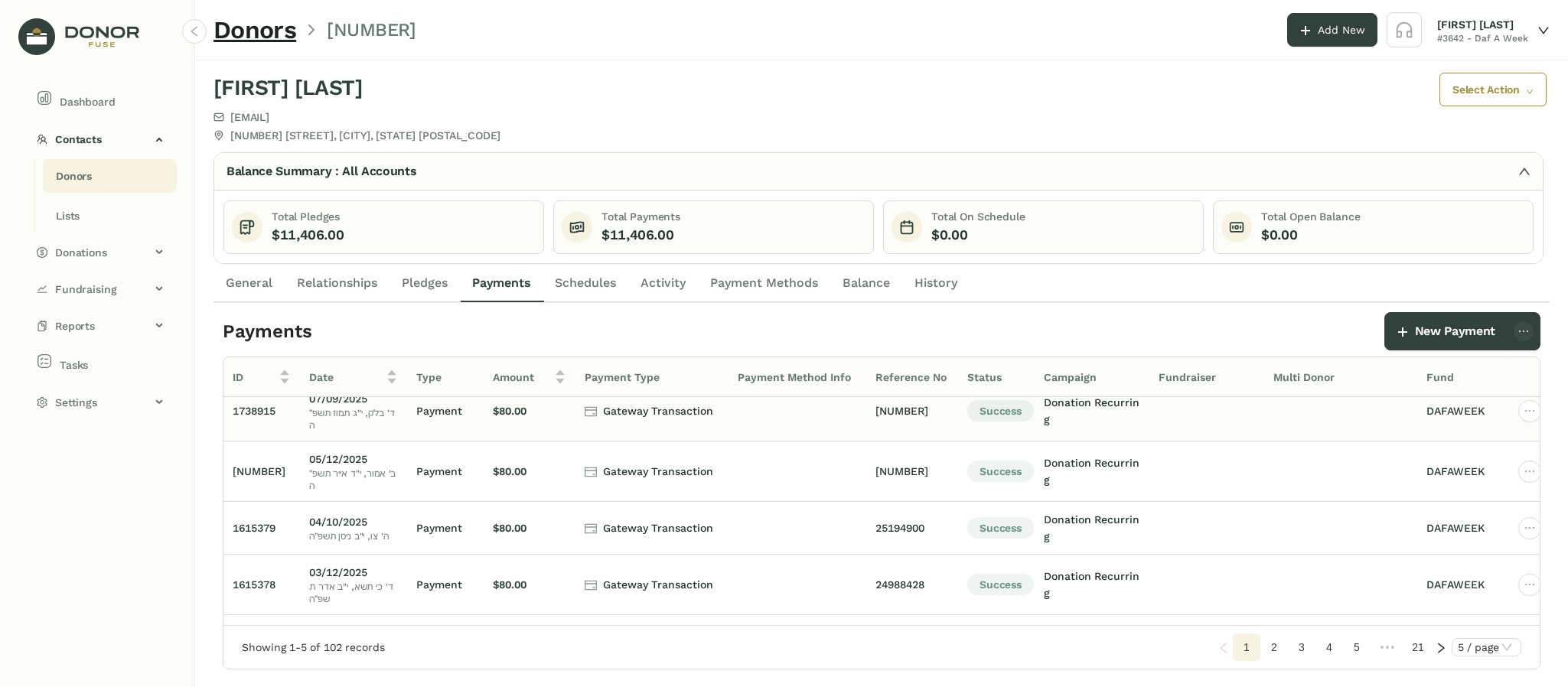 scroll, scrollTop: 0, scrollLeft: 0, axis: both 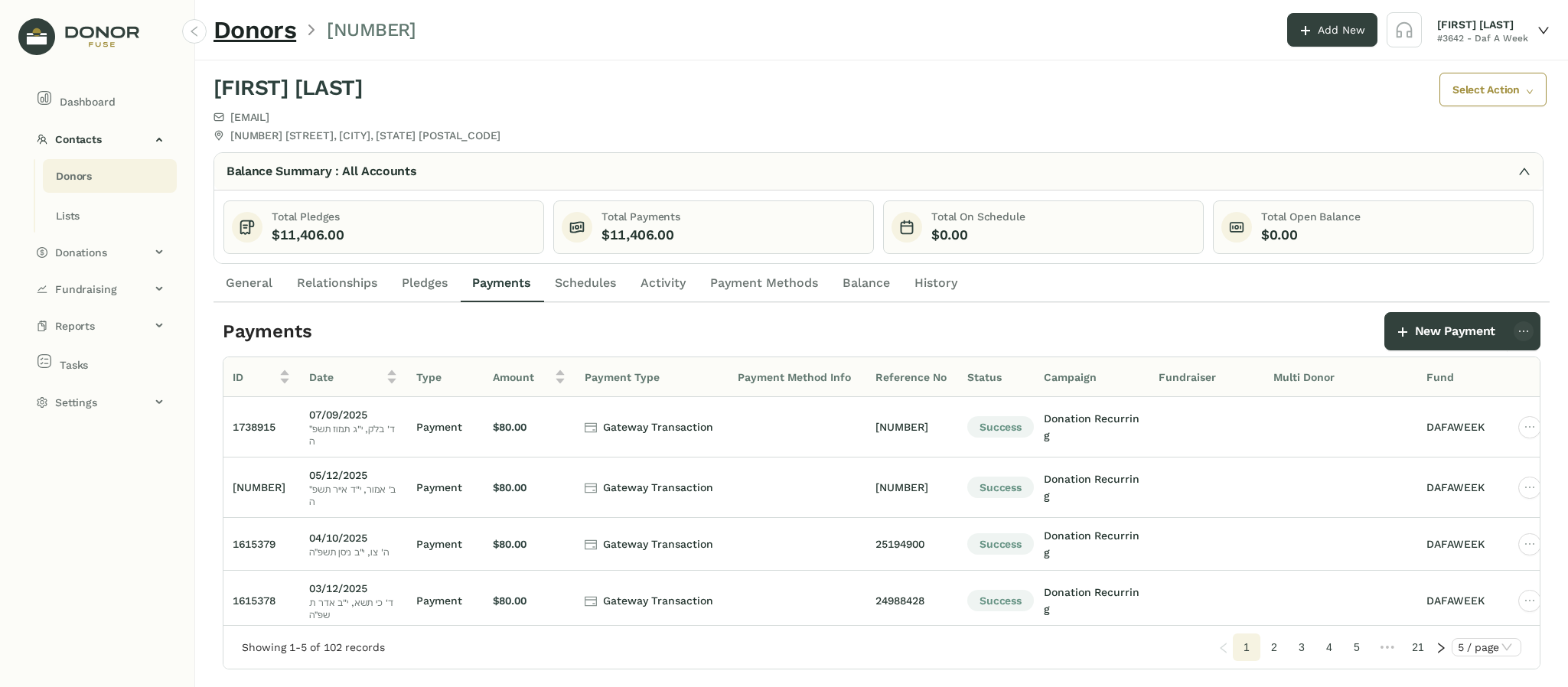 click on "Donors" at bounding box center [73, 176] 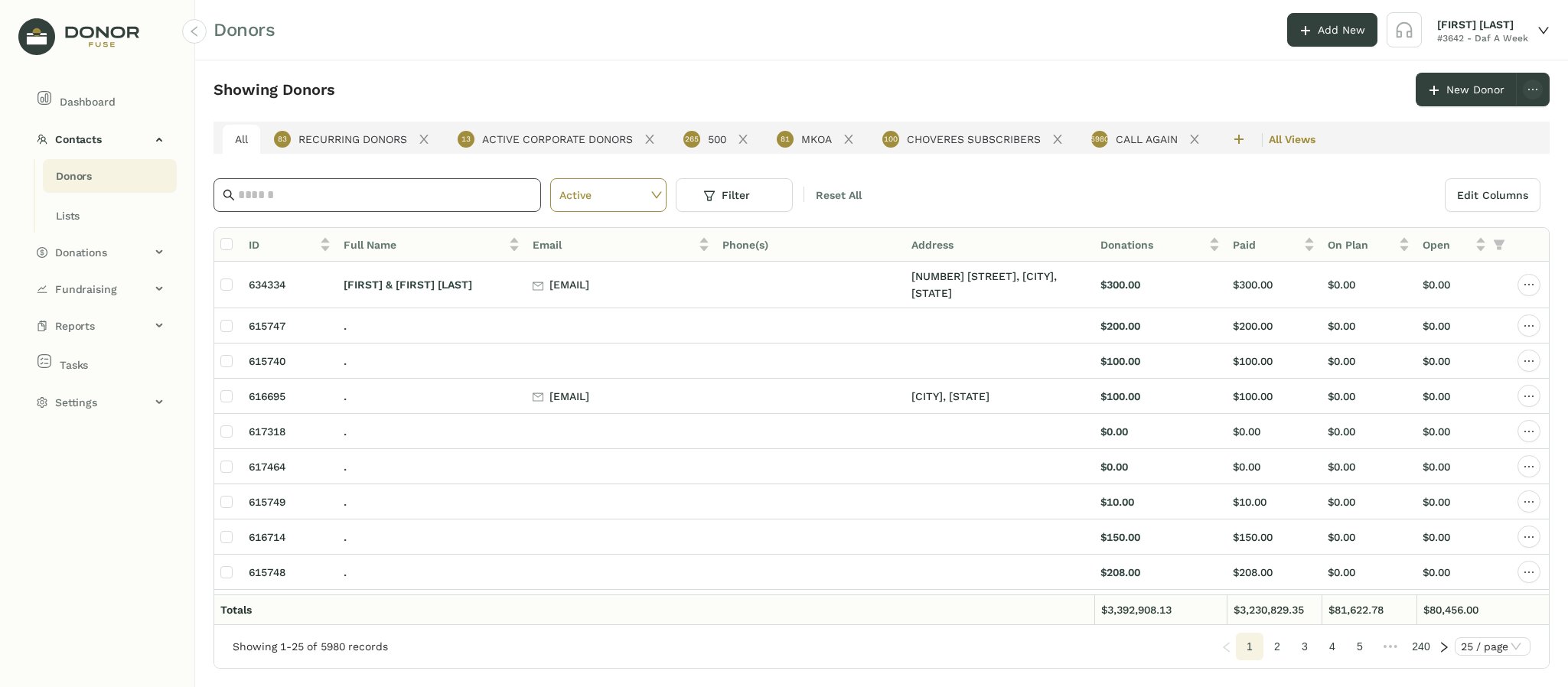 click at bounding box center [385, 195] 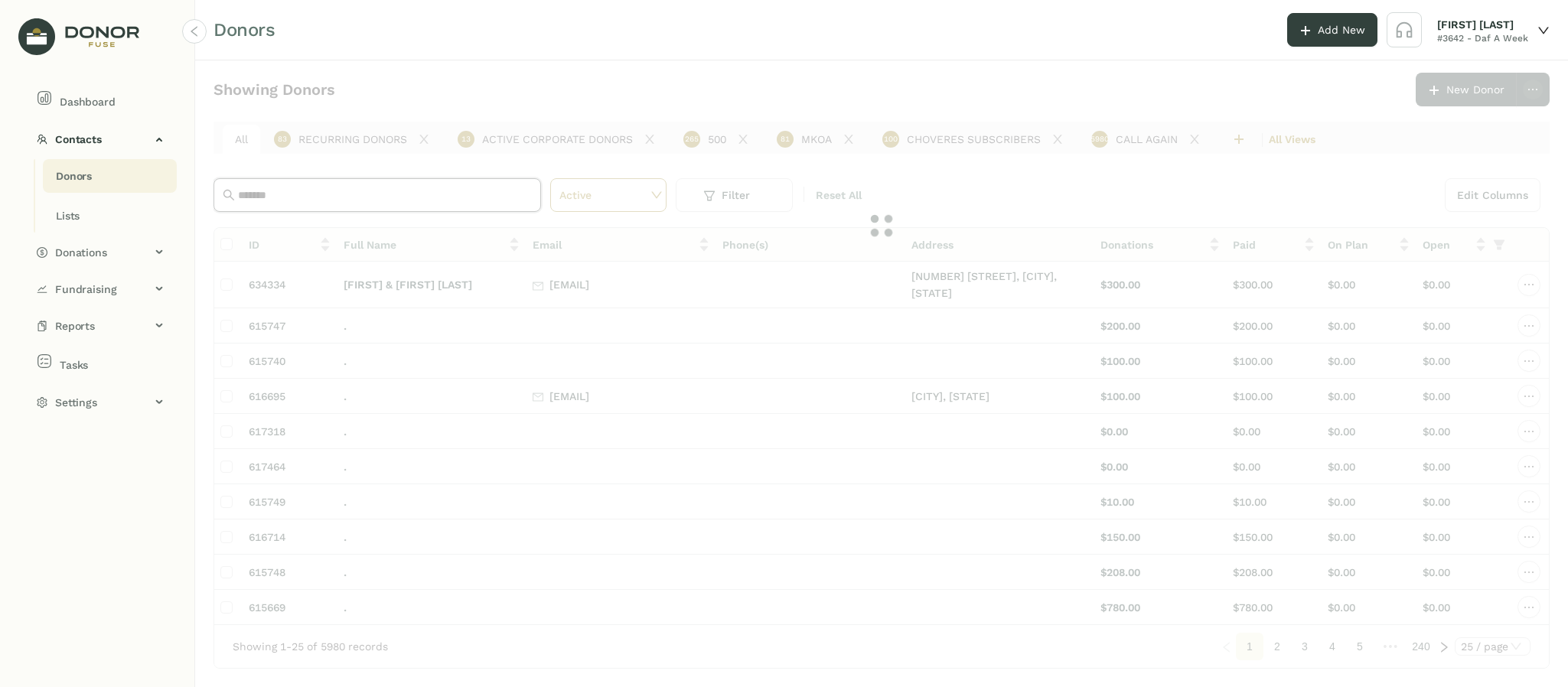 type on "********" 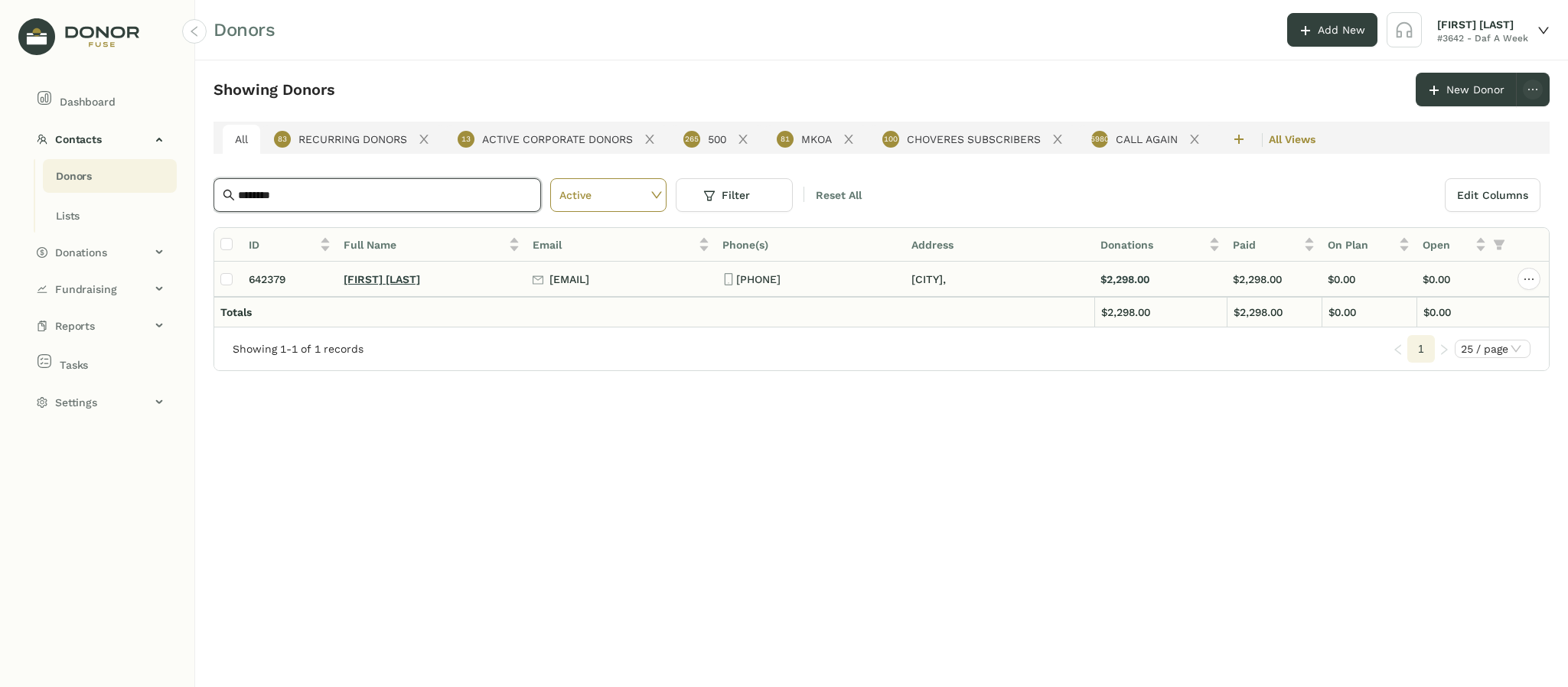 click on "[FIRST] [LAST]" at bounding box center [382, 279] 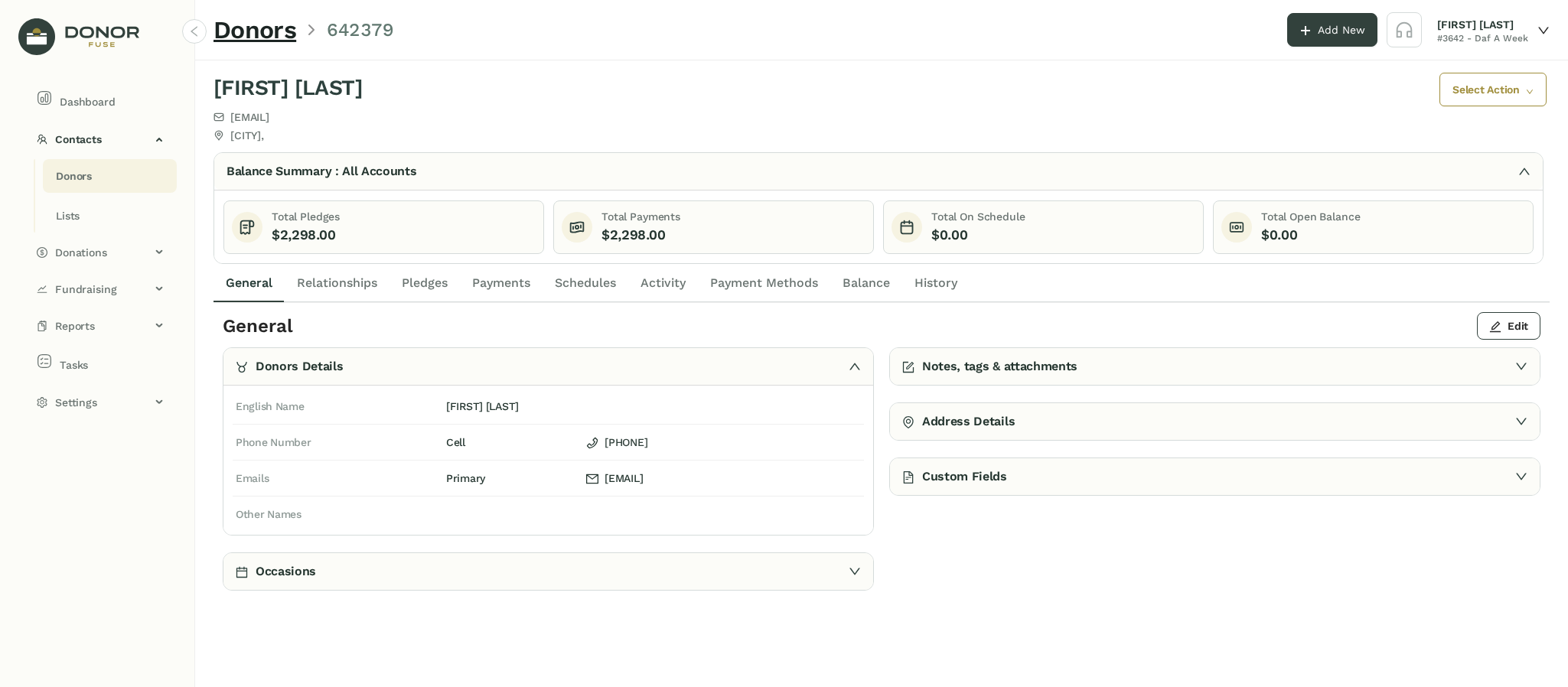 click on "Payments" at bounding box center [249, 283] 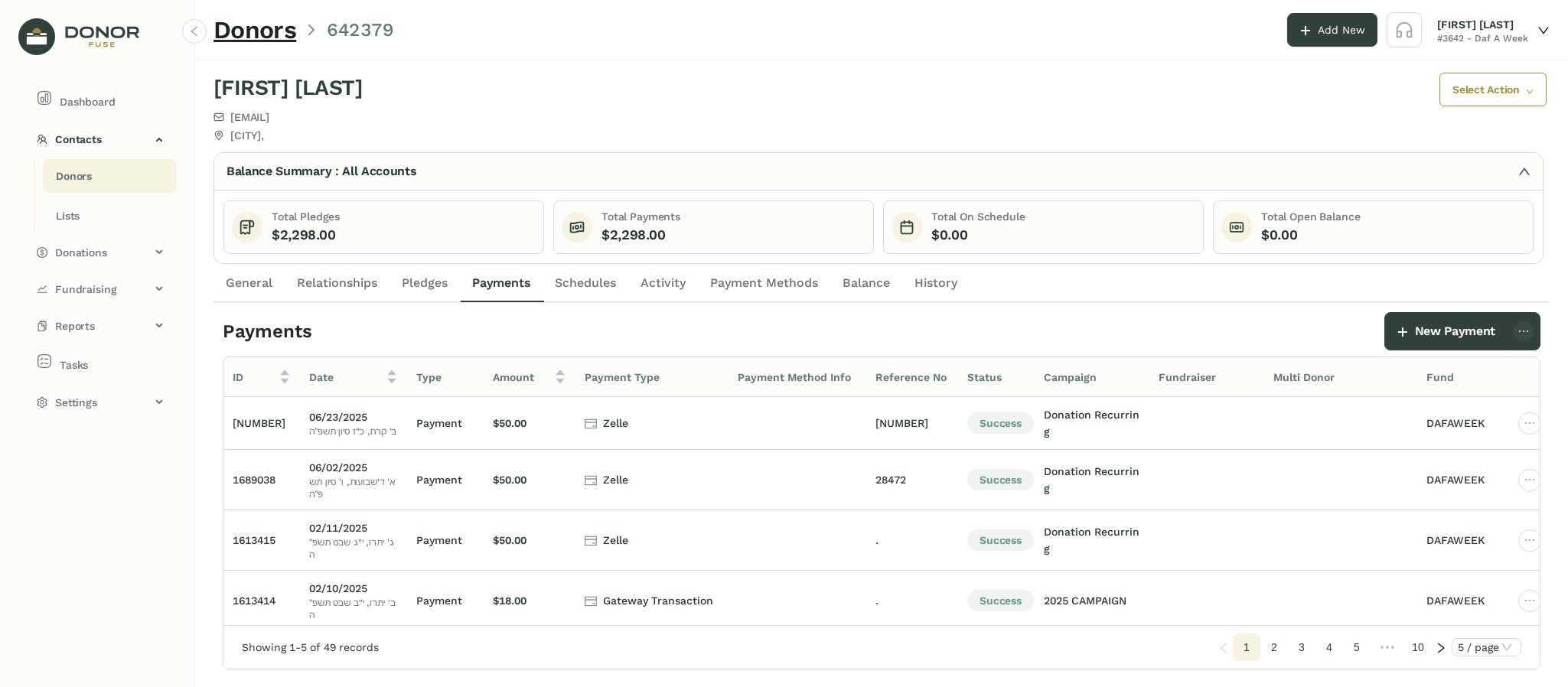 click on "Pledges" at bounding box center [249, 283] 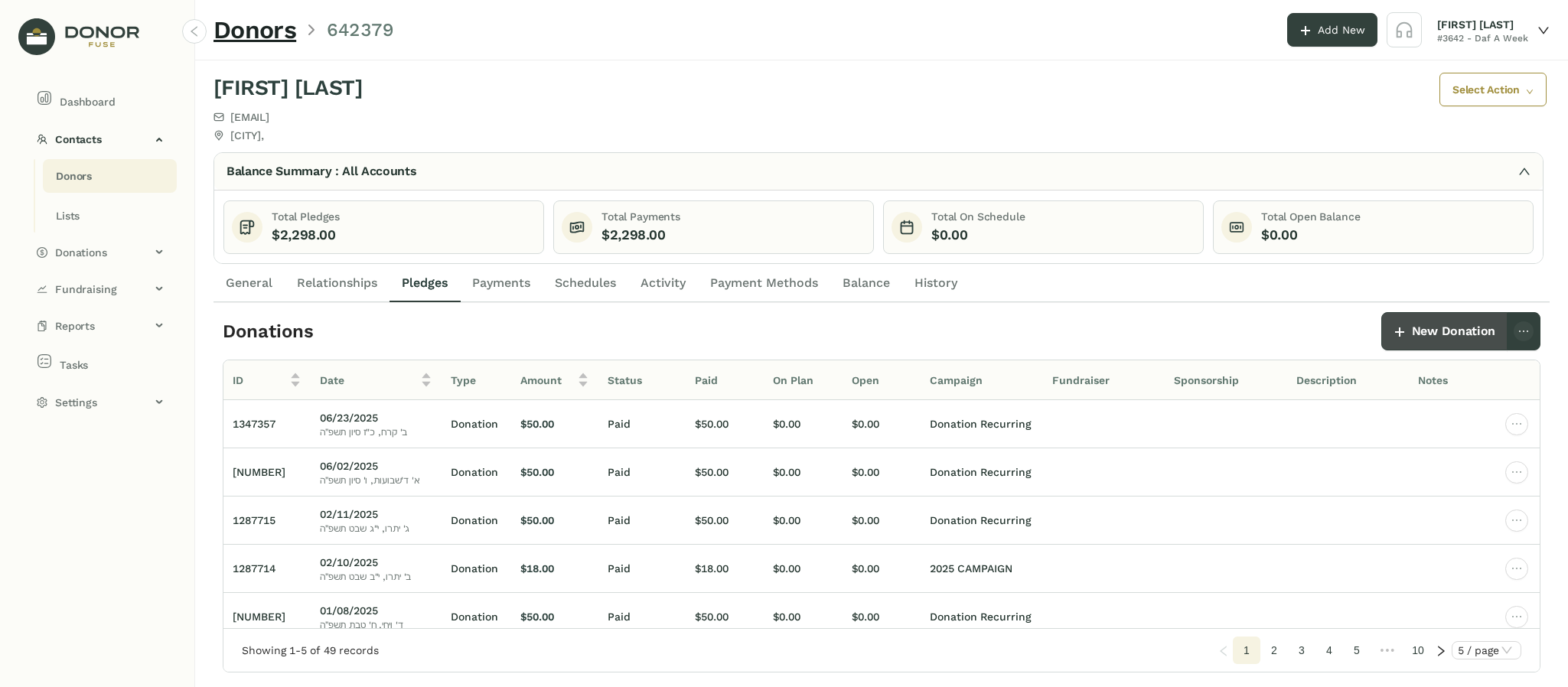 click on "New Donation" at bounding box center (1453, 331) 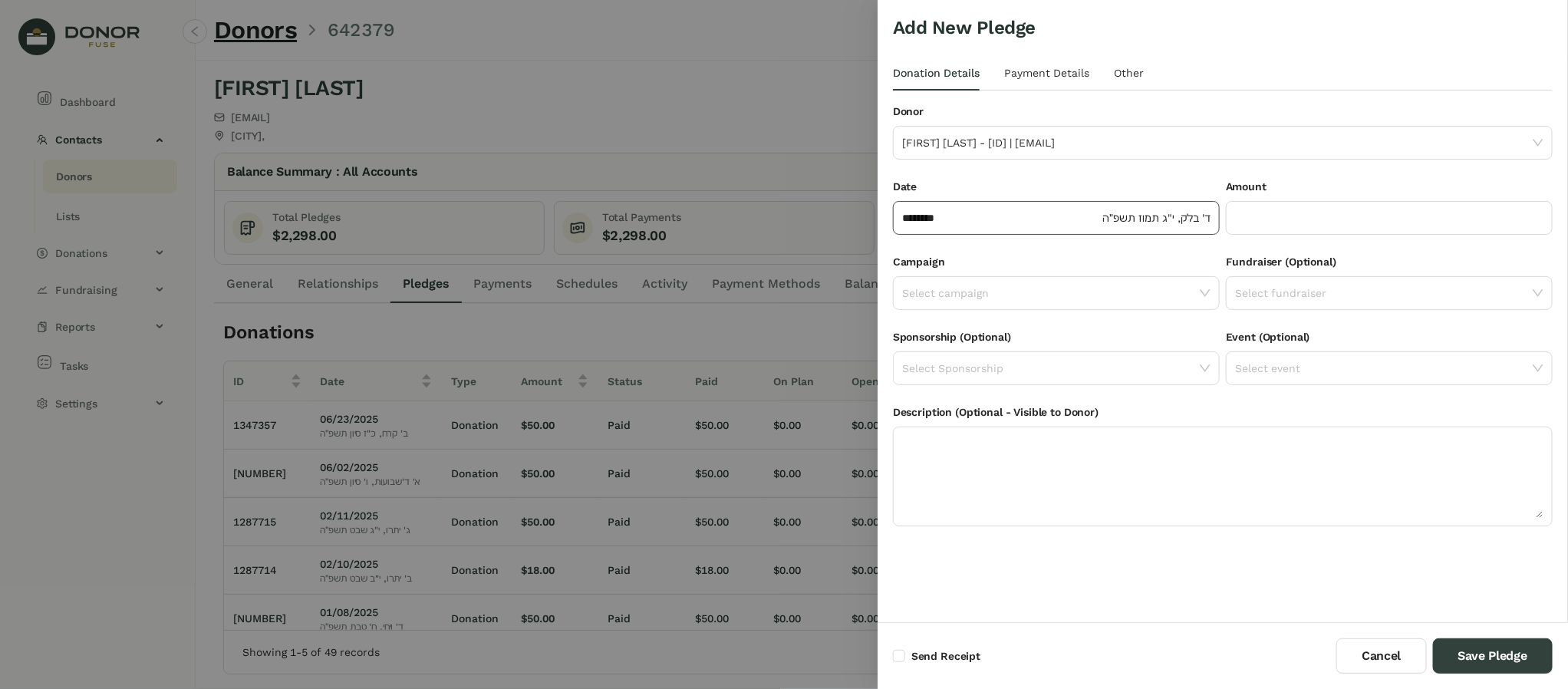 click on "******** ד' בלק, י"ג תמוז תשפ״ה" at bounding box center [1056, 218] 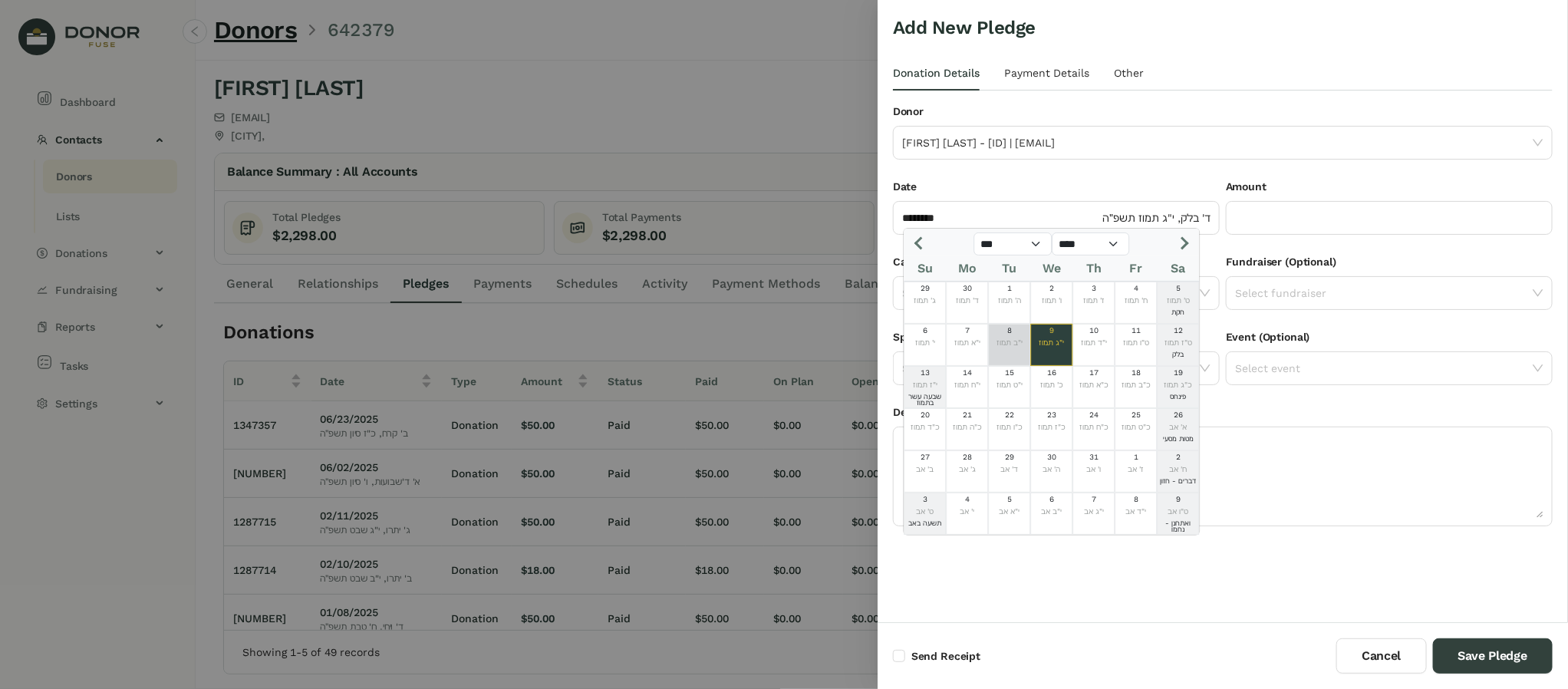 click on "8  י"ב תמוז" at bounding box center (1010, 344) 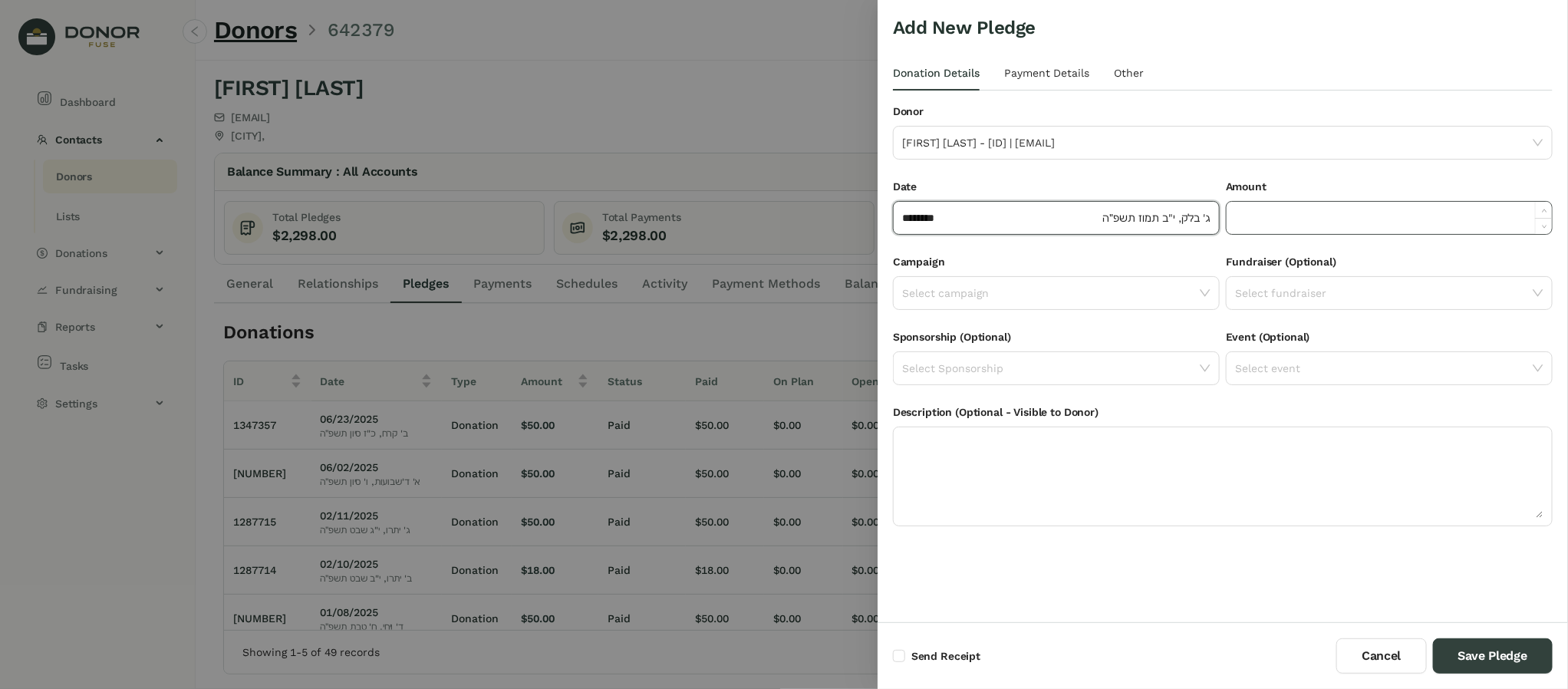 click at bounding box center [1389, 218] 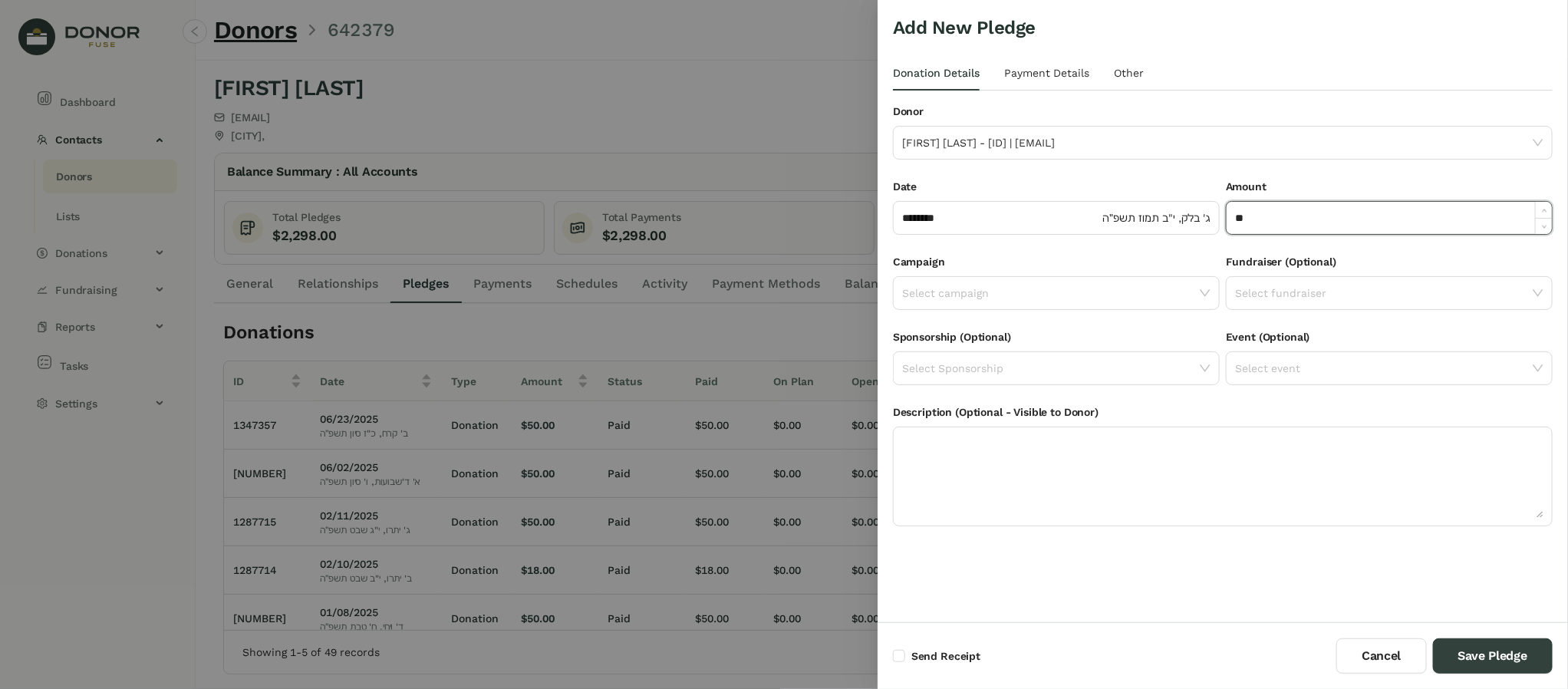 type on "**" 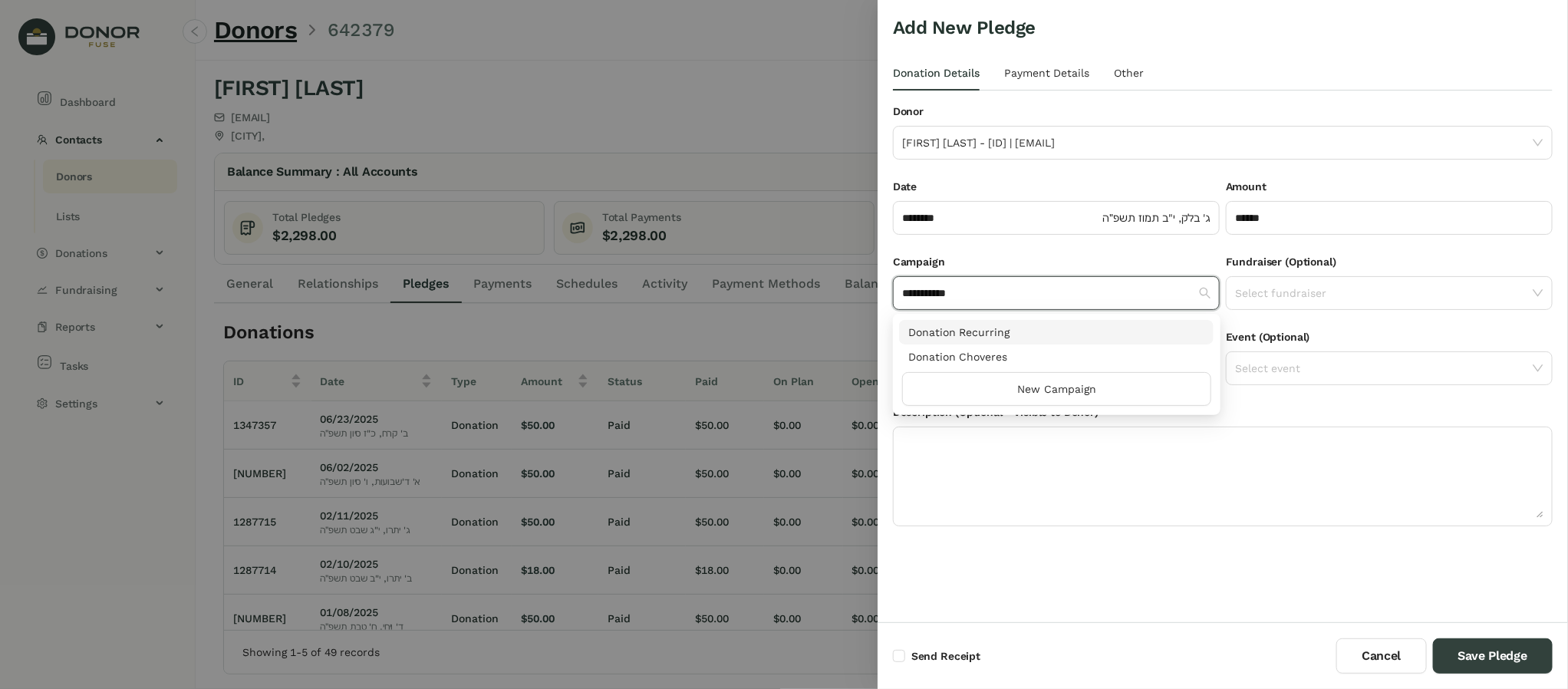 type on "**********" 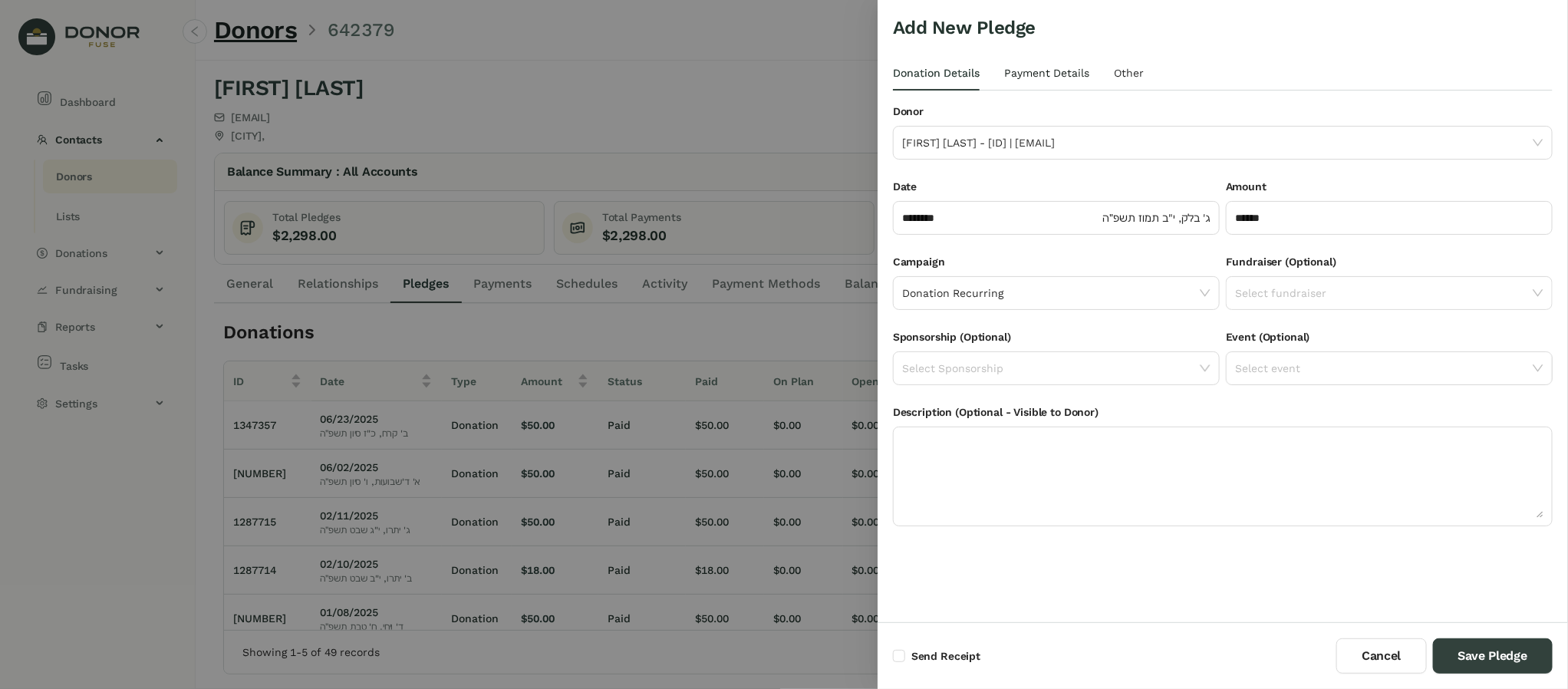 click on "Payment Details" at bounding box center [936, 73] 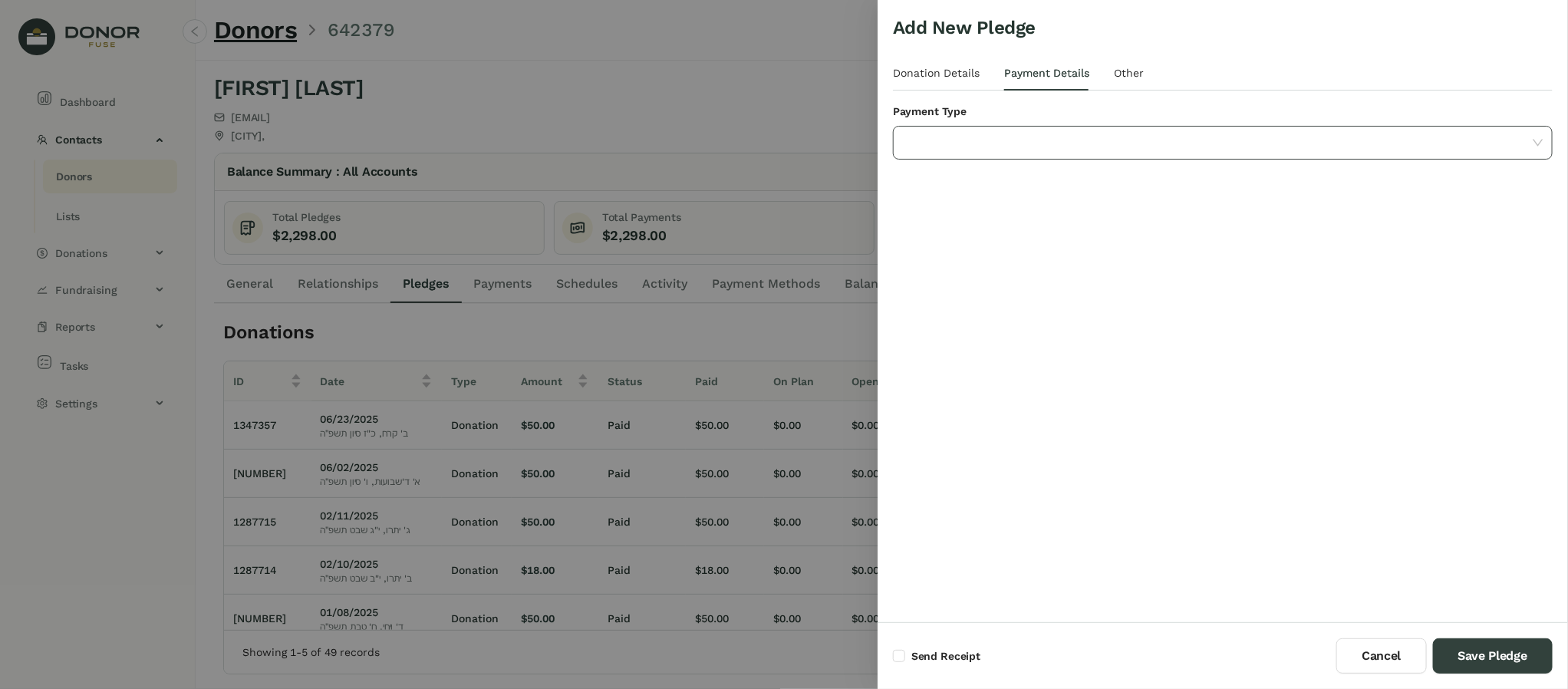 click at bounding box center [1217, 143] 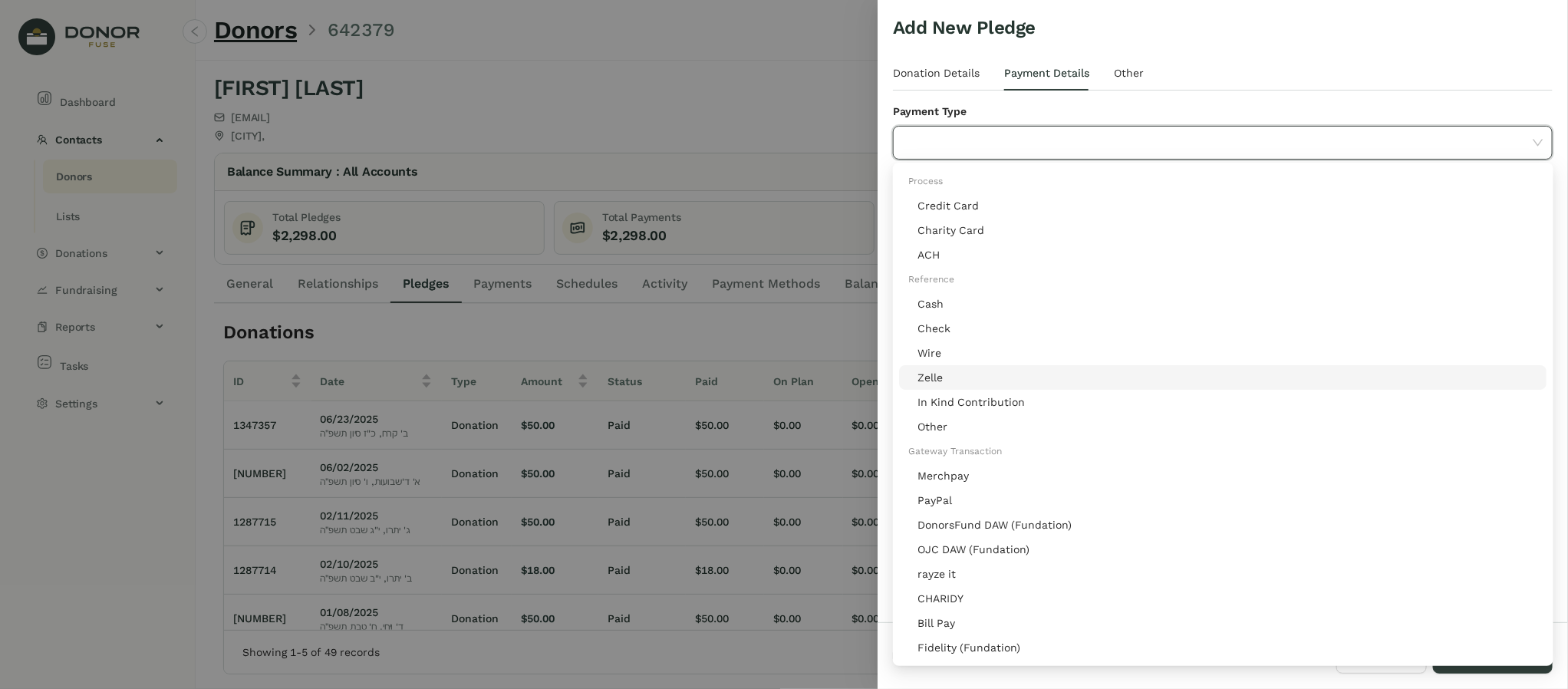 click on "Zelle" at bounding box center (1227, 377) 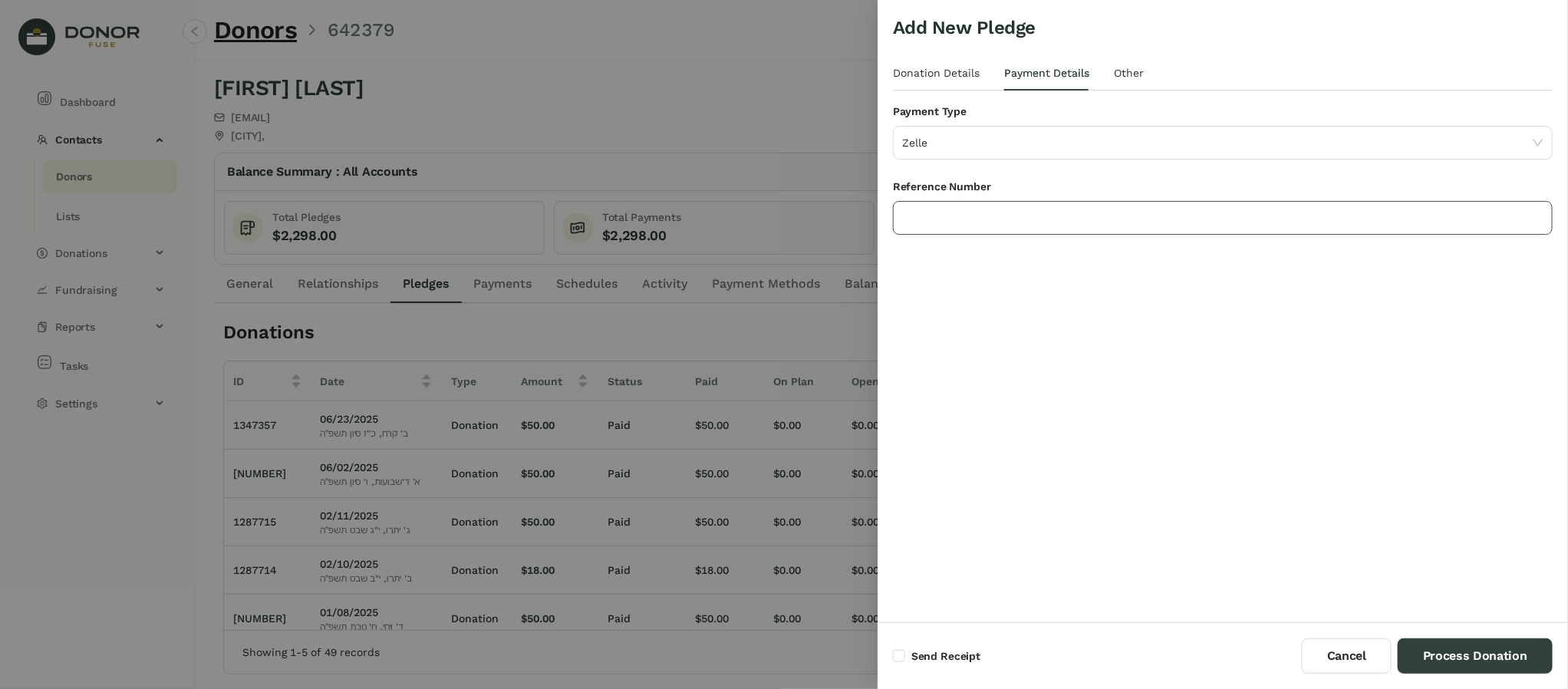 paste on "**********" 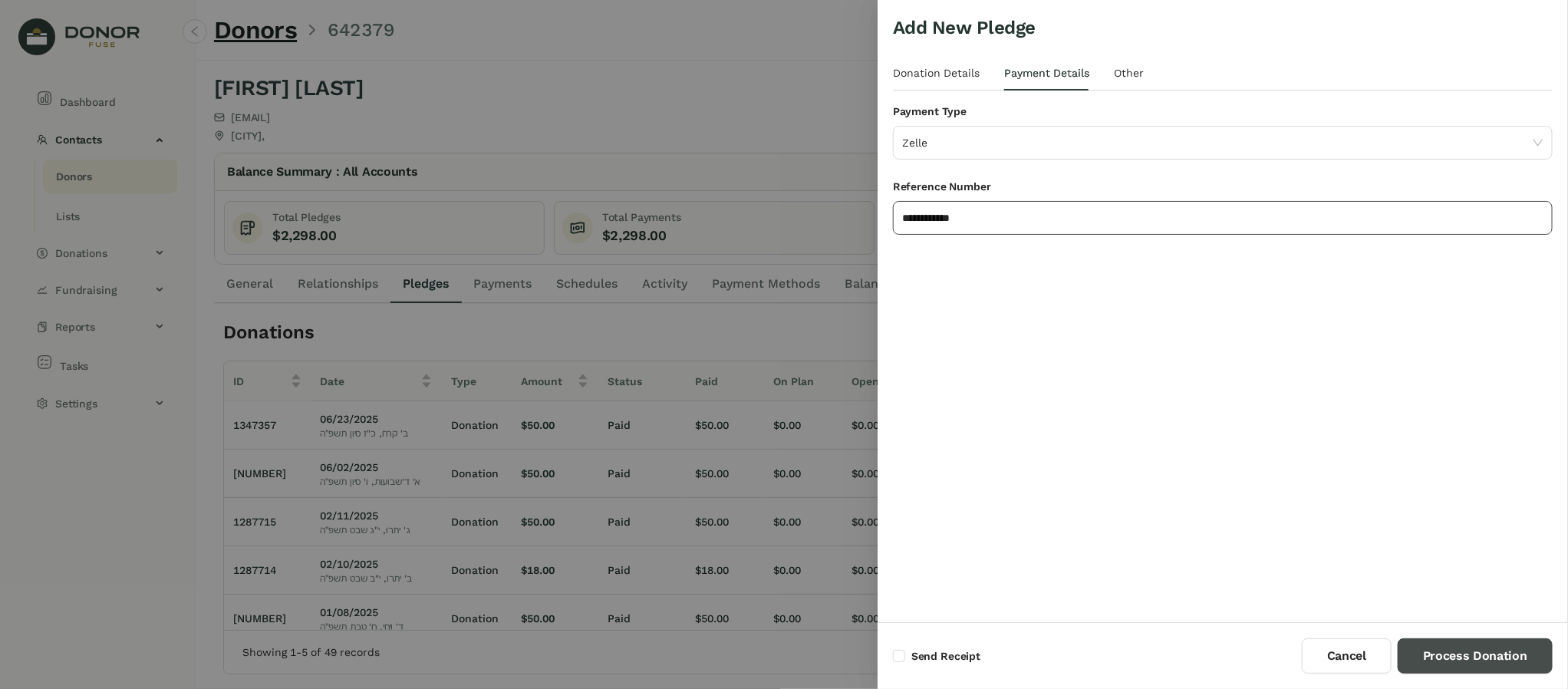 type on "**********" 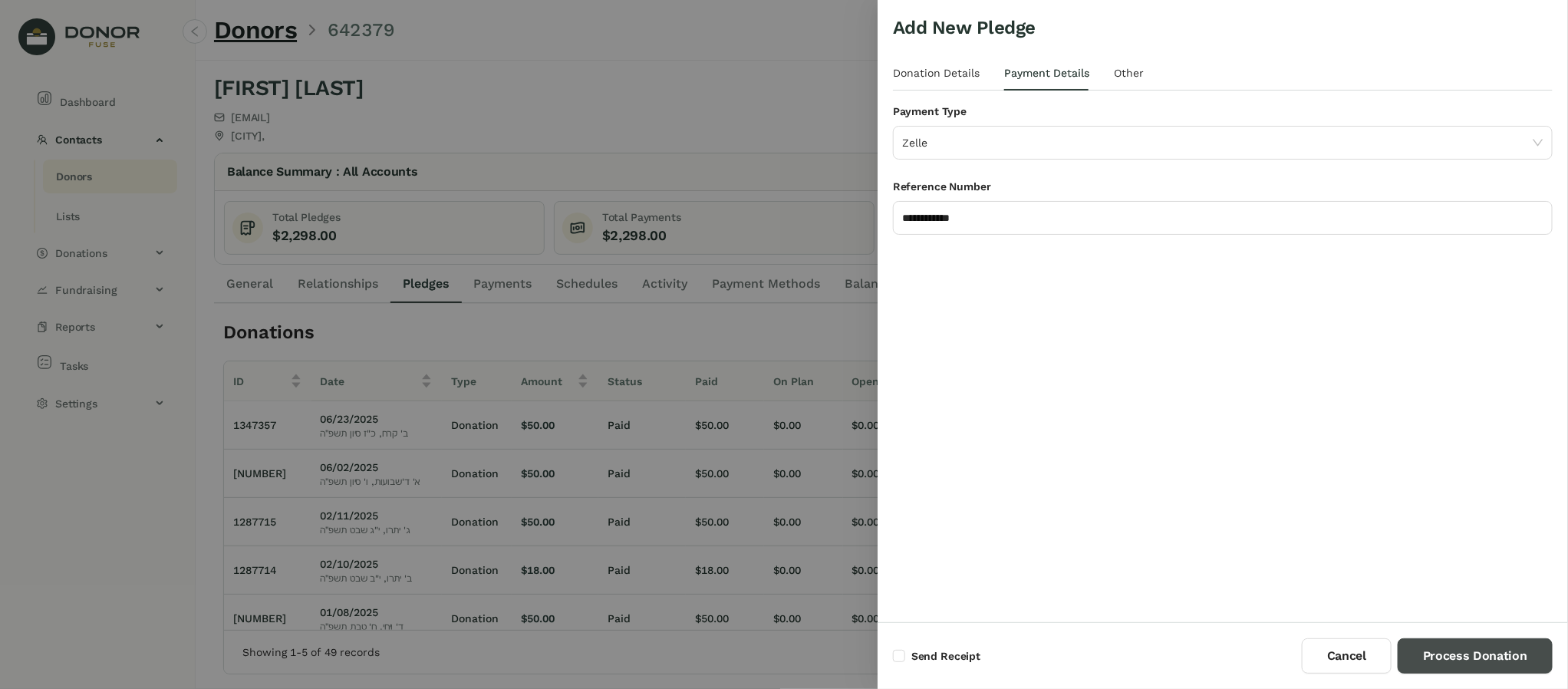 click on "Process Donation" at bounding box center (1475, 656) 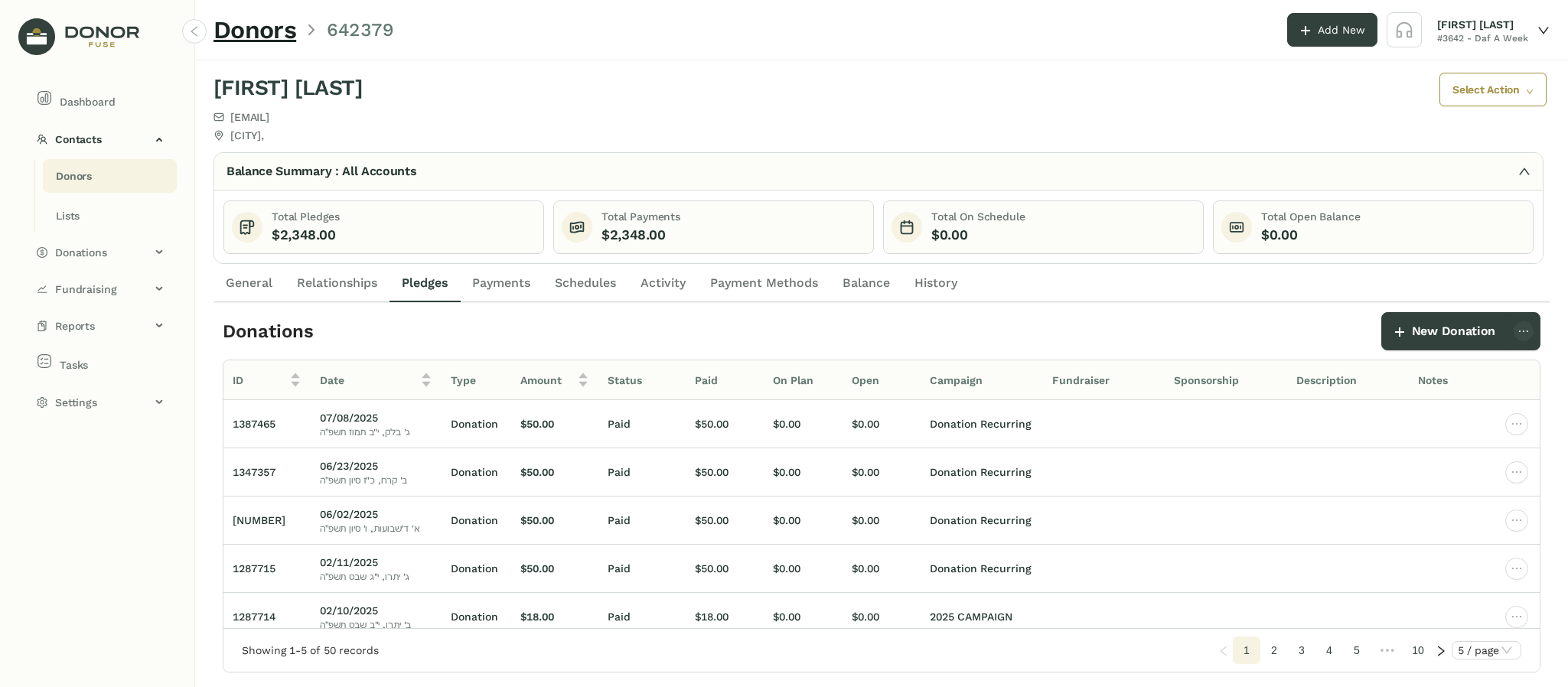 click on "Payments" at bounding box center [249, 283] 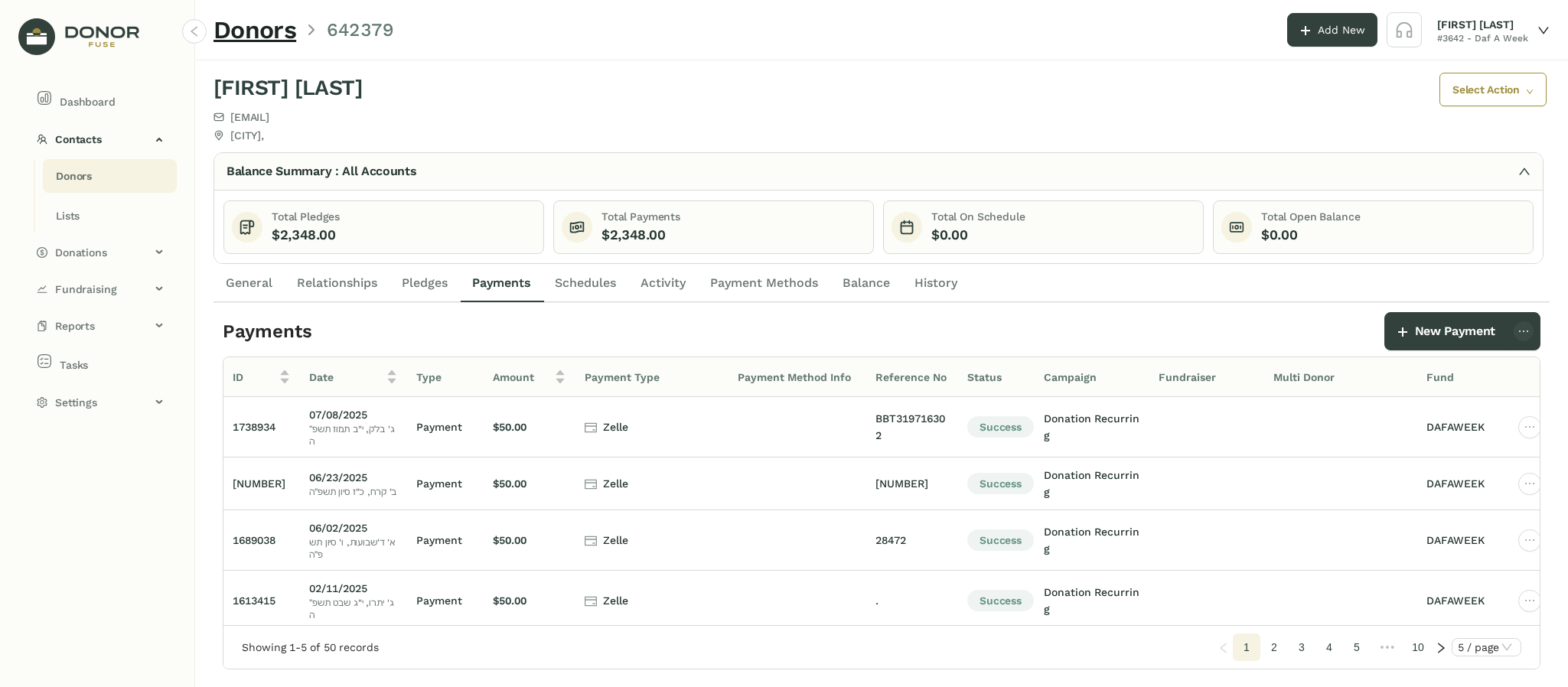click on "Donors" at bounding box center [73, 176] 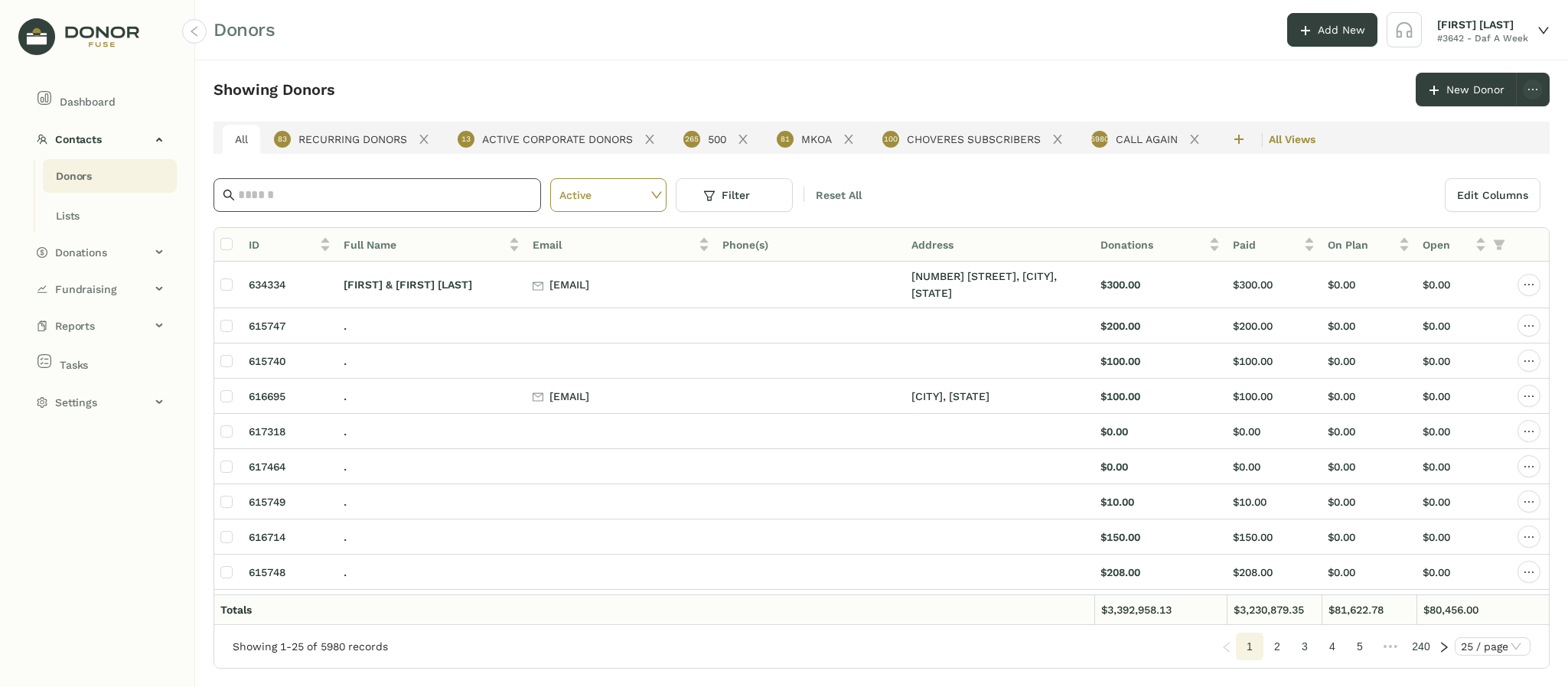 click at bounding box center [385, 195] 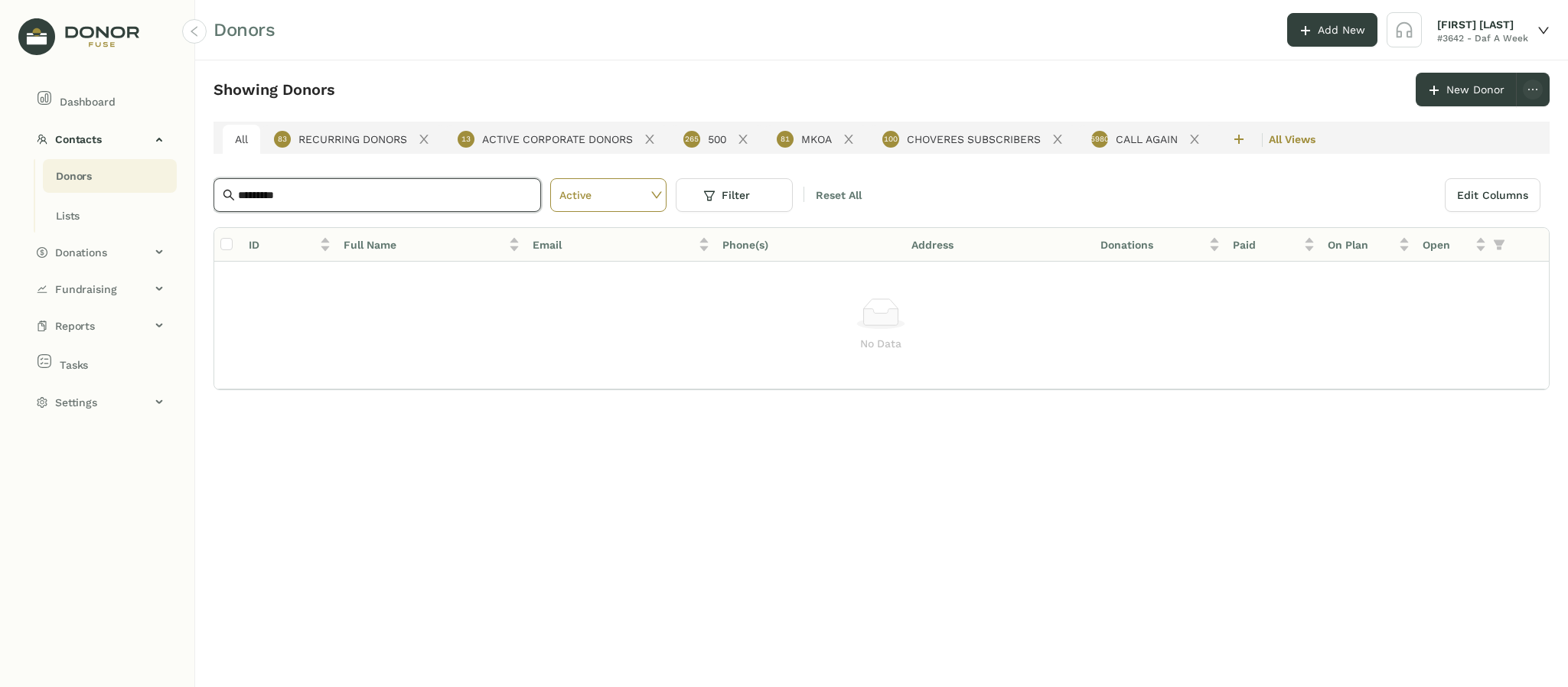 click on "*********" at bounding box center [385, 195] 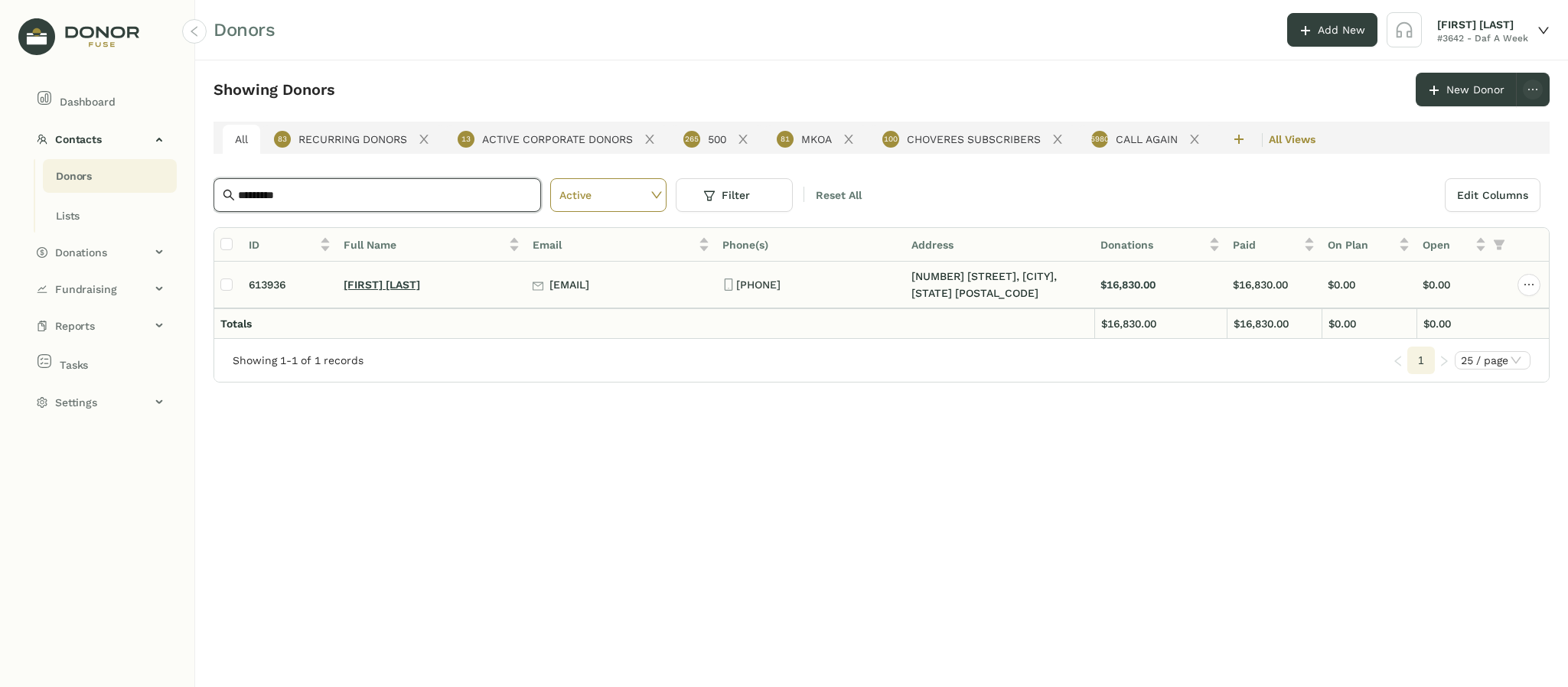 type on "*********" 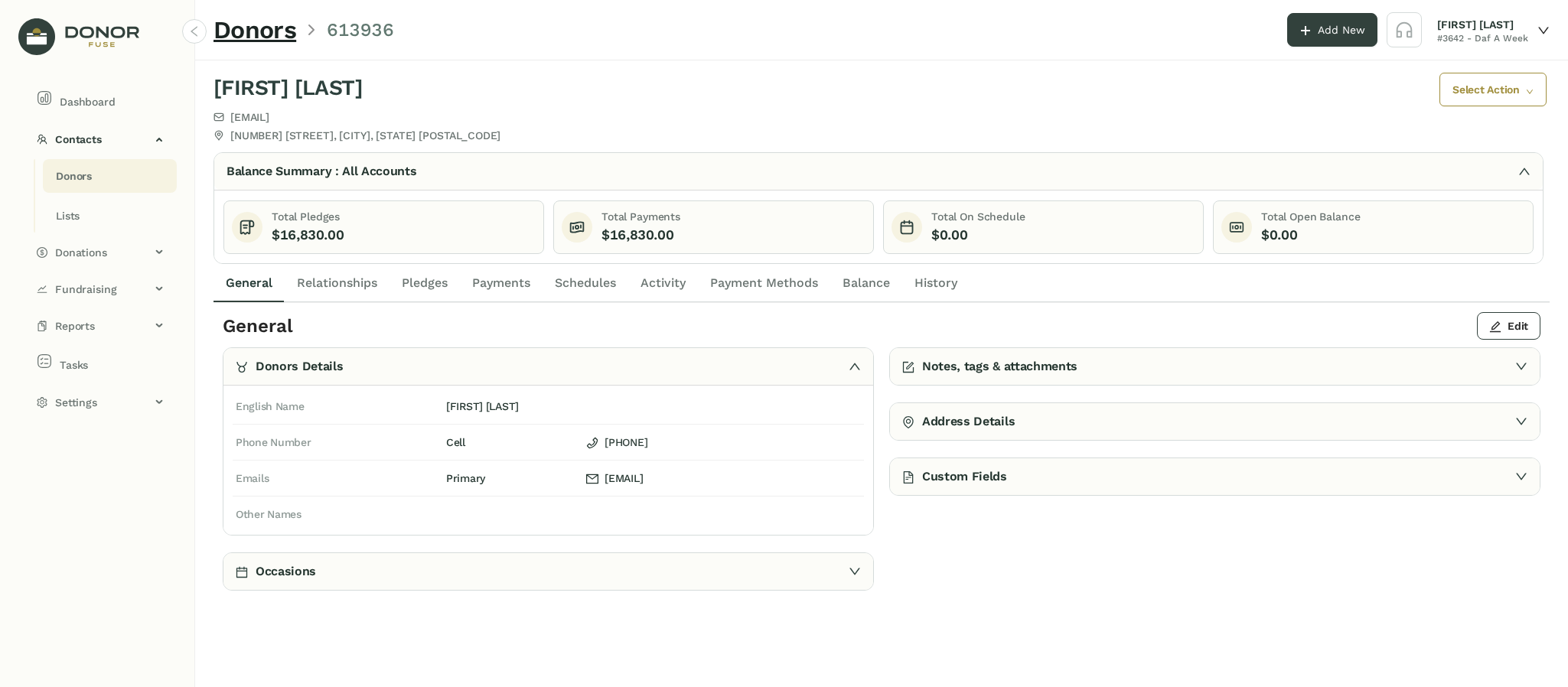 click on "Payments" at bounding box center (249, 283) 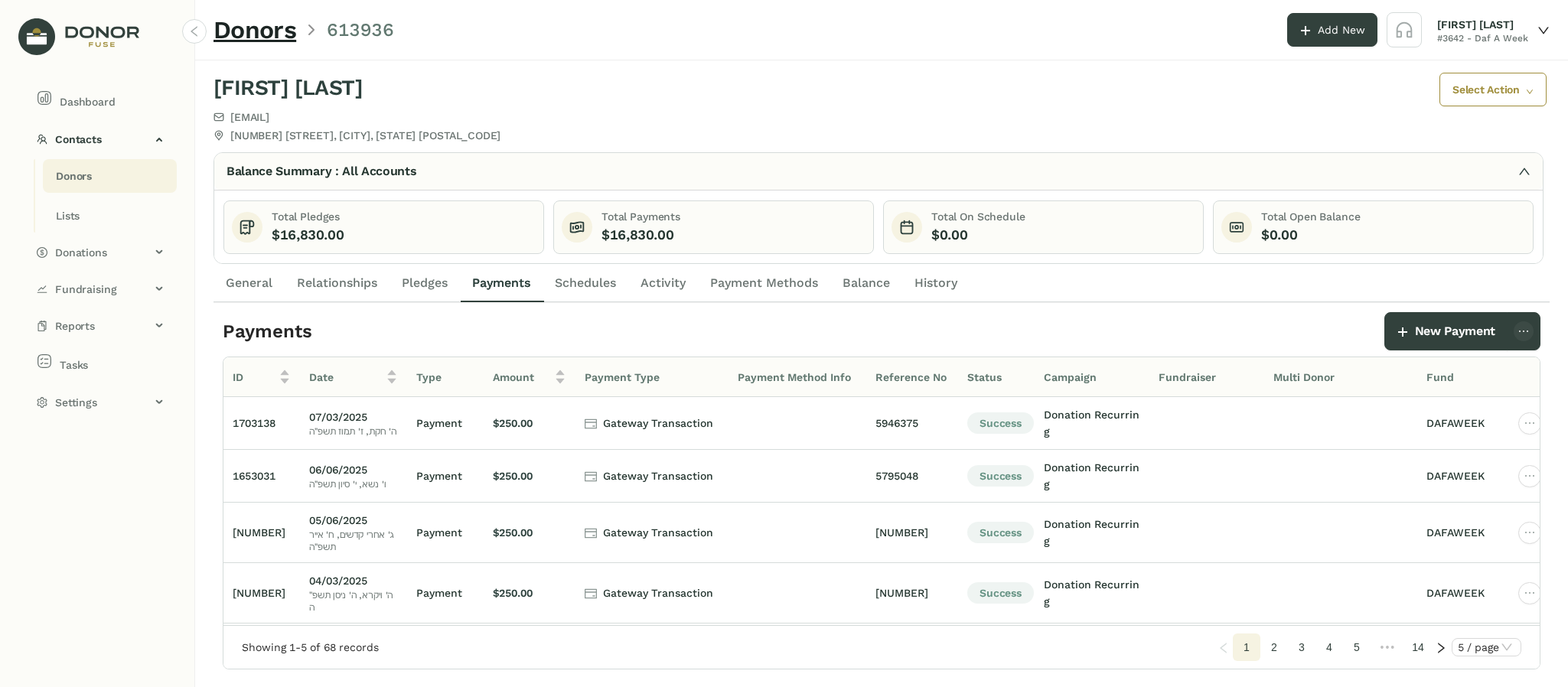 click on "Donors" at bounding box center [73, 176] 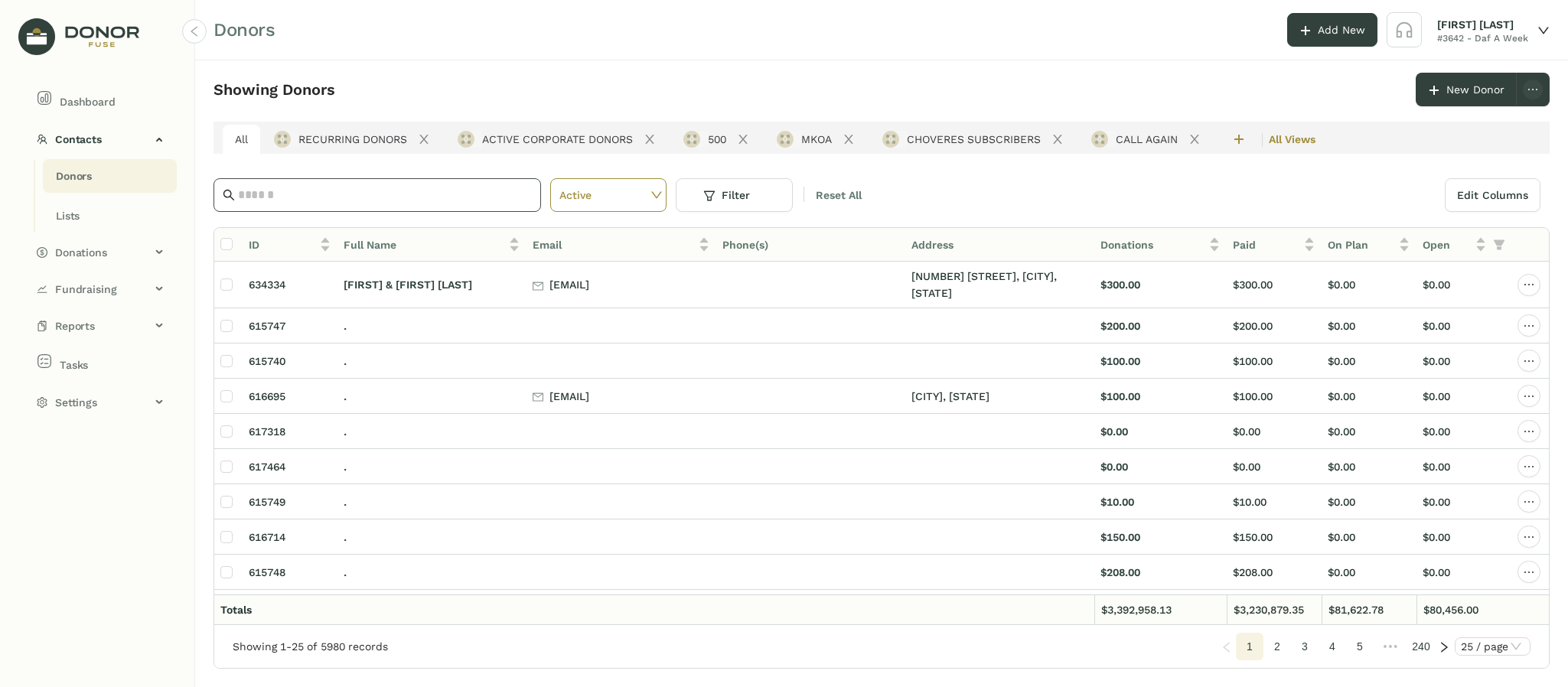 click at bounding box center [385, 195] 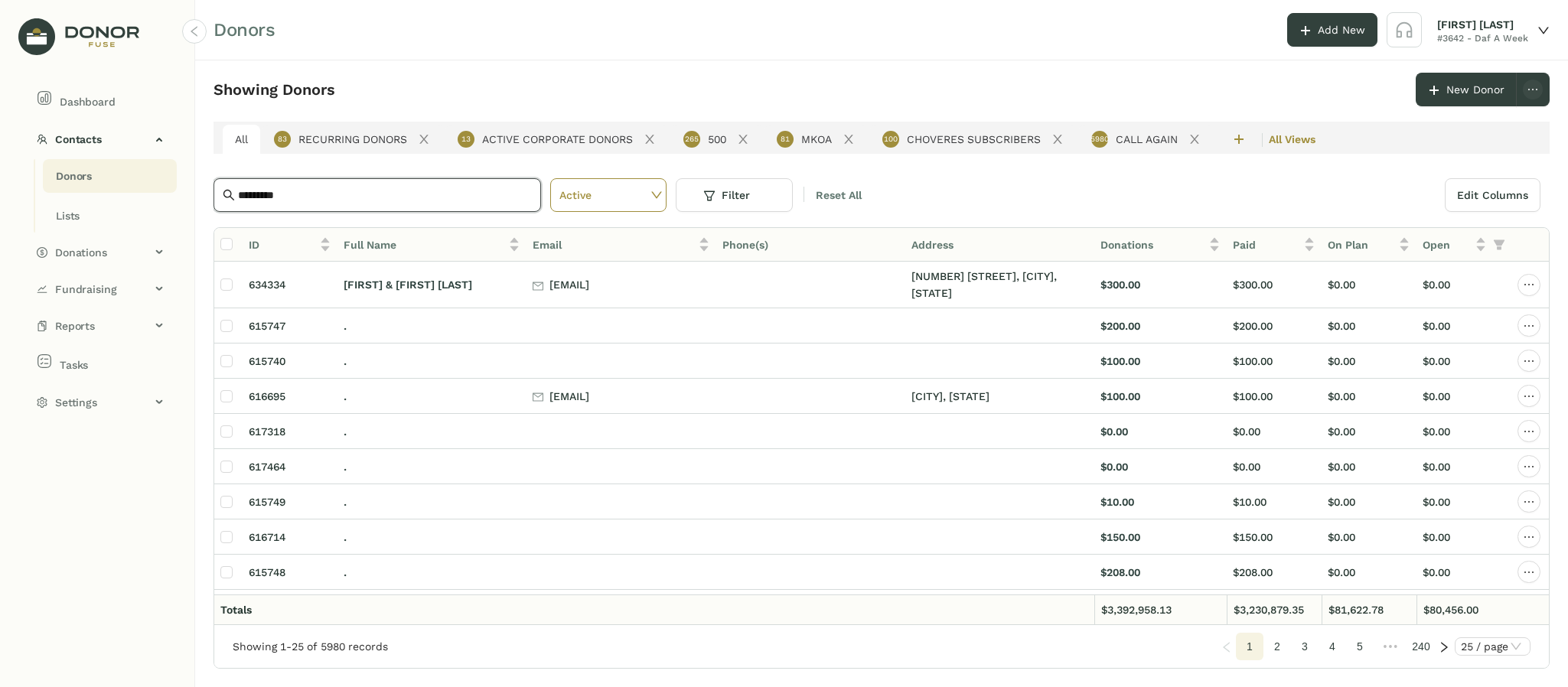 type on "*********" 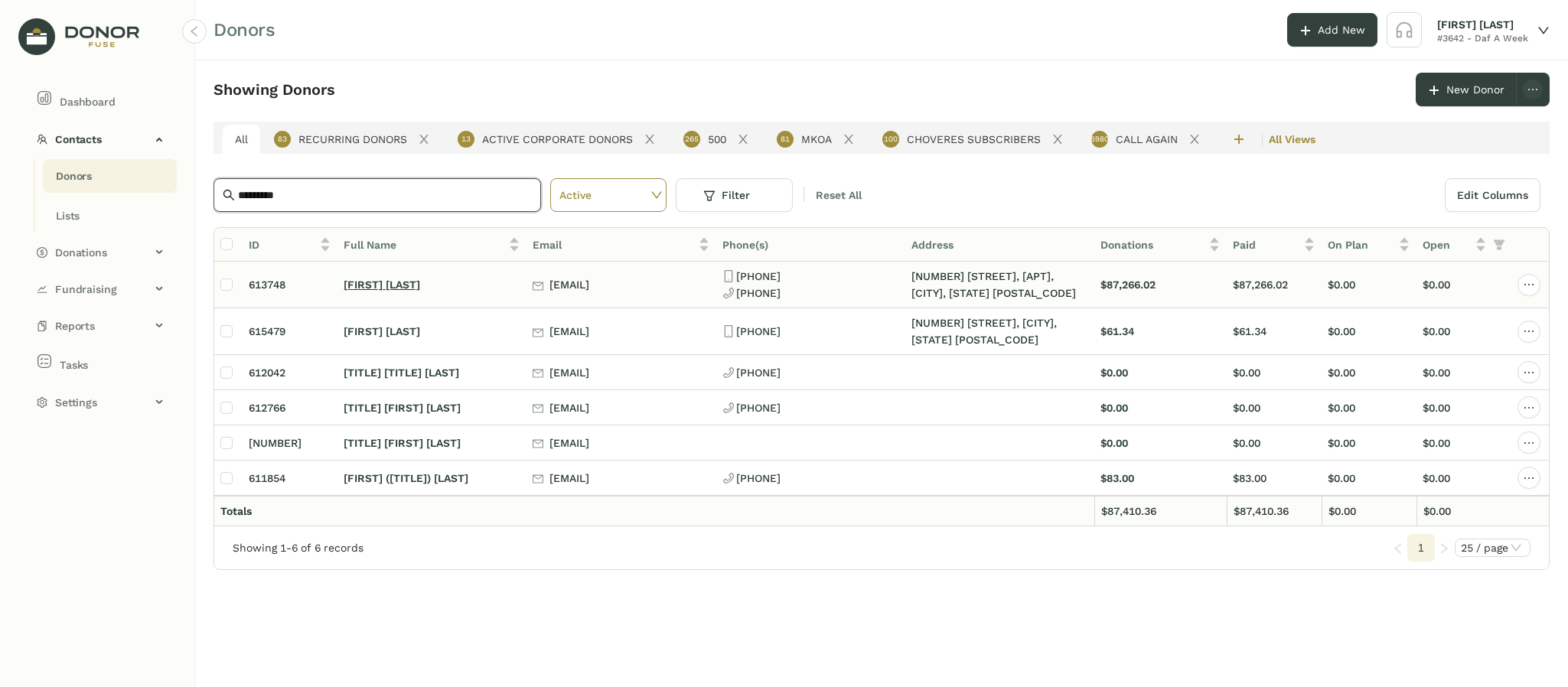 click on "[FIRST] [LAST]" at bounding box center (382, 285) 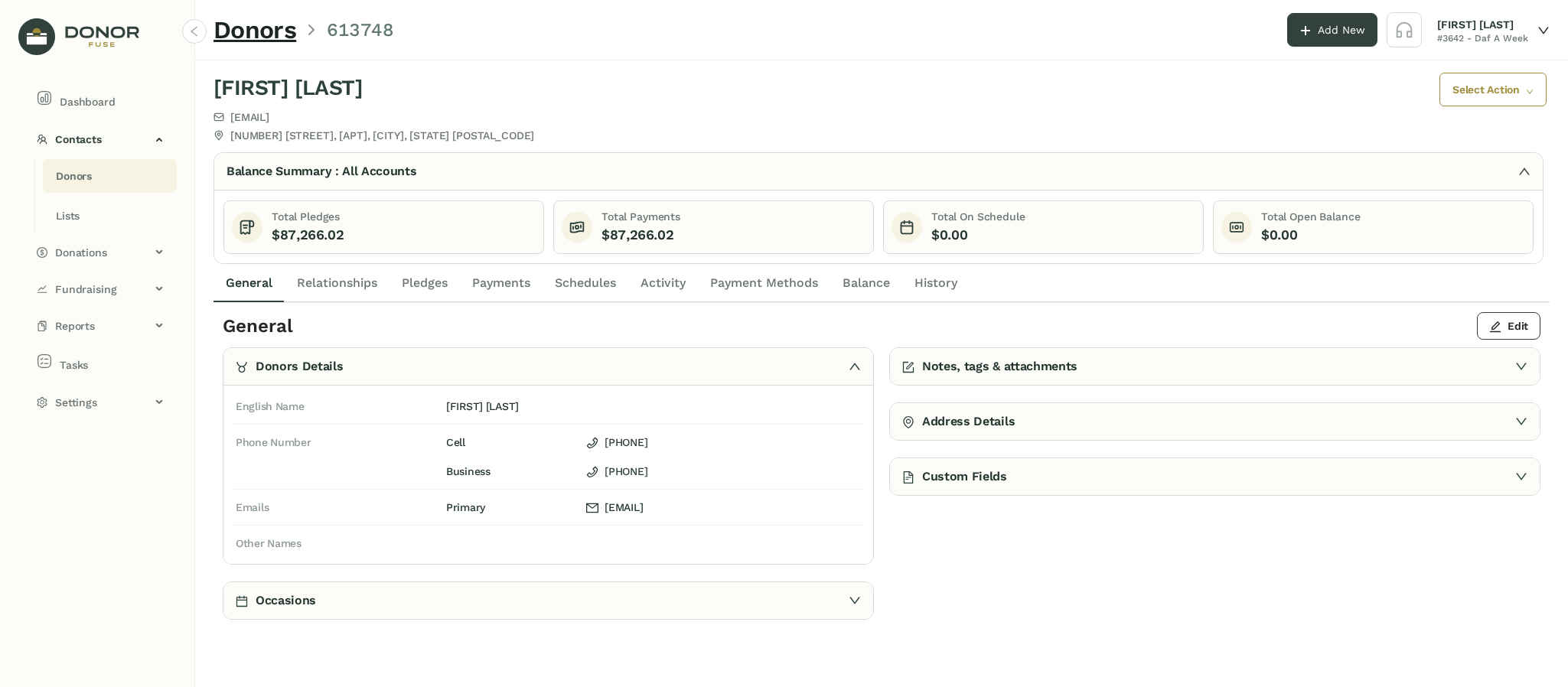 click on "Payments" at bounding box center (249, 283) 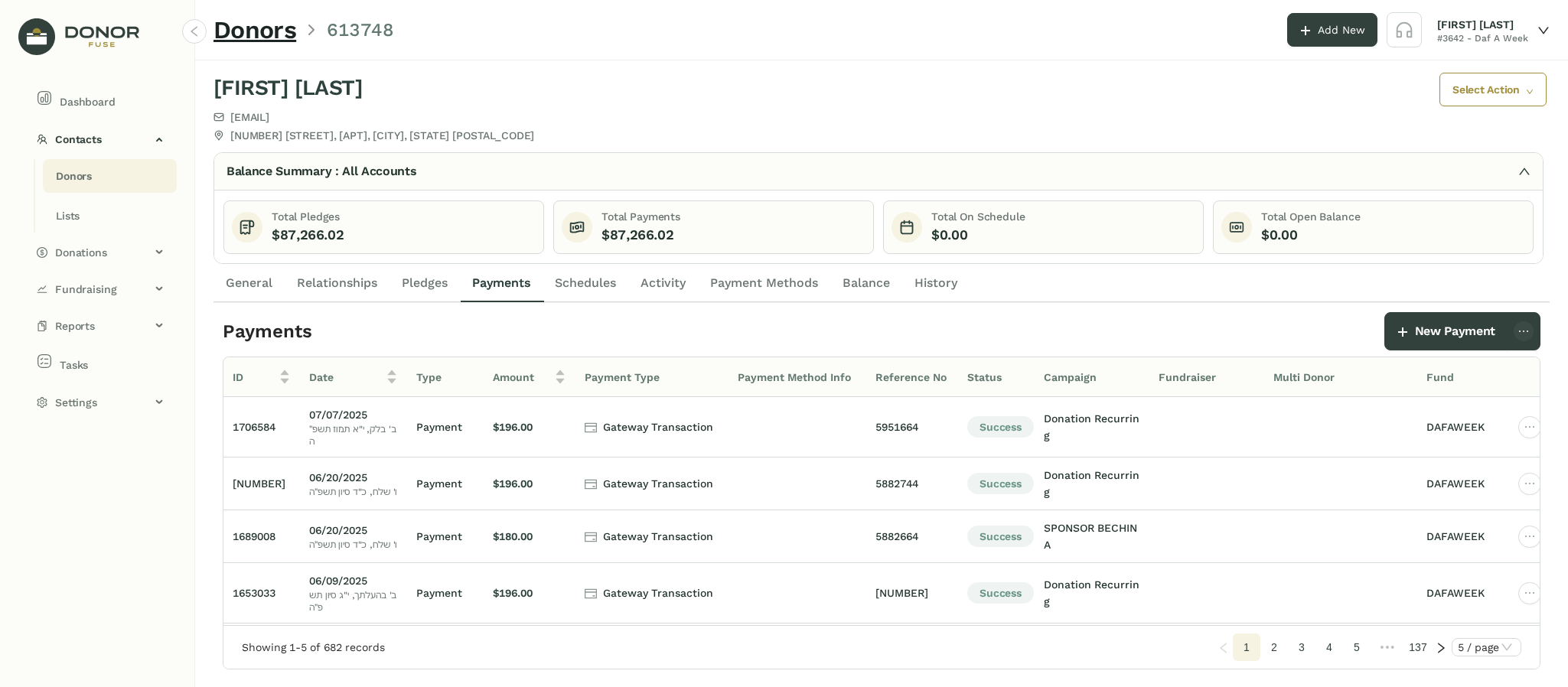 click on "Donors" at bounding box center (73, 176) 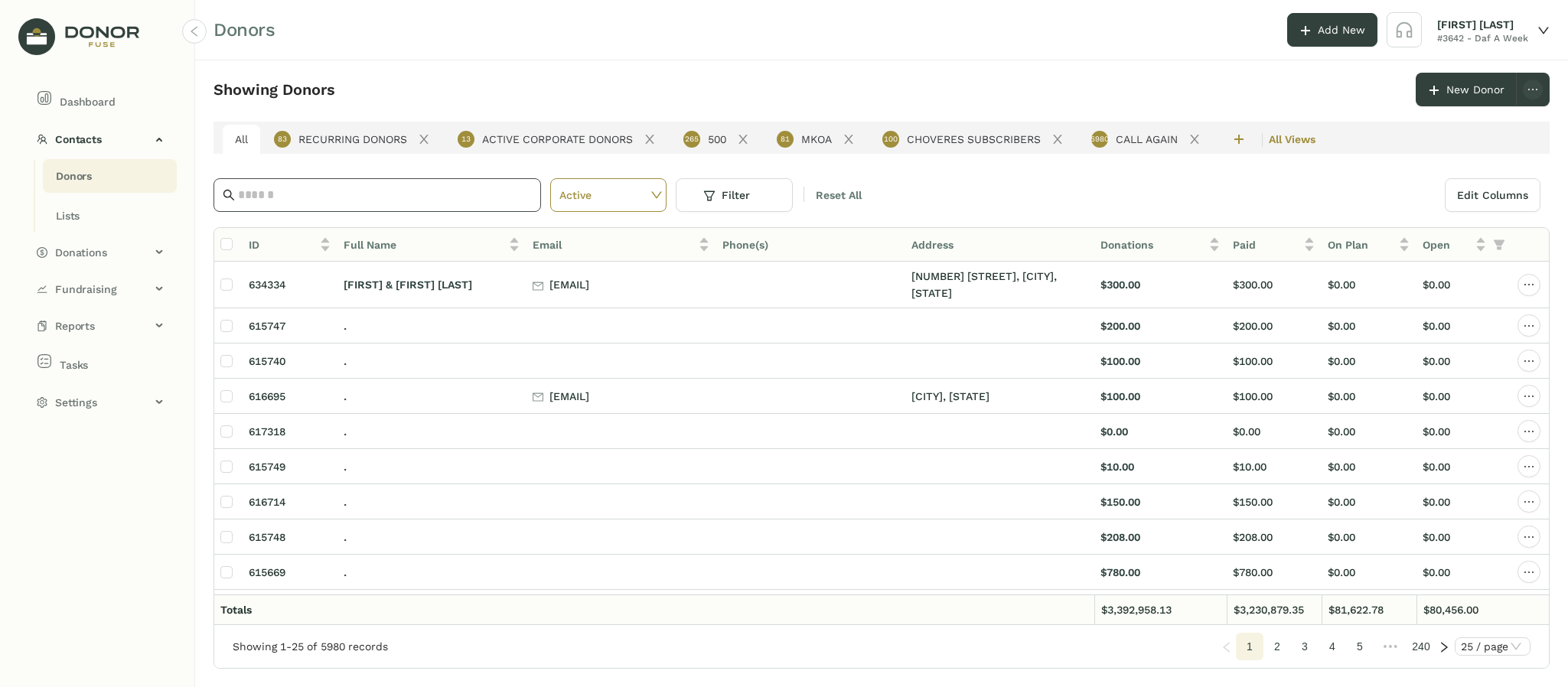click at bounding box center (385, 195) 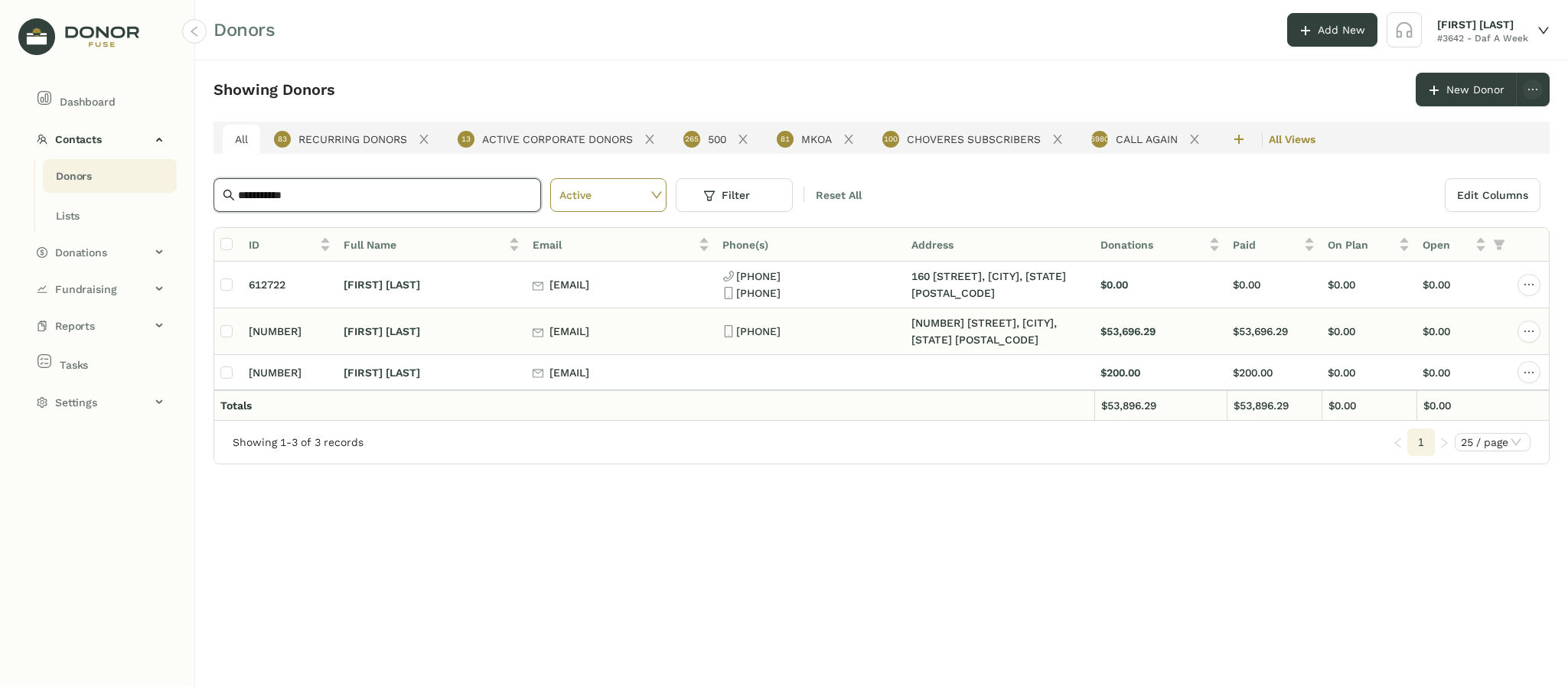 type on "**********" 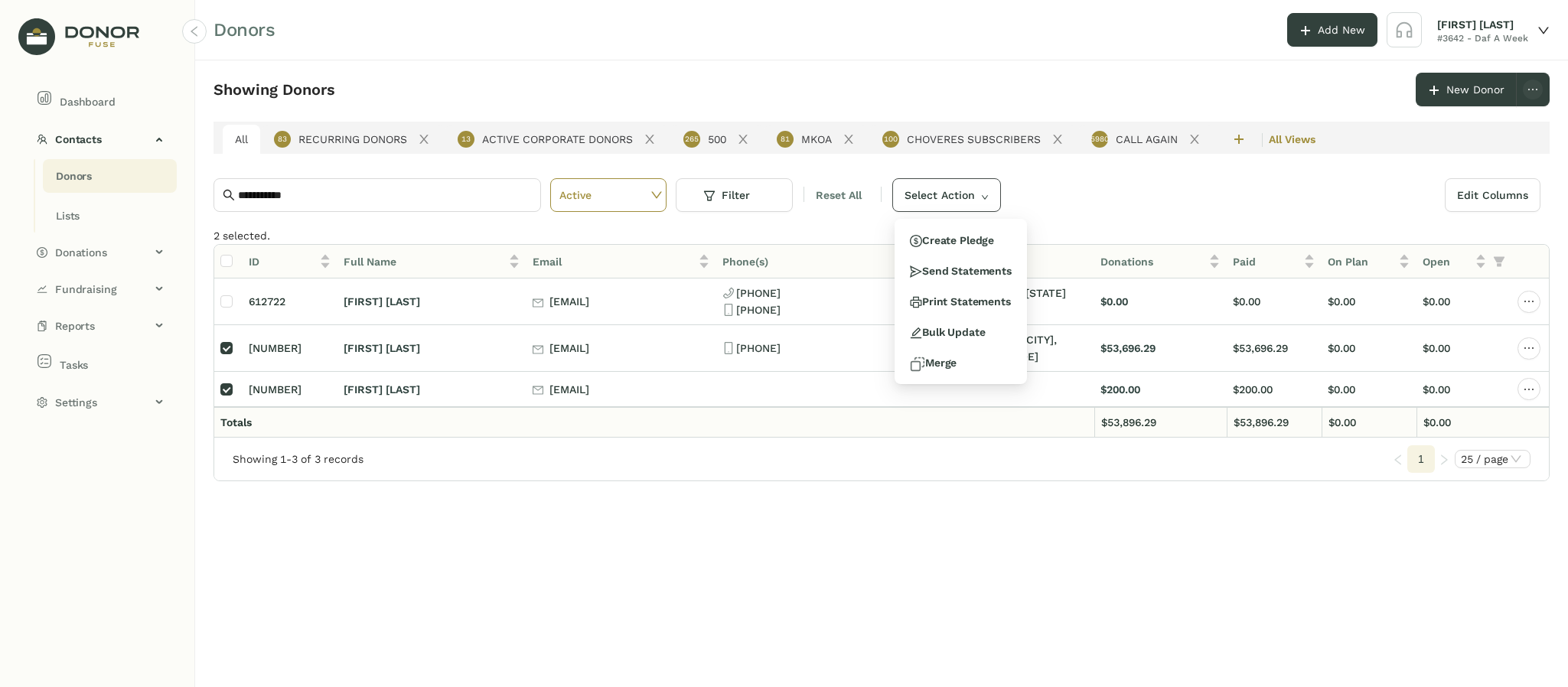click on "Select Action" at bounding box center [947, 195] 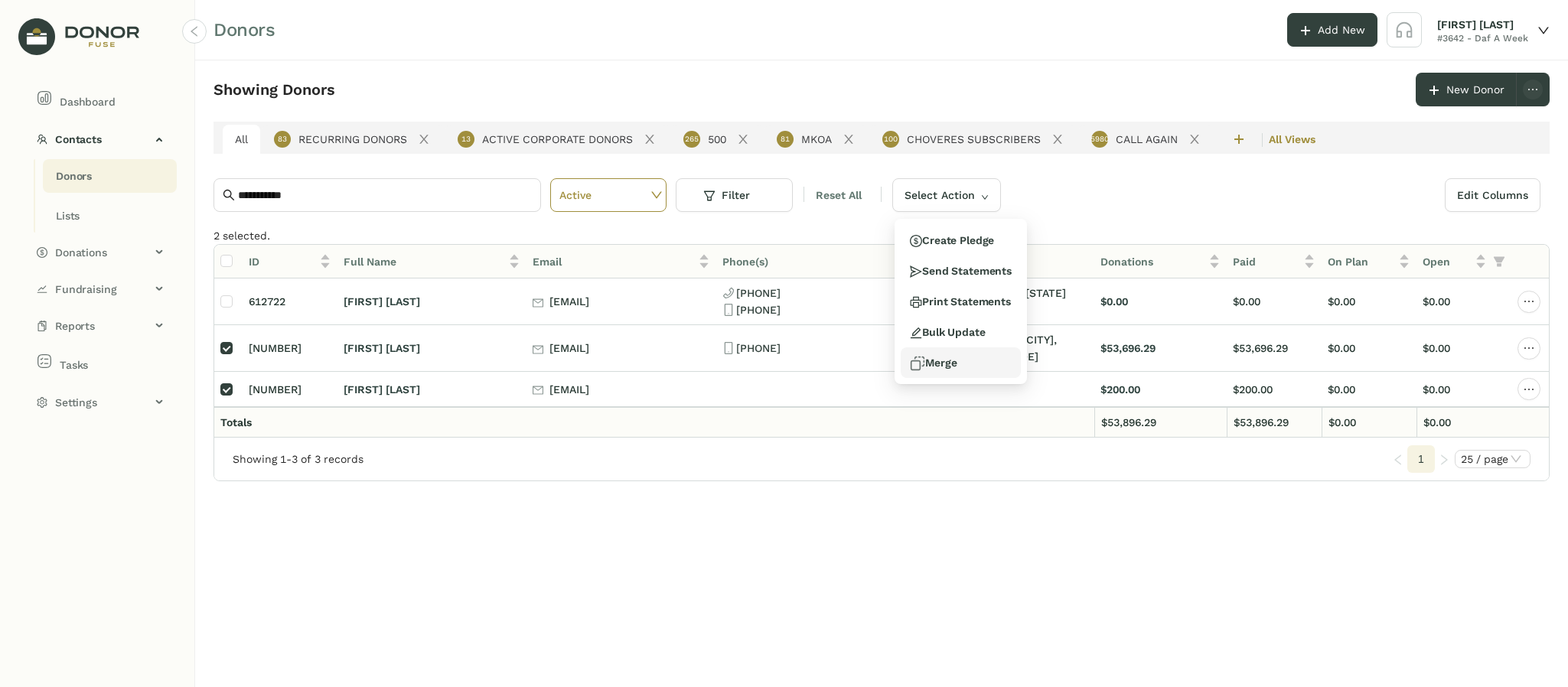 click on "Merge" at bounding box center [933, 363] 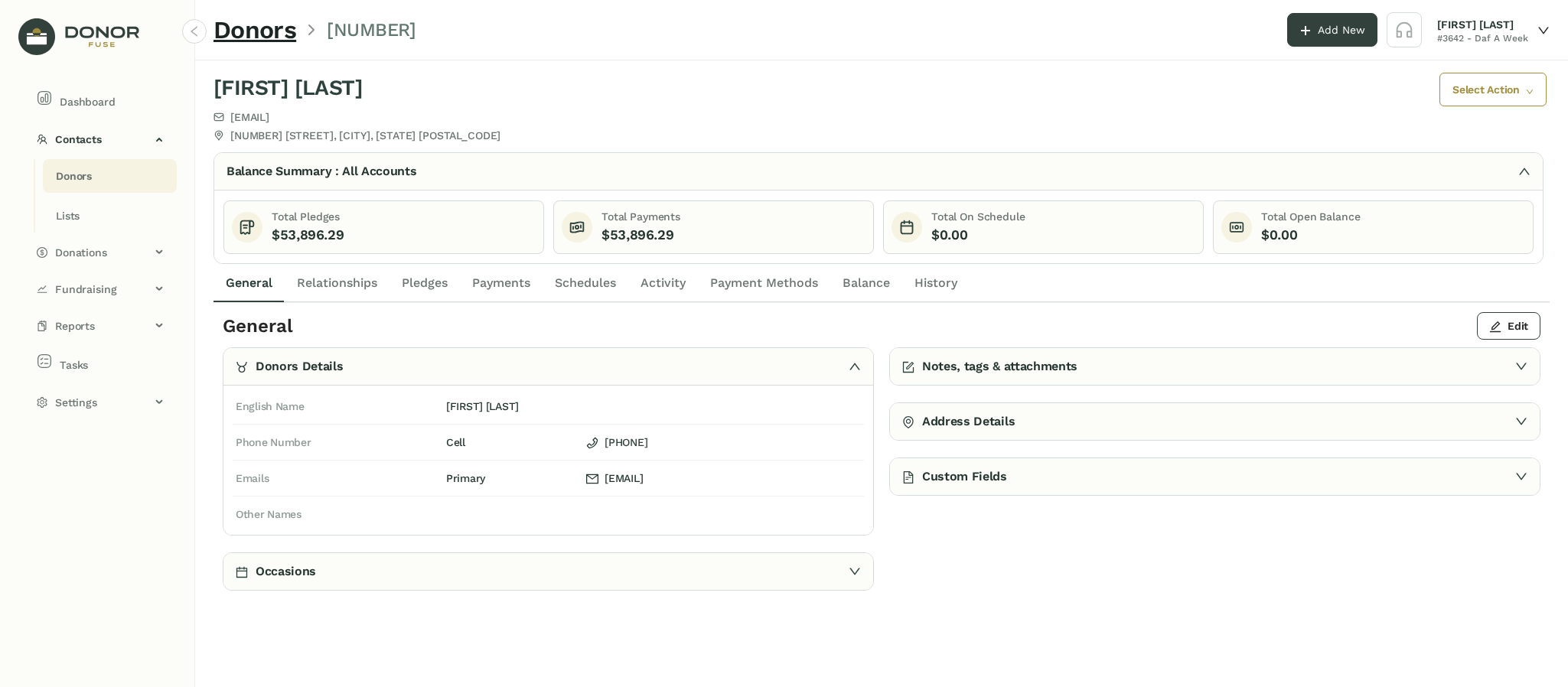 click on "Donors" at bounding box center (73, 176) 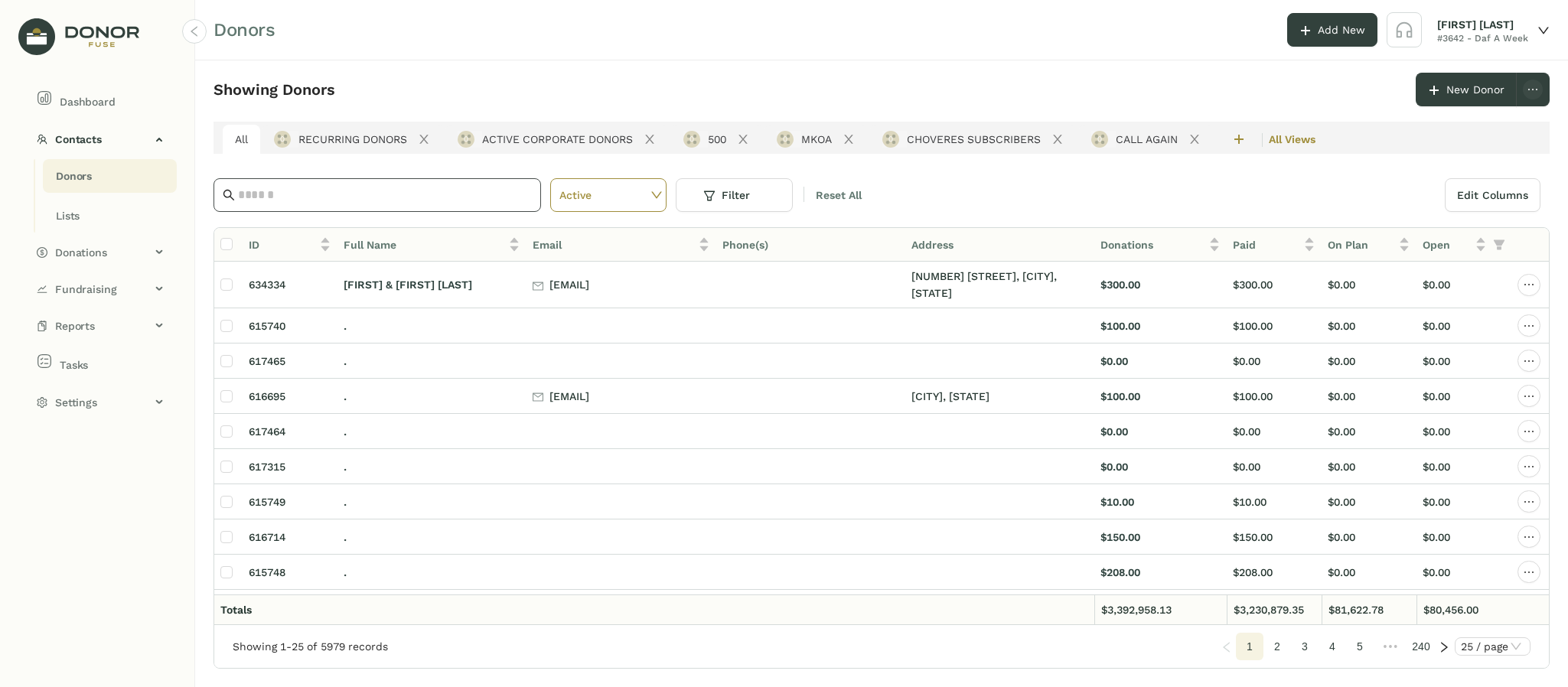 click at bounding box center [385, 195] 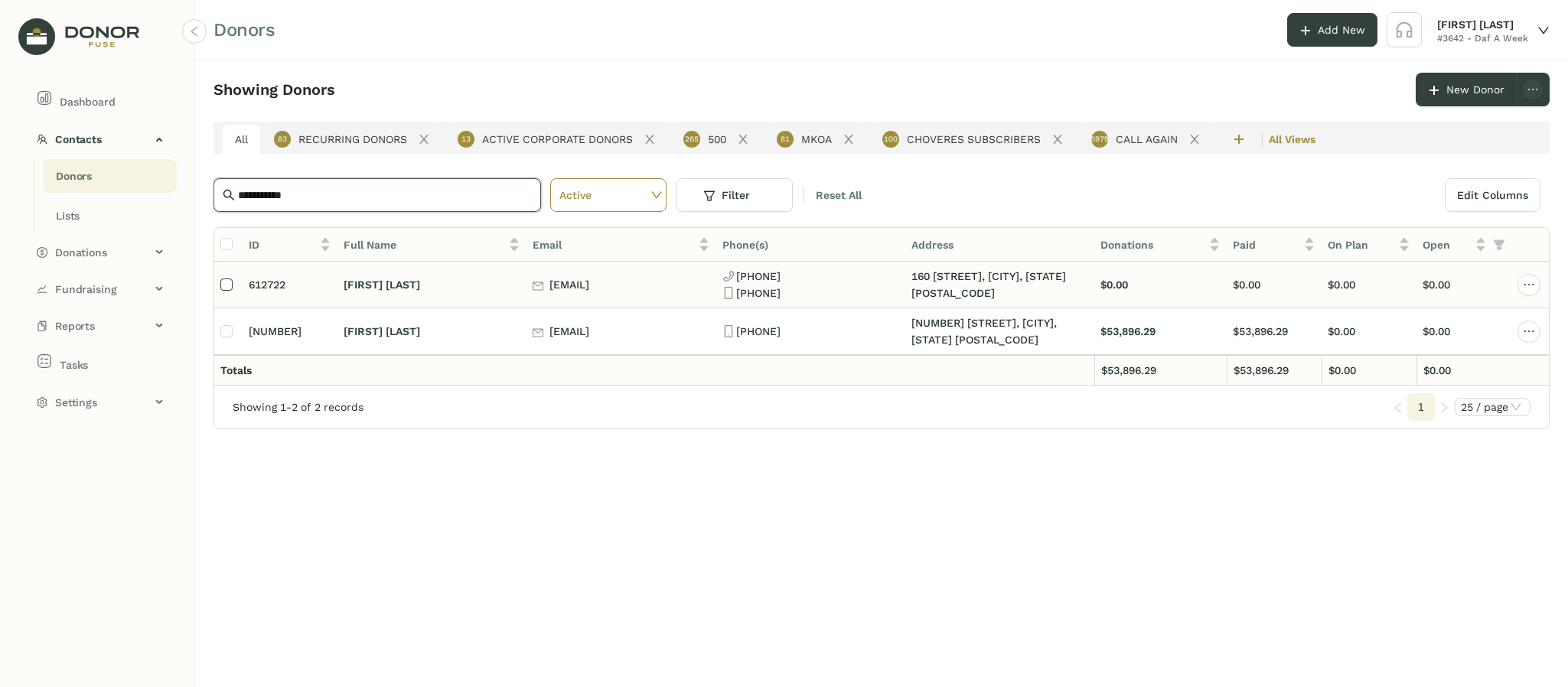 type on "**********" 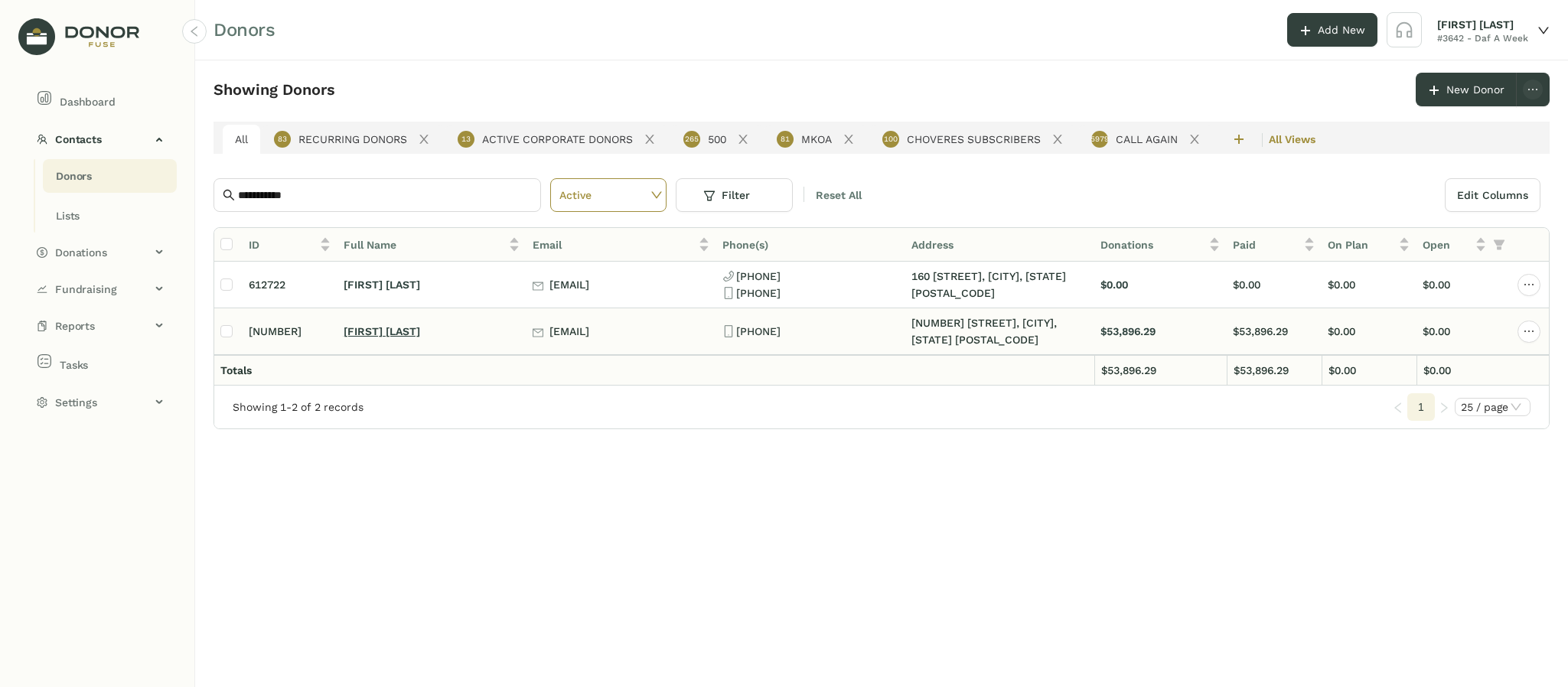 click on "[FIRST] [LAST]" at bounding box center (382, 331) 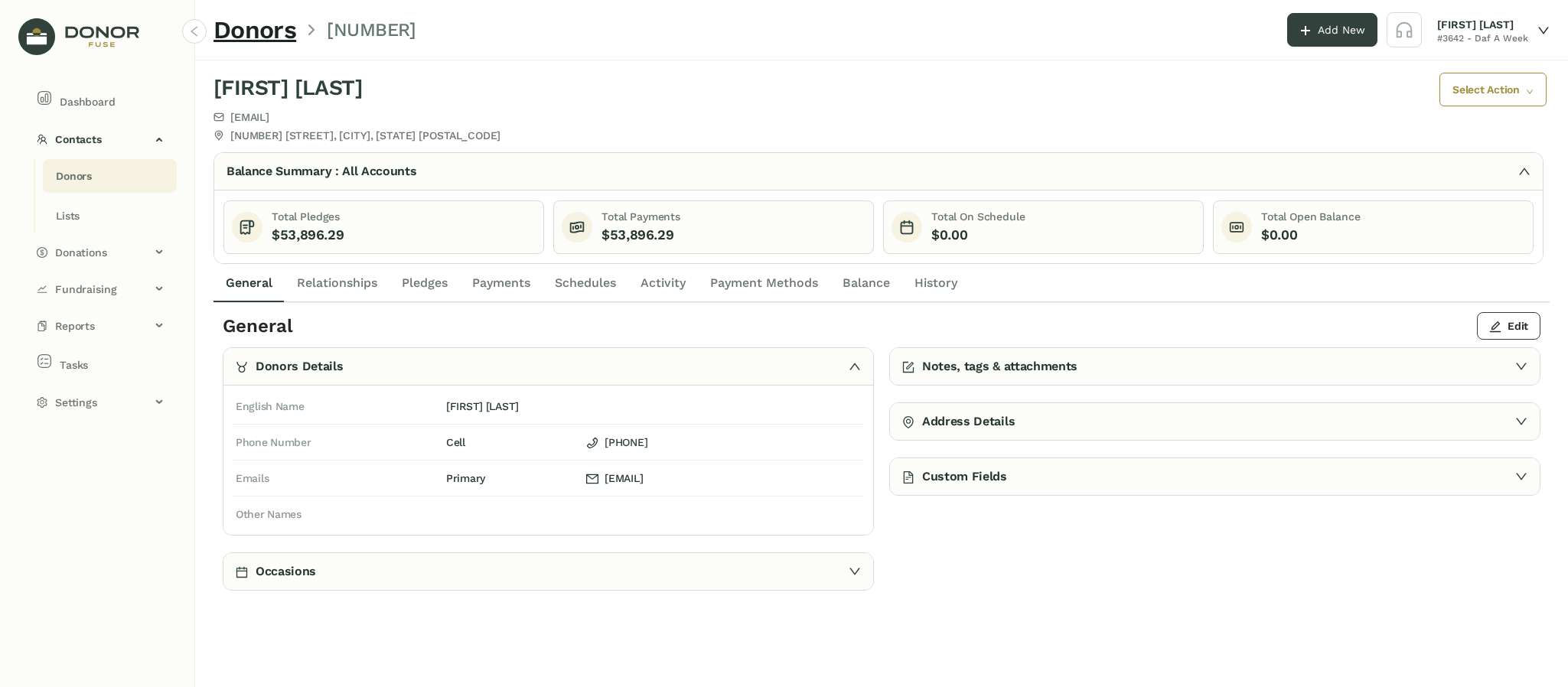 click on "Payments" at bounding box center [249, 283] 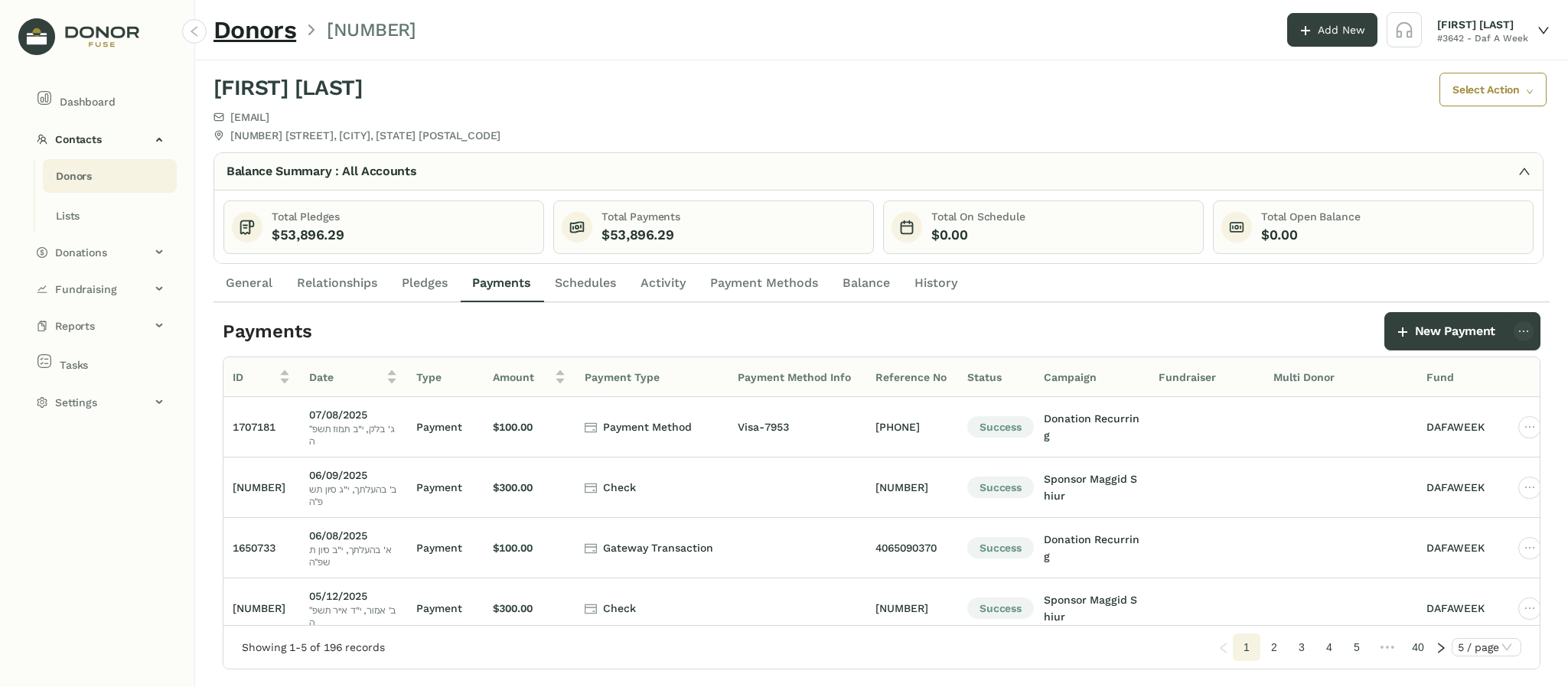 click on "Pledges" at bounding box center (249, 283) 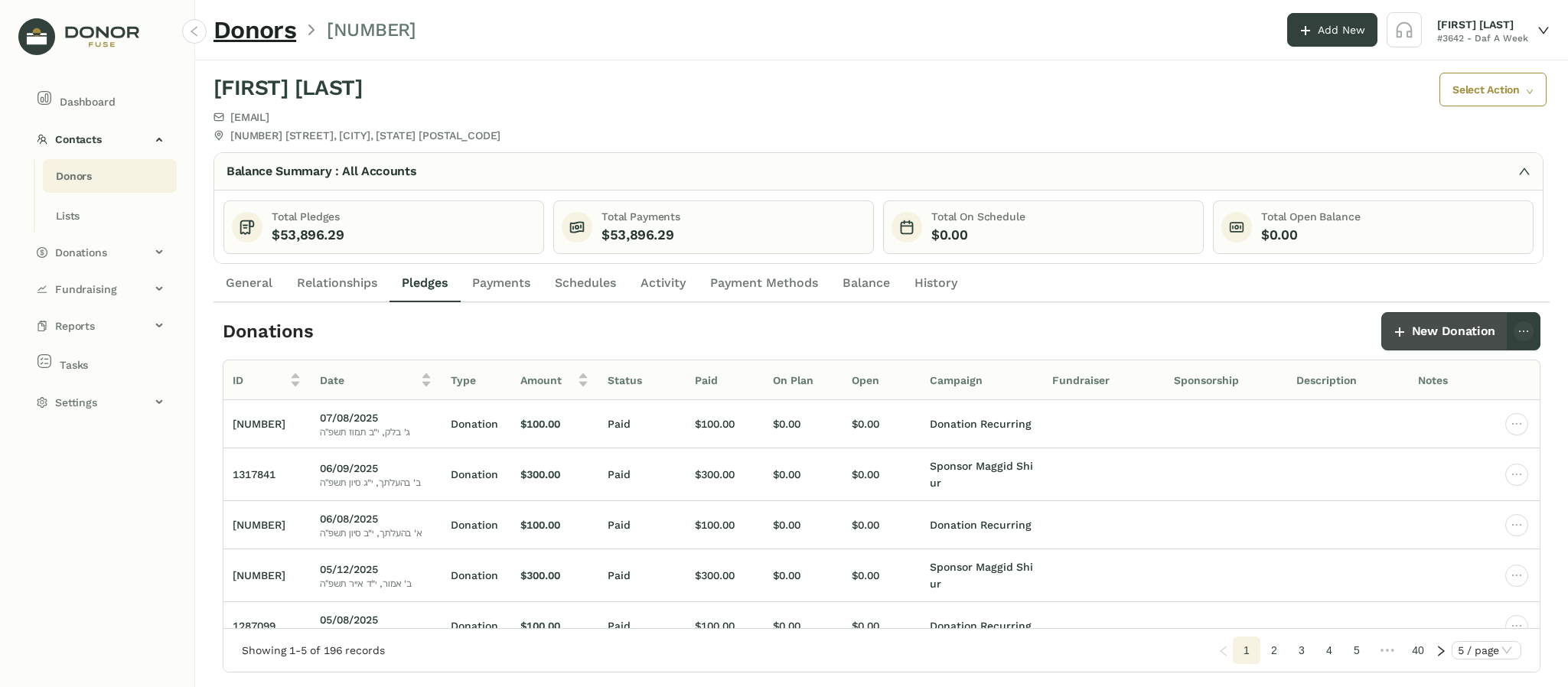 click on "New Donation" at bounding box center (1453, 331) 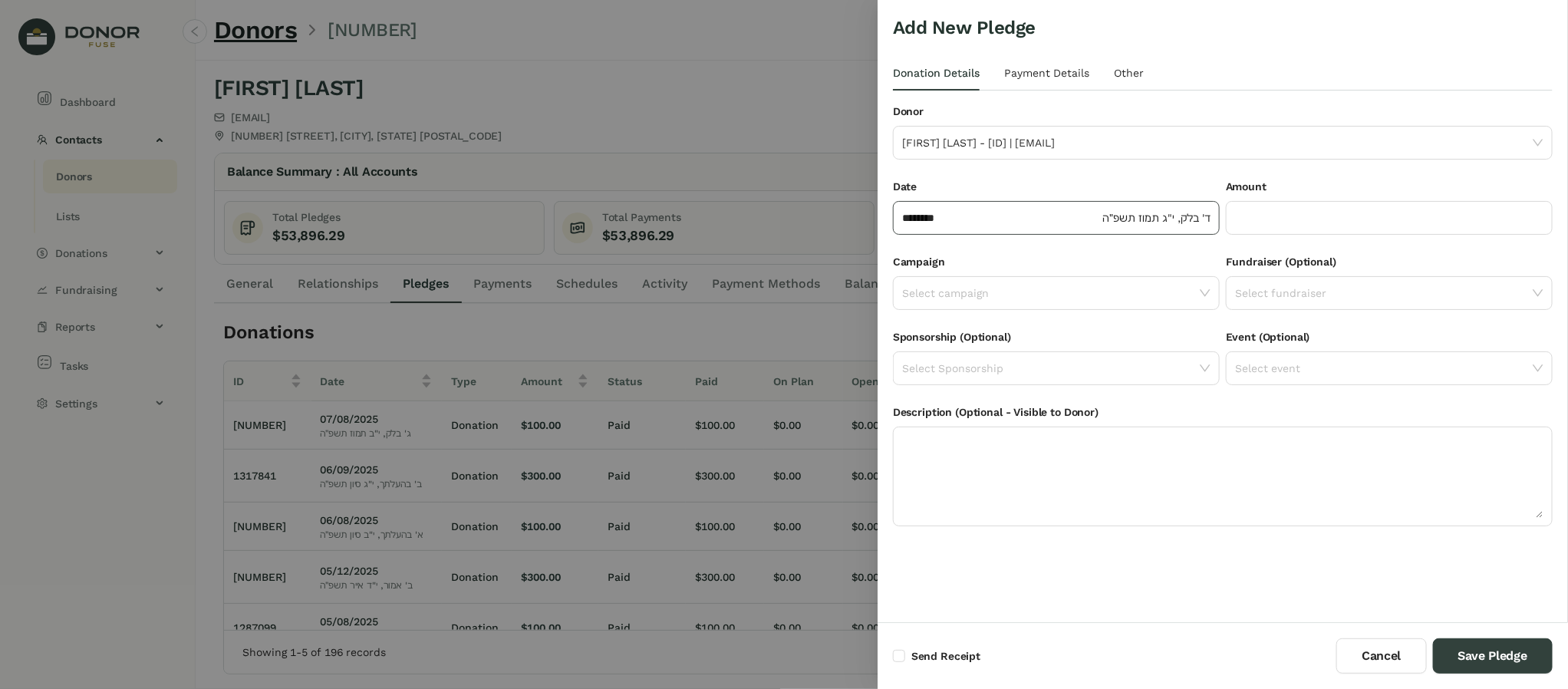 click on "********" at bounding box center (1000, 218) 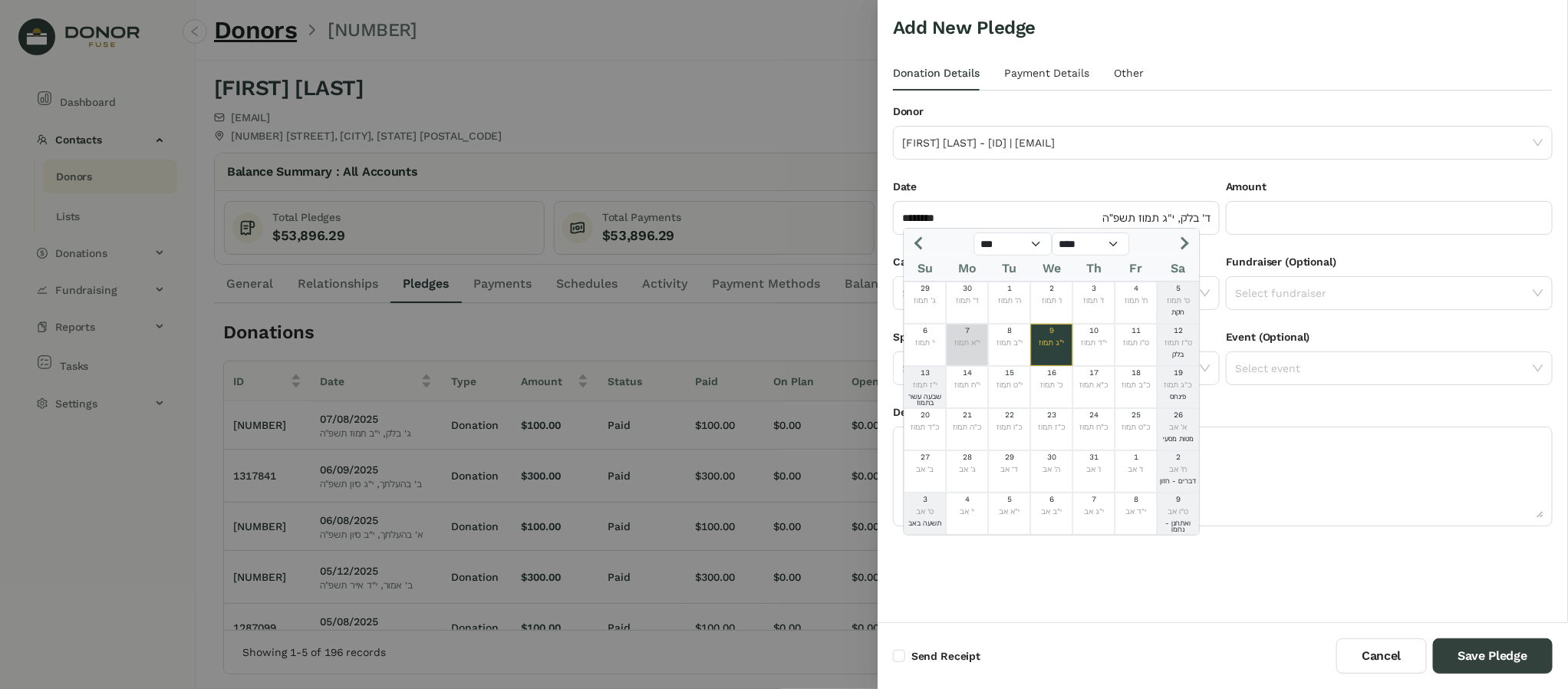 click on "י"א תמוז" at bounding box center [967, 343] 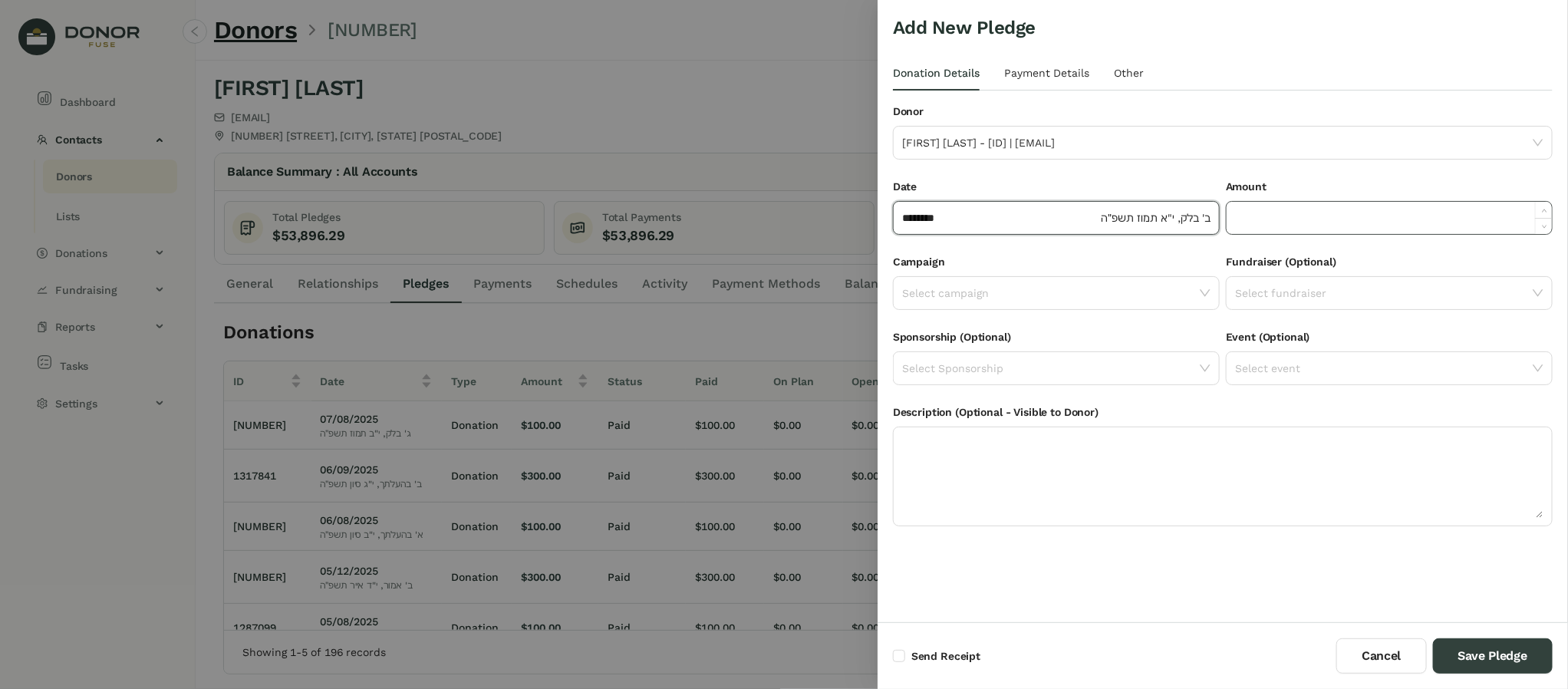 click at bounding box center [1389, 218] 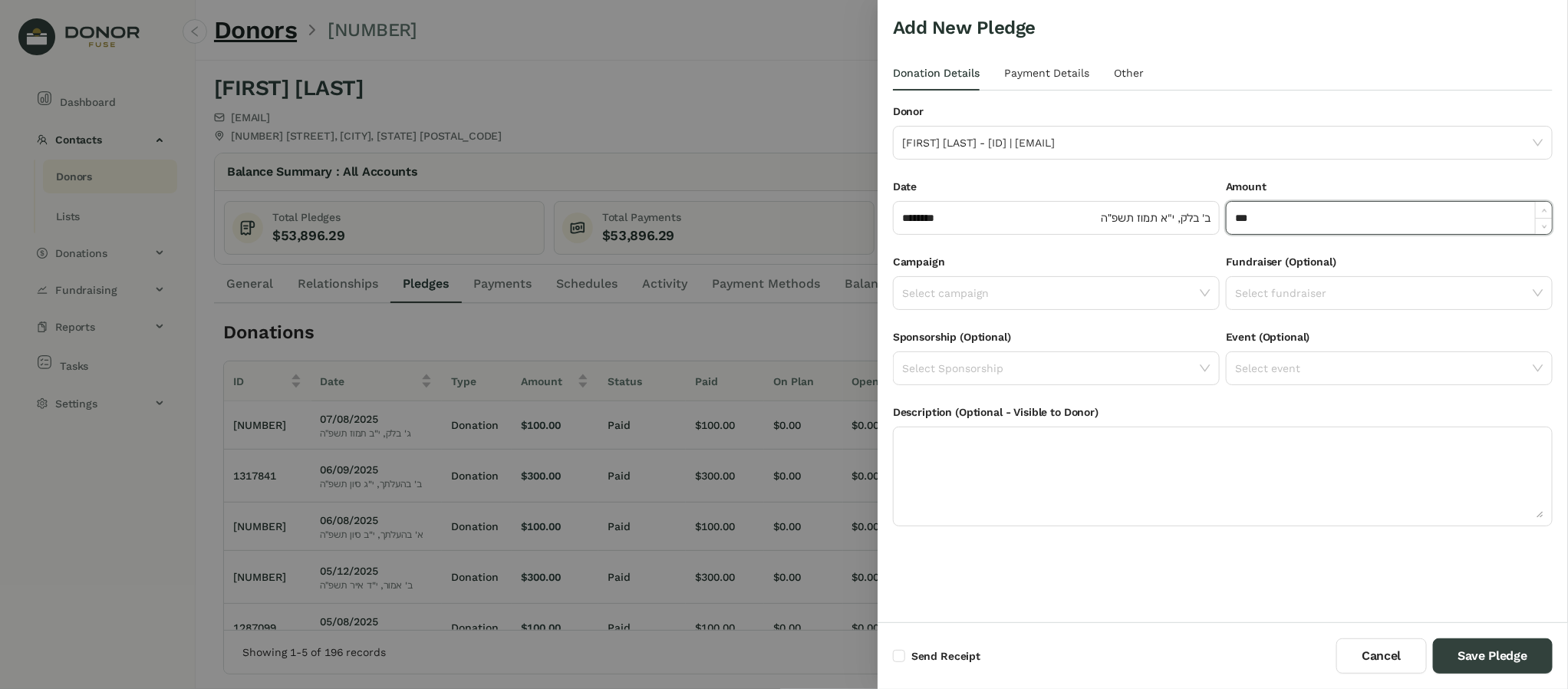 type on "***" 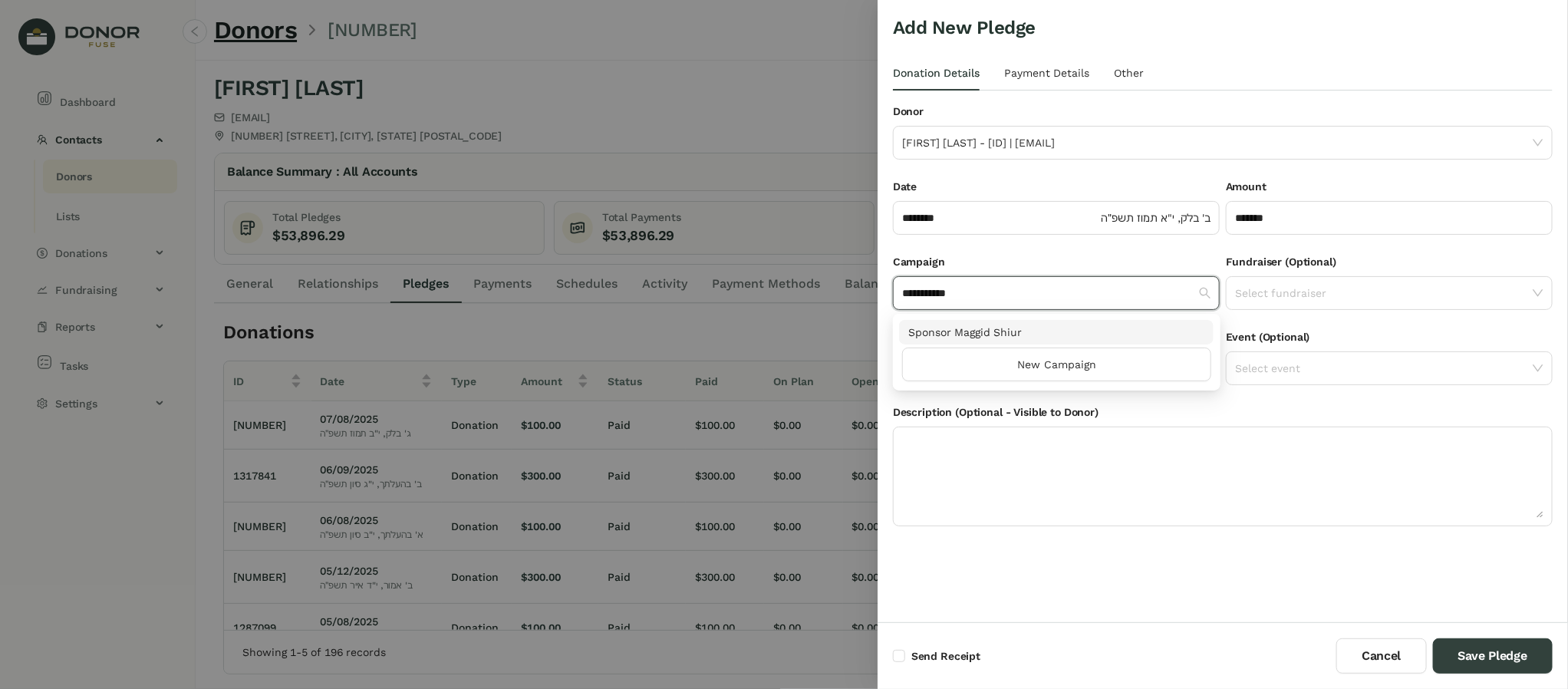 type on "**********" 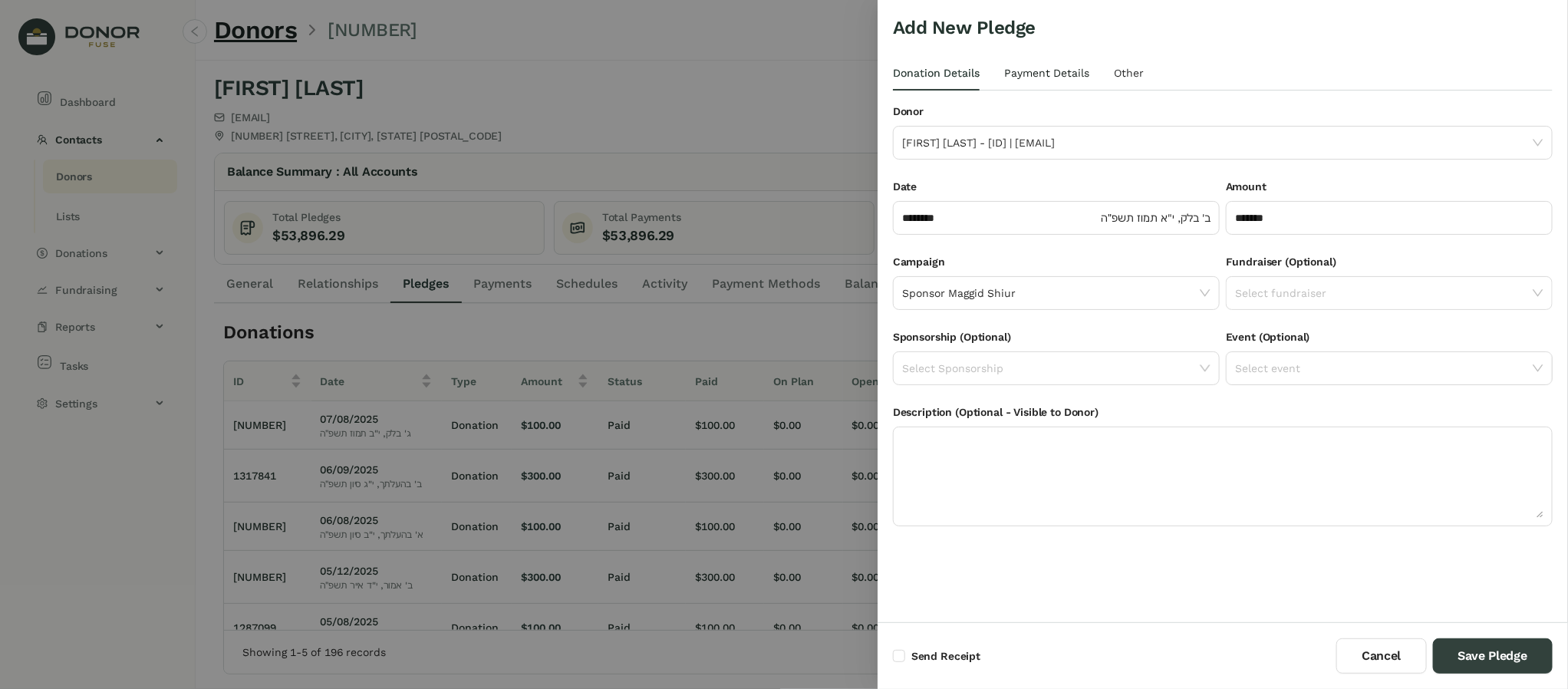 click on "Payment Details" at bounding box center [936, 73] 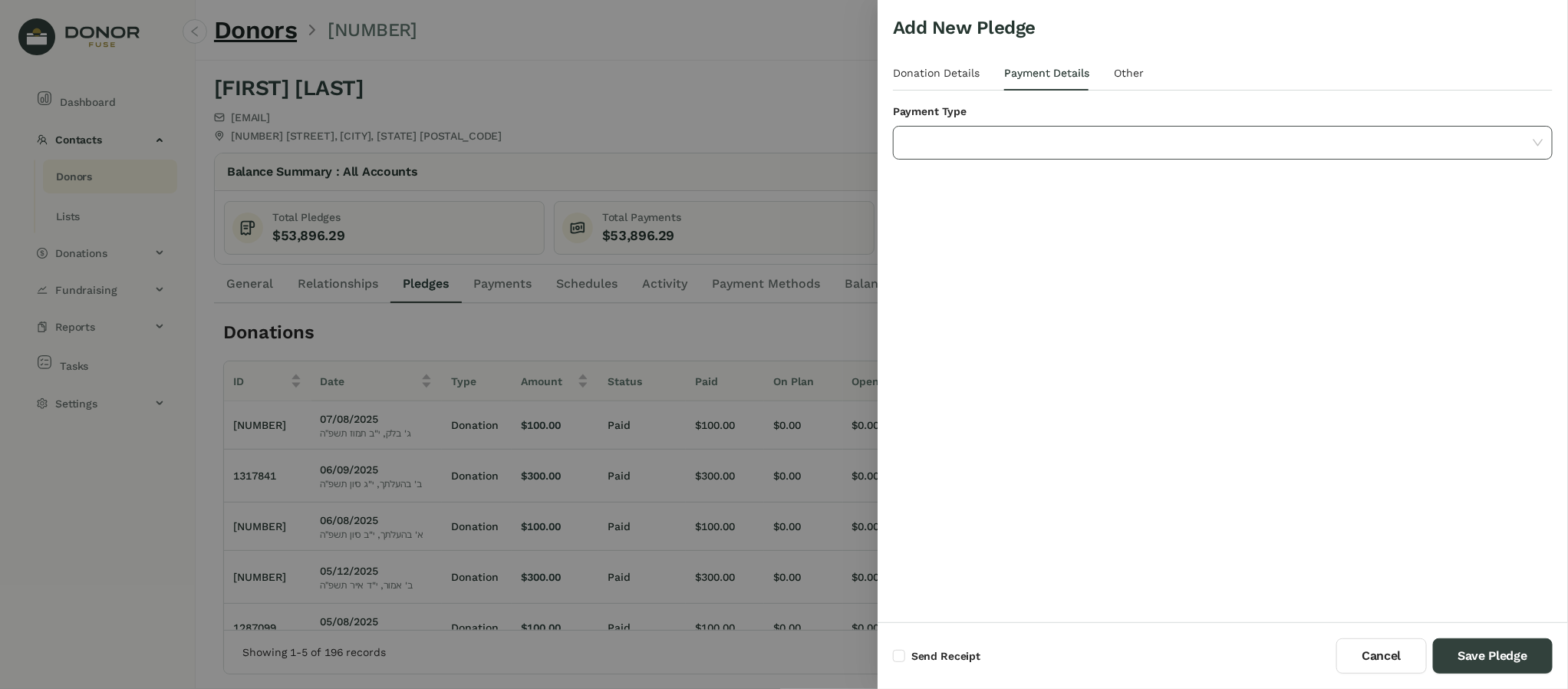 click at bounding box center [1217, 143] 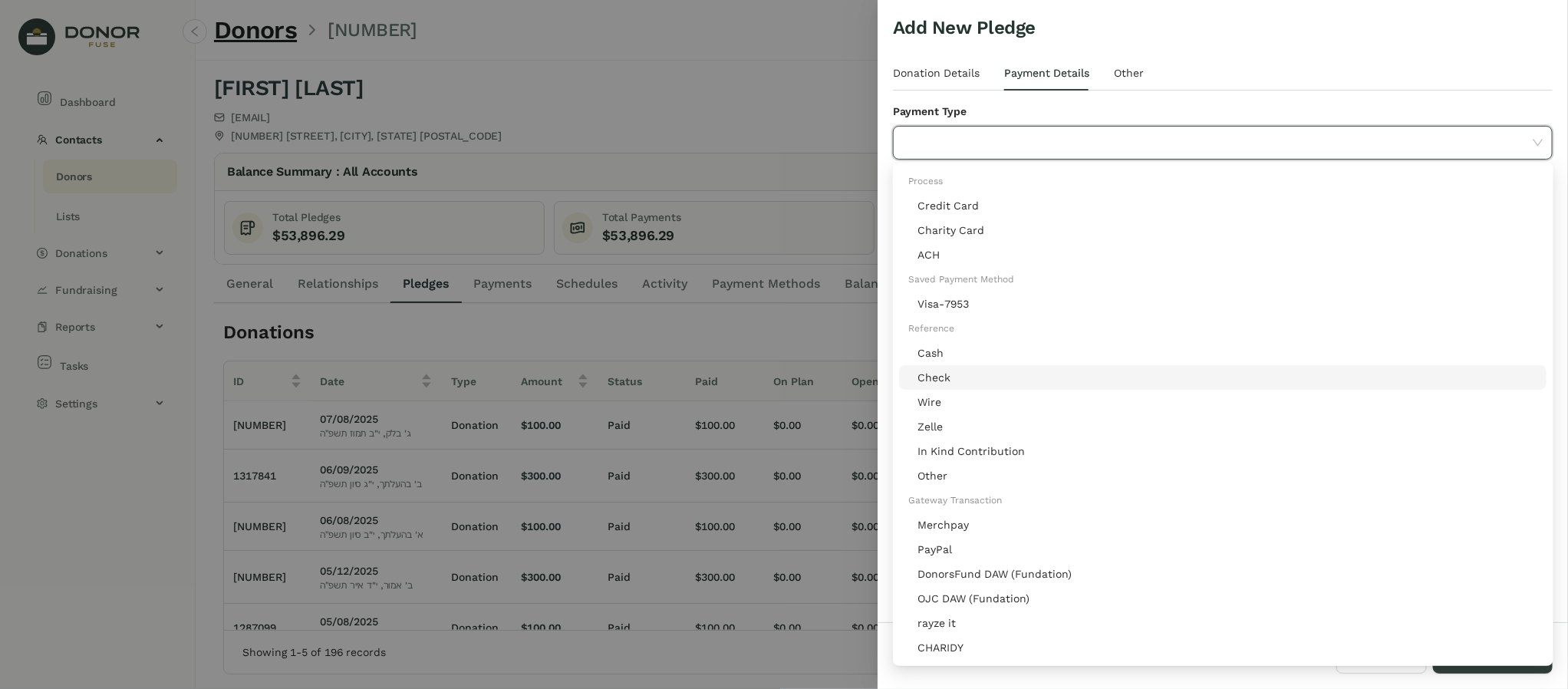 click on "Check" at bounding box center (1227, 377) 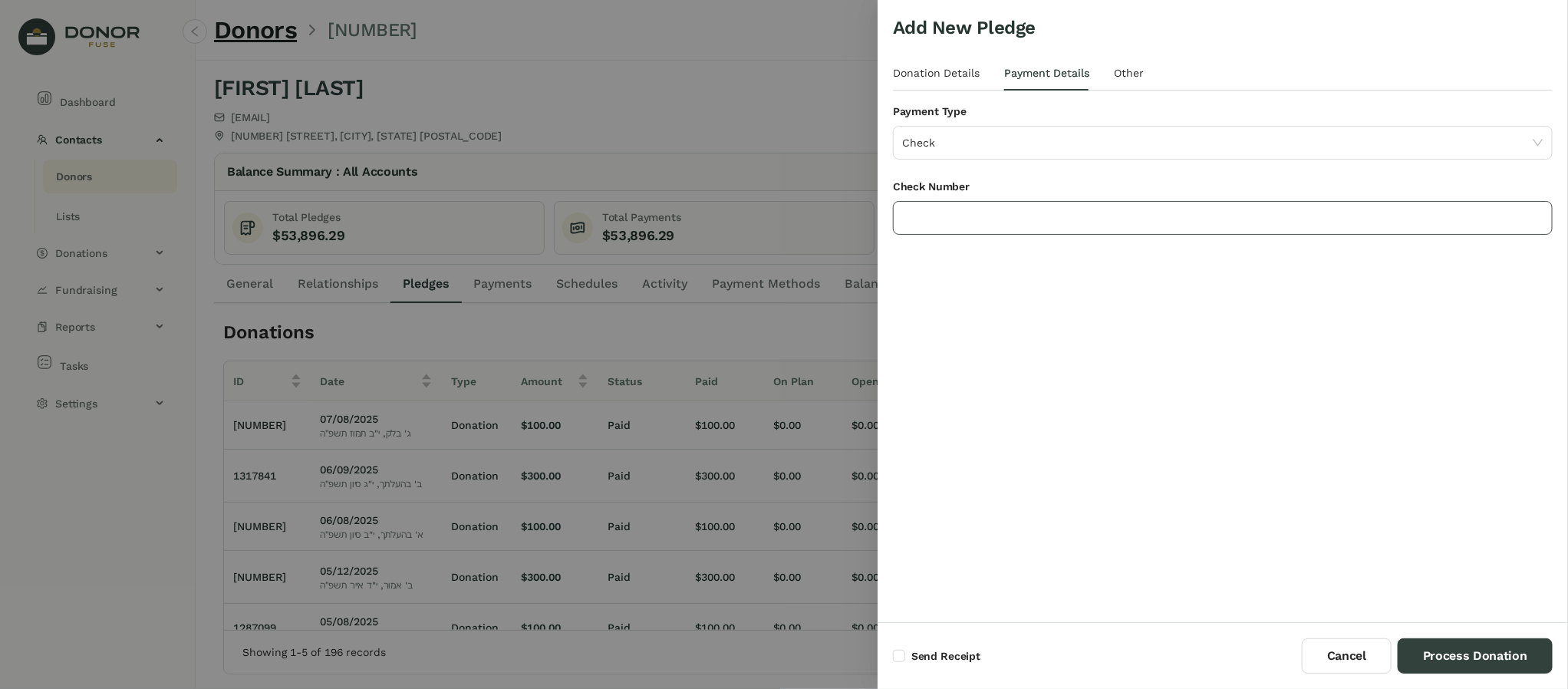 click at bounding box center (1223, 218) 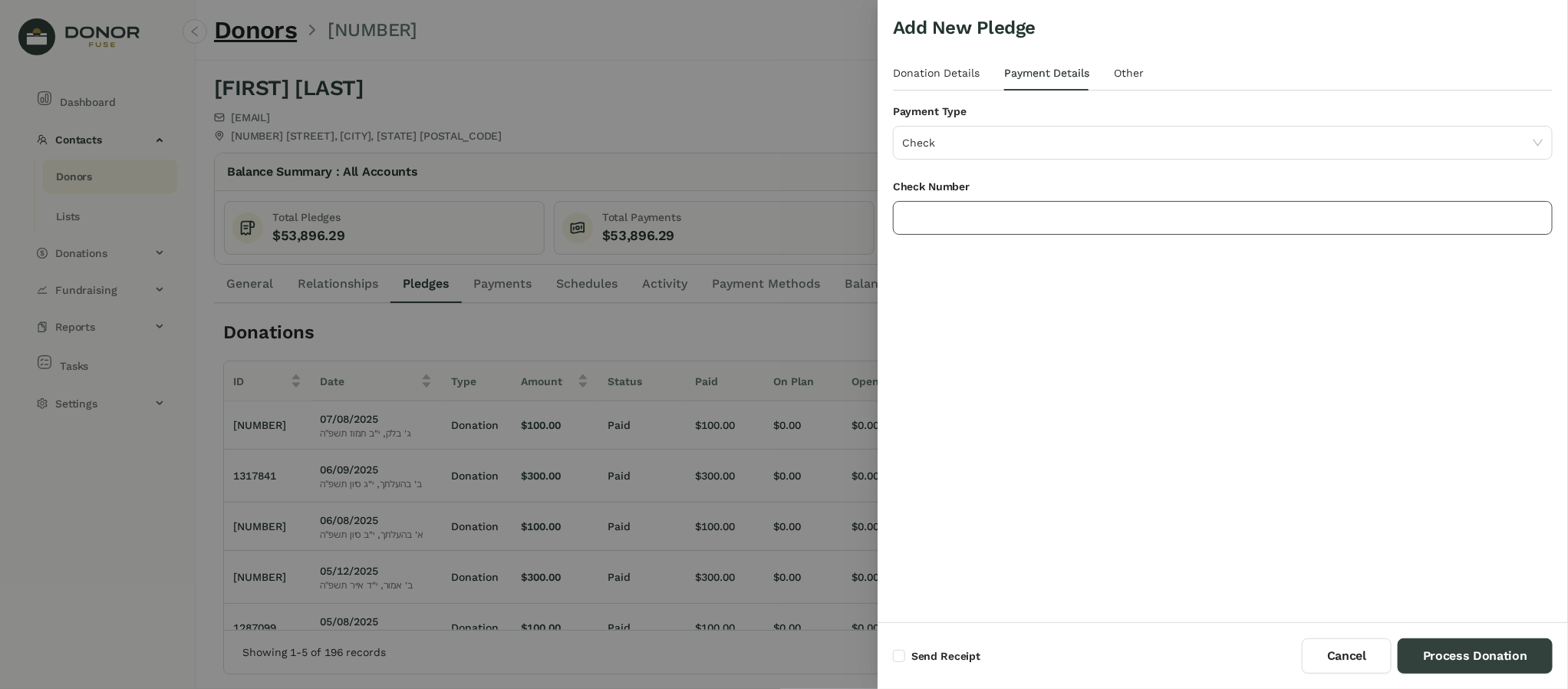 paste on "*********" 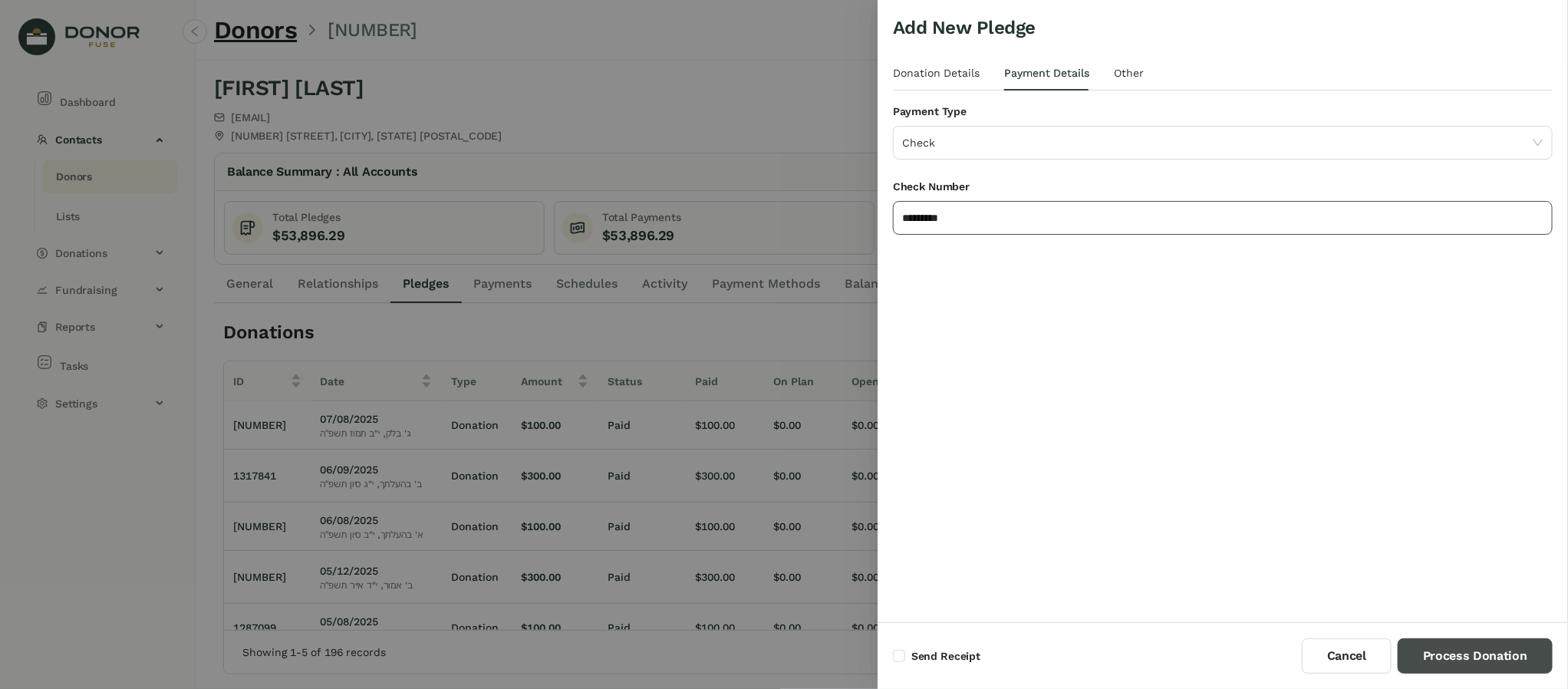 type on "*********" 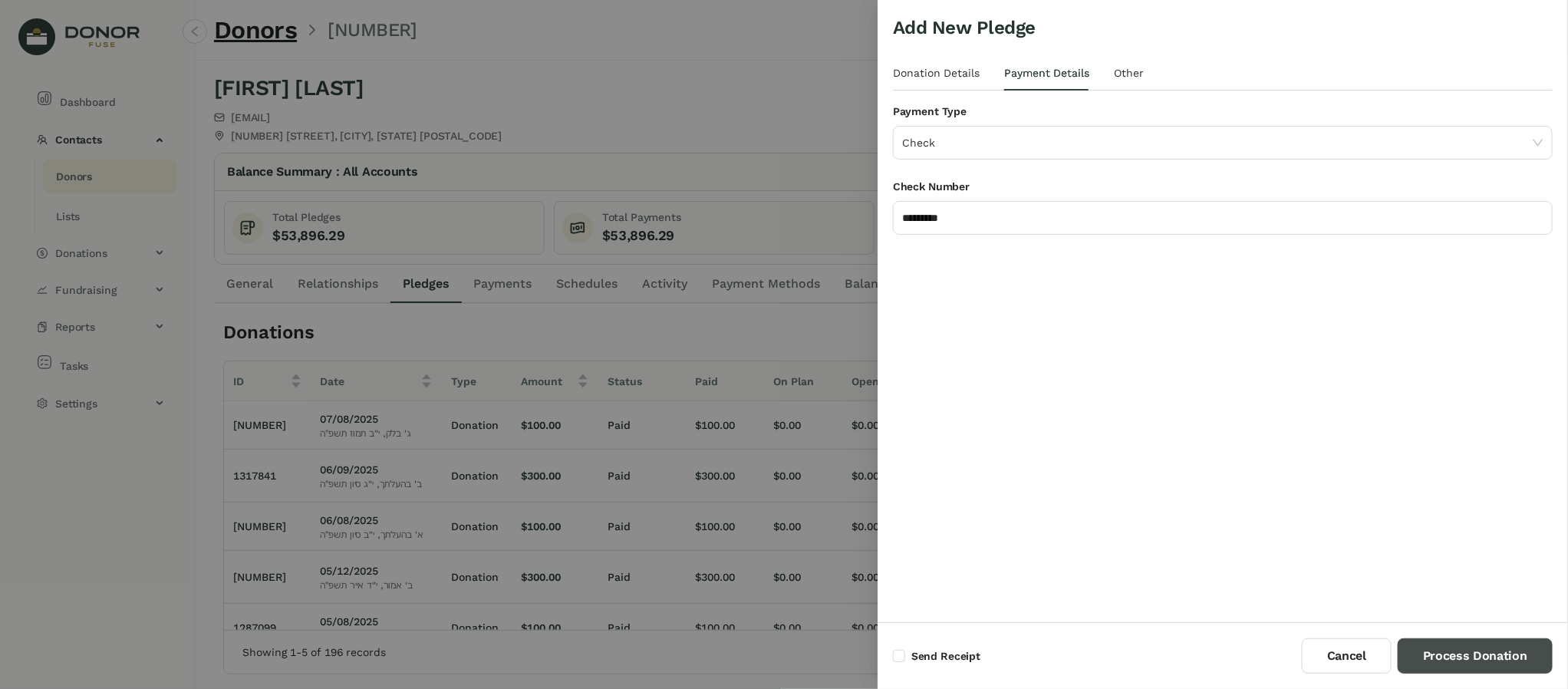 click on "Process Donation" at bounding box center (1475, 656) 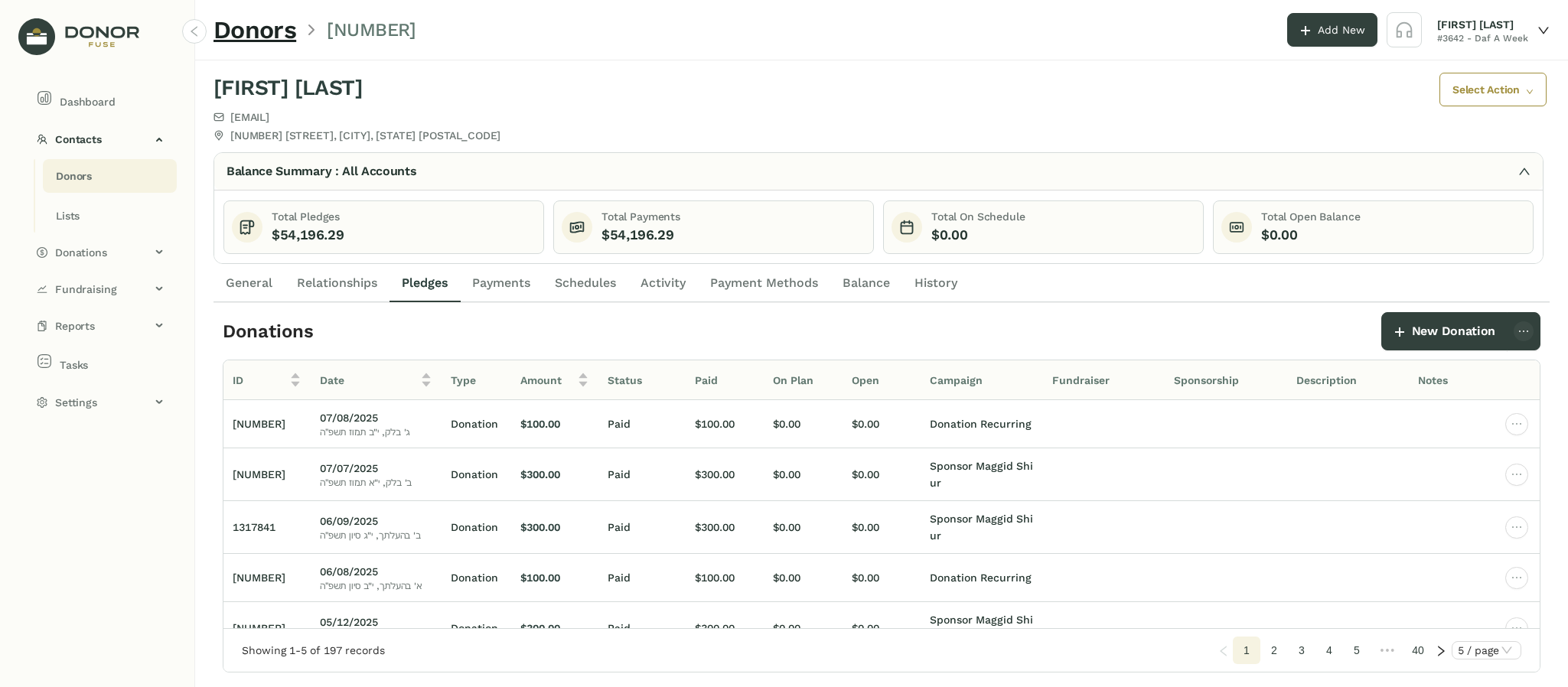 click on "Payments" at bounding box center [249, 283] 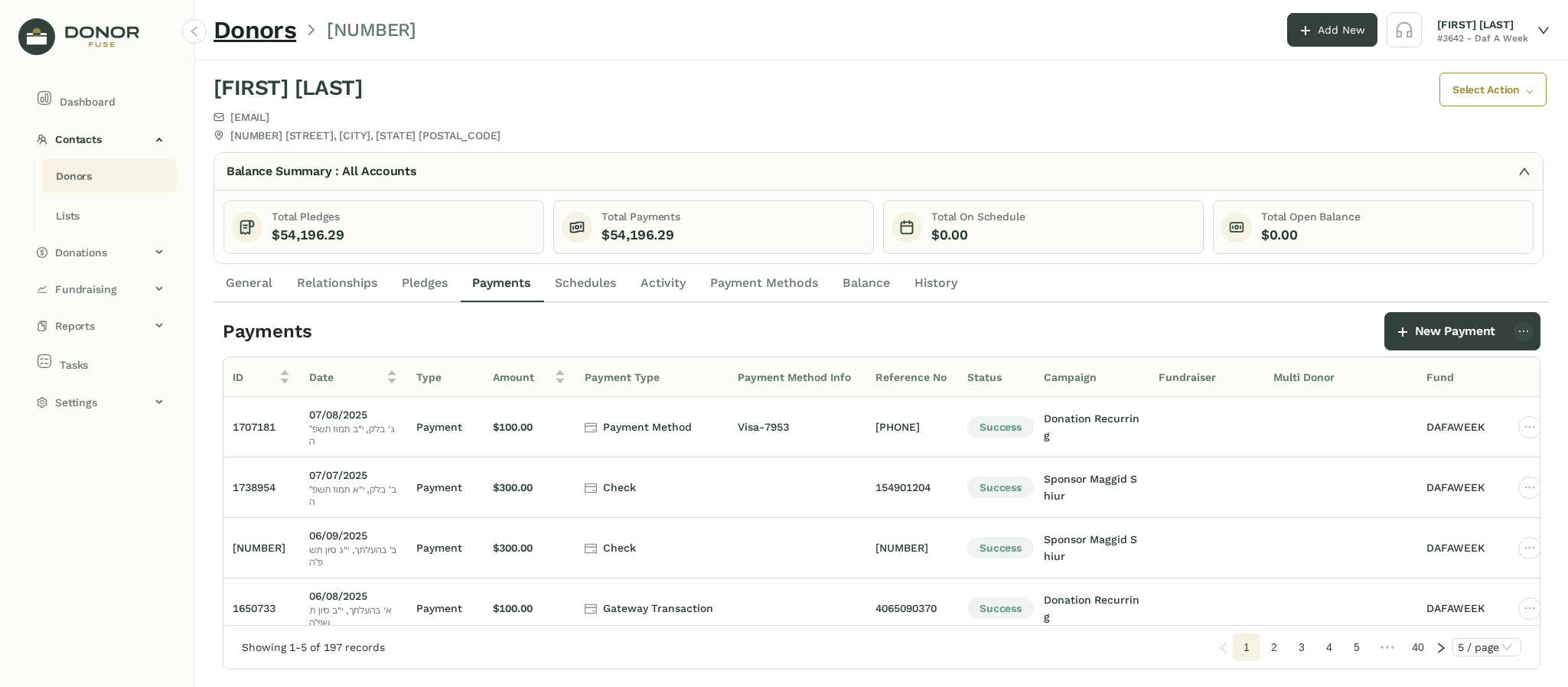 click on "Donors" at bounding box center (73, 176) 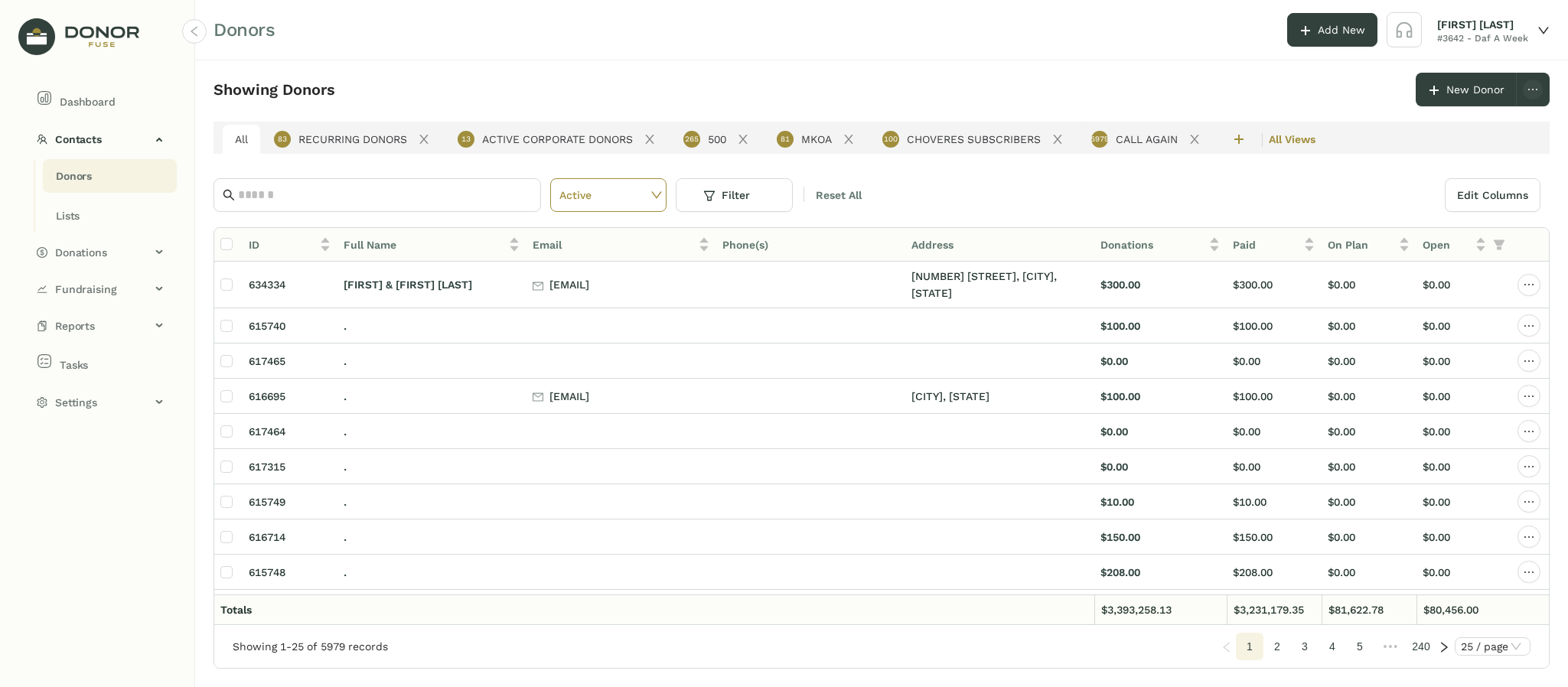 click on "Donors" at bounding box center [73, 176] 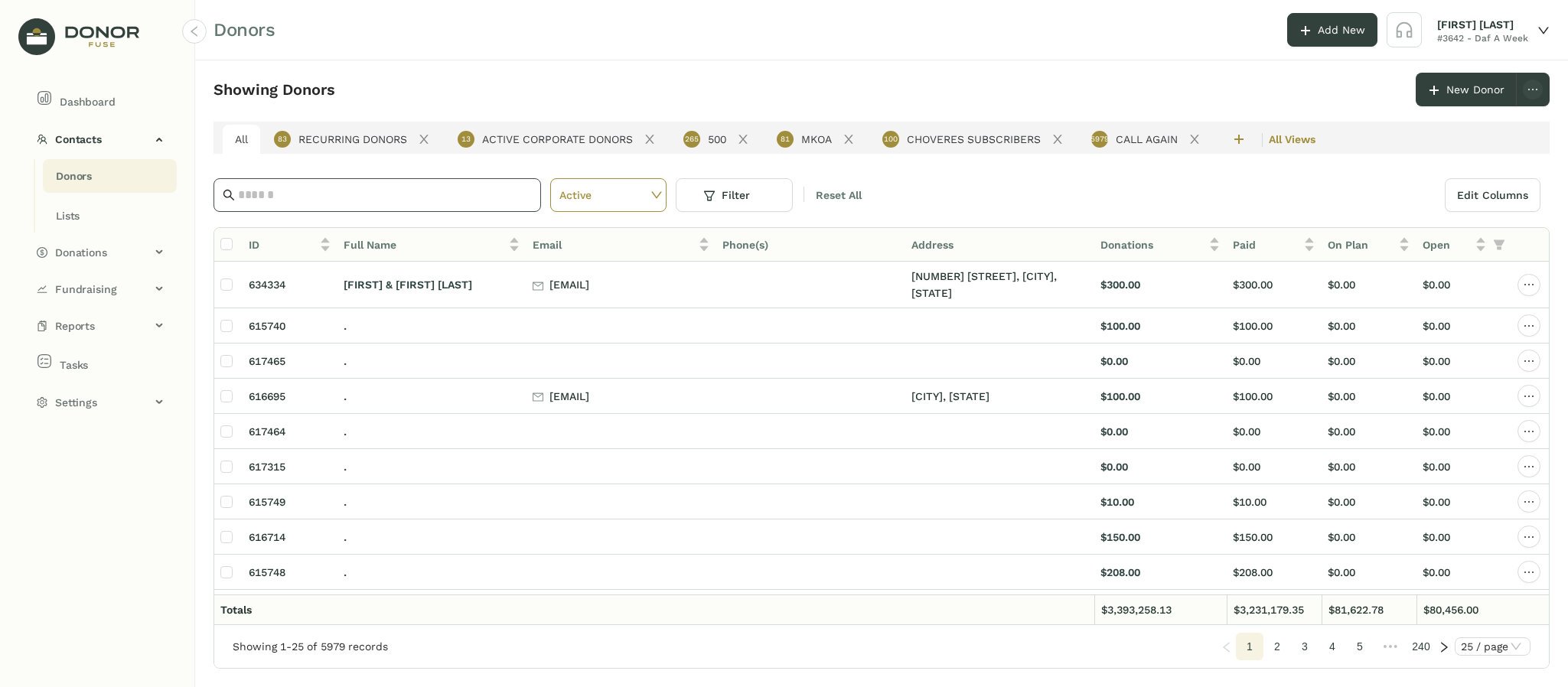 click at bounding box center [385, 195] 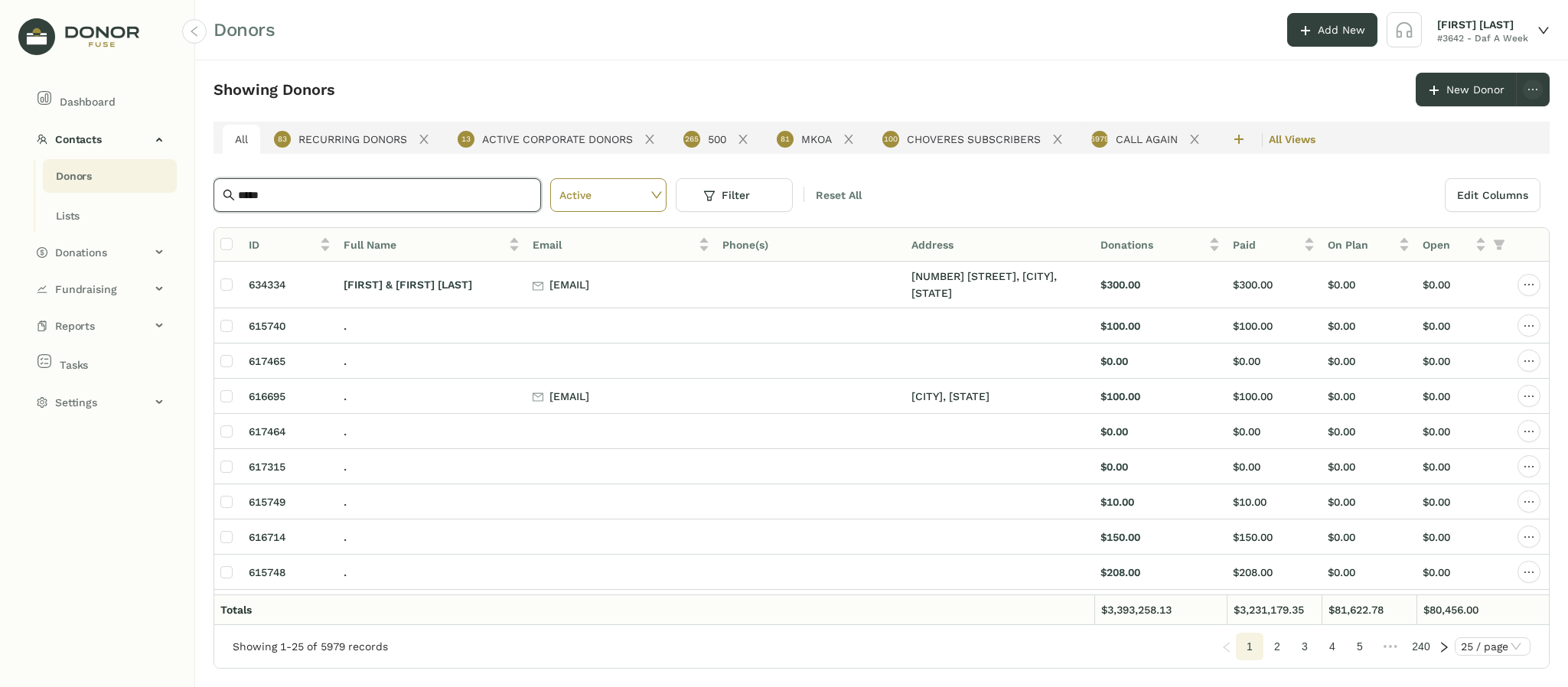 type on "*****" 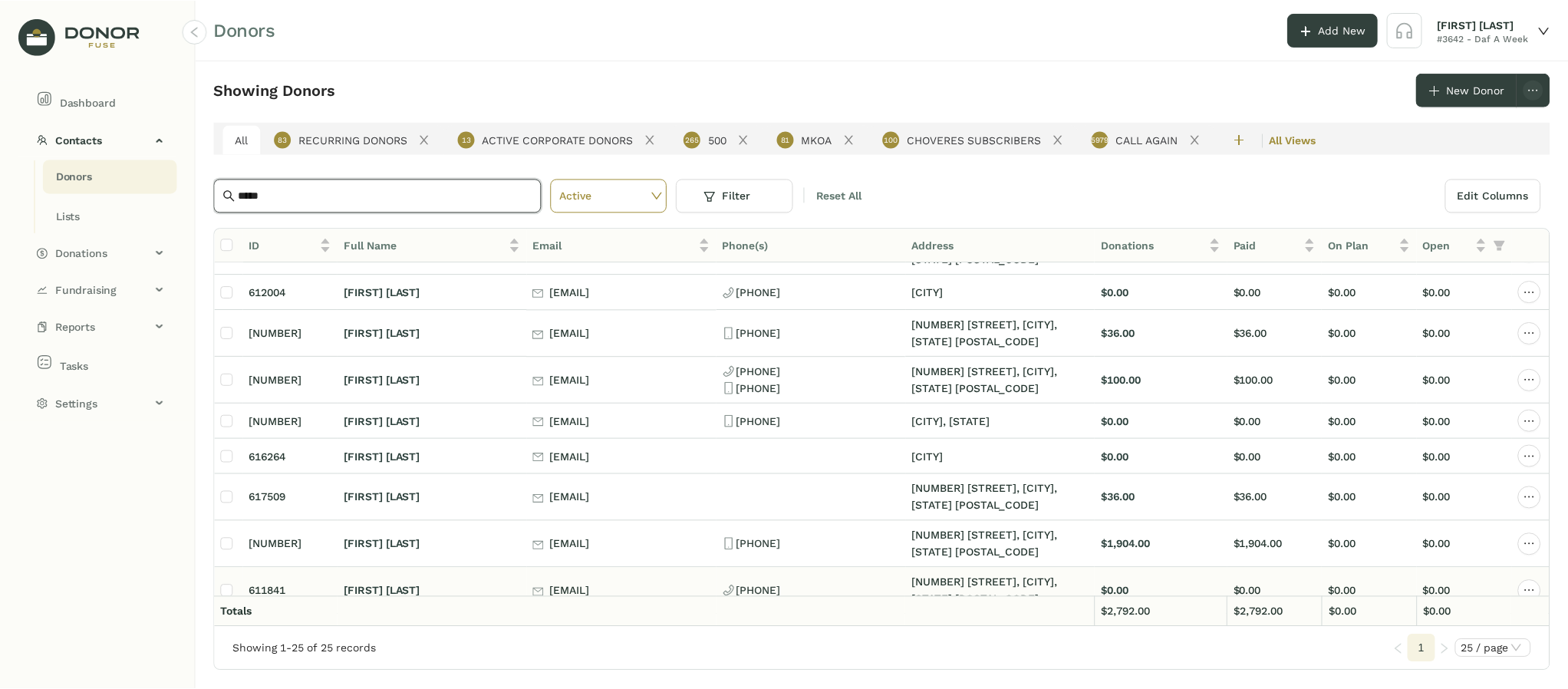 scroll, scrollTop: 230, scrollLeft: 0, axis: vertical 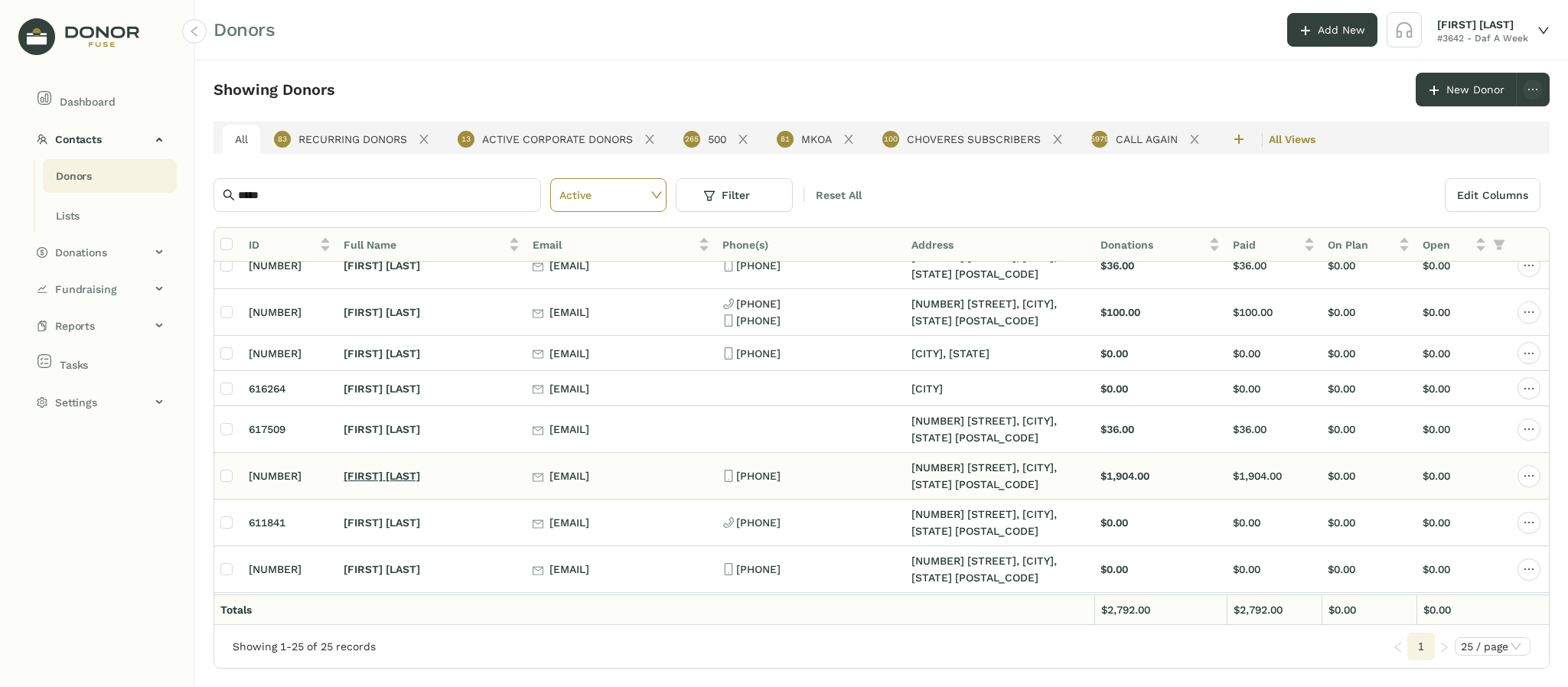 click on "[FIRST] [LAST]" at bounding box center [382, 476] 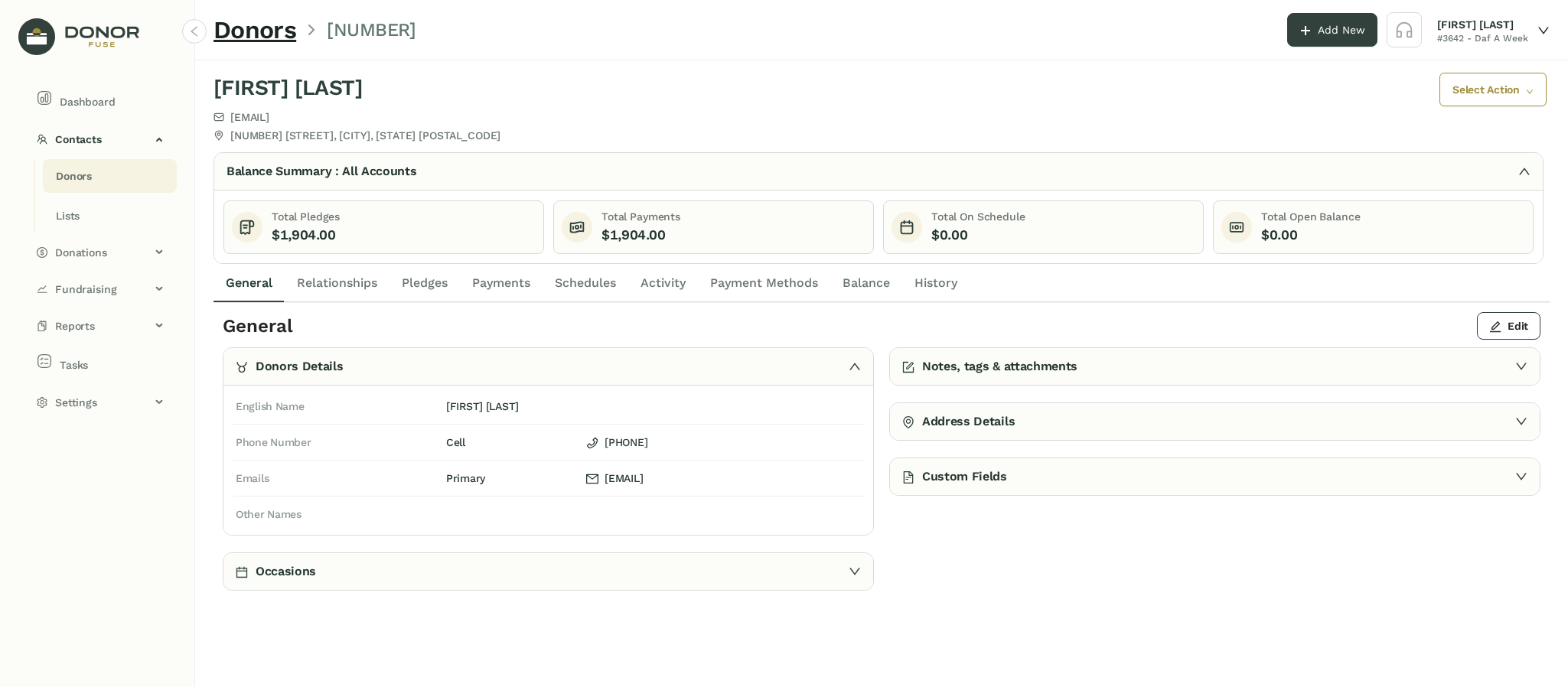 click on "Payments" at bounding box center [249, 283] 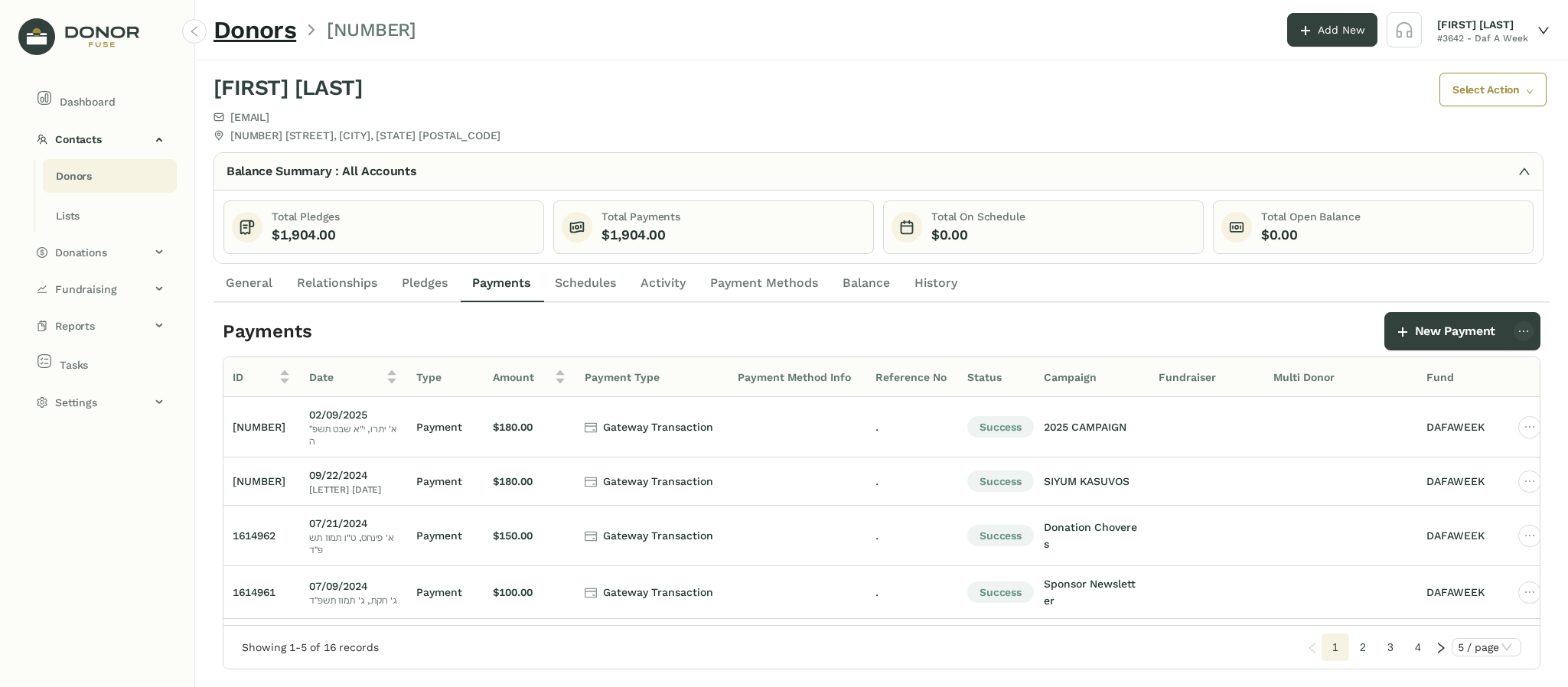 click on "Pledges" at bounding box center (249, 283) 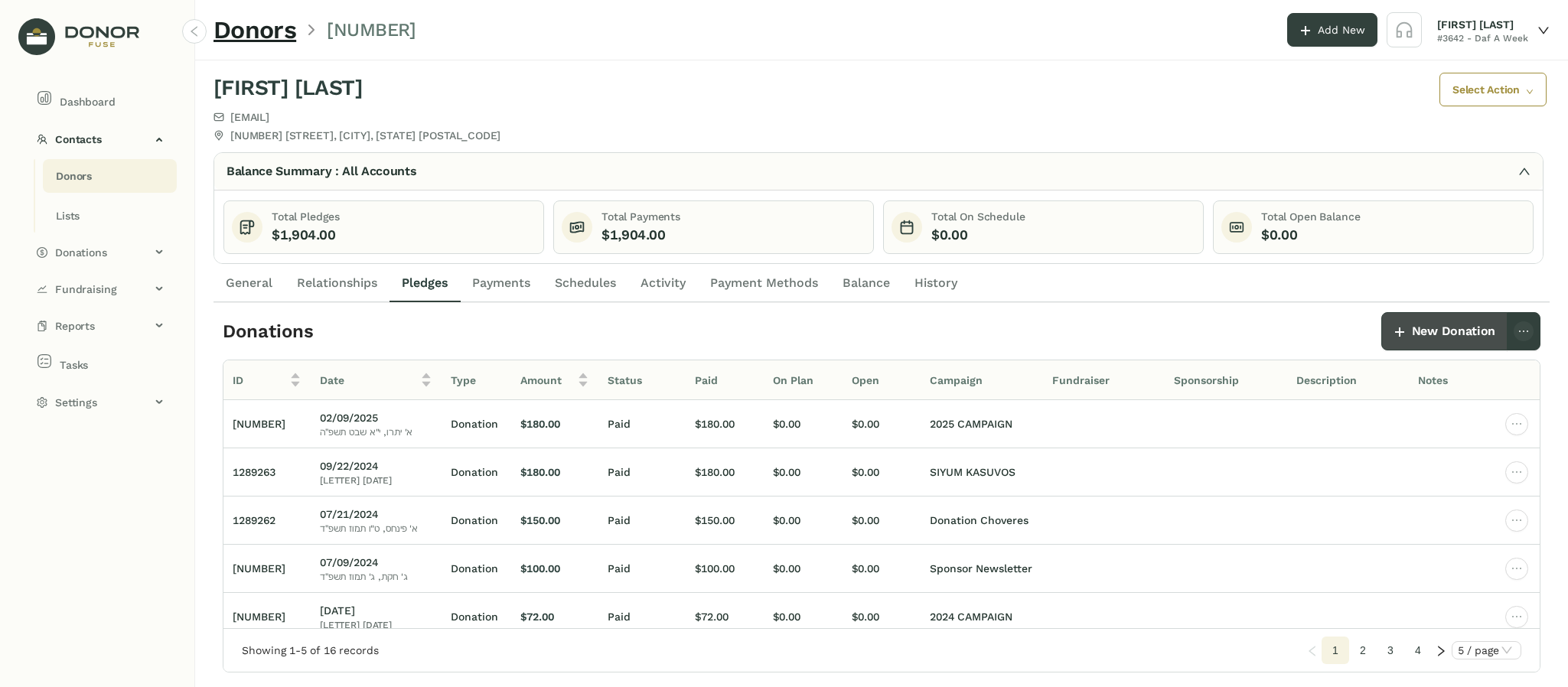 click on "New Donation" at bounding box center (1444, 331) 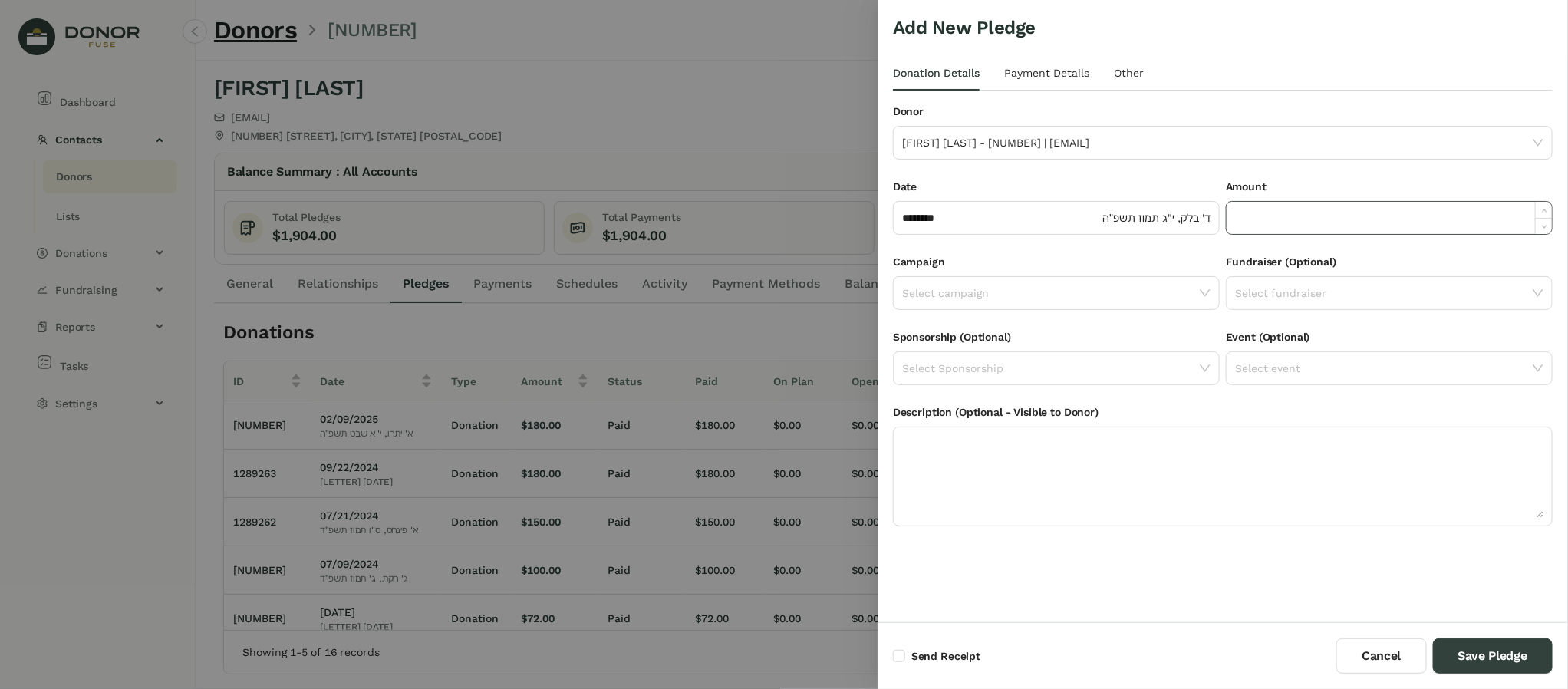 click at bounding box center [1389, 218] 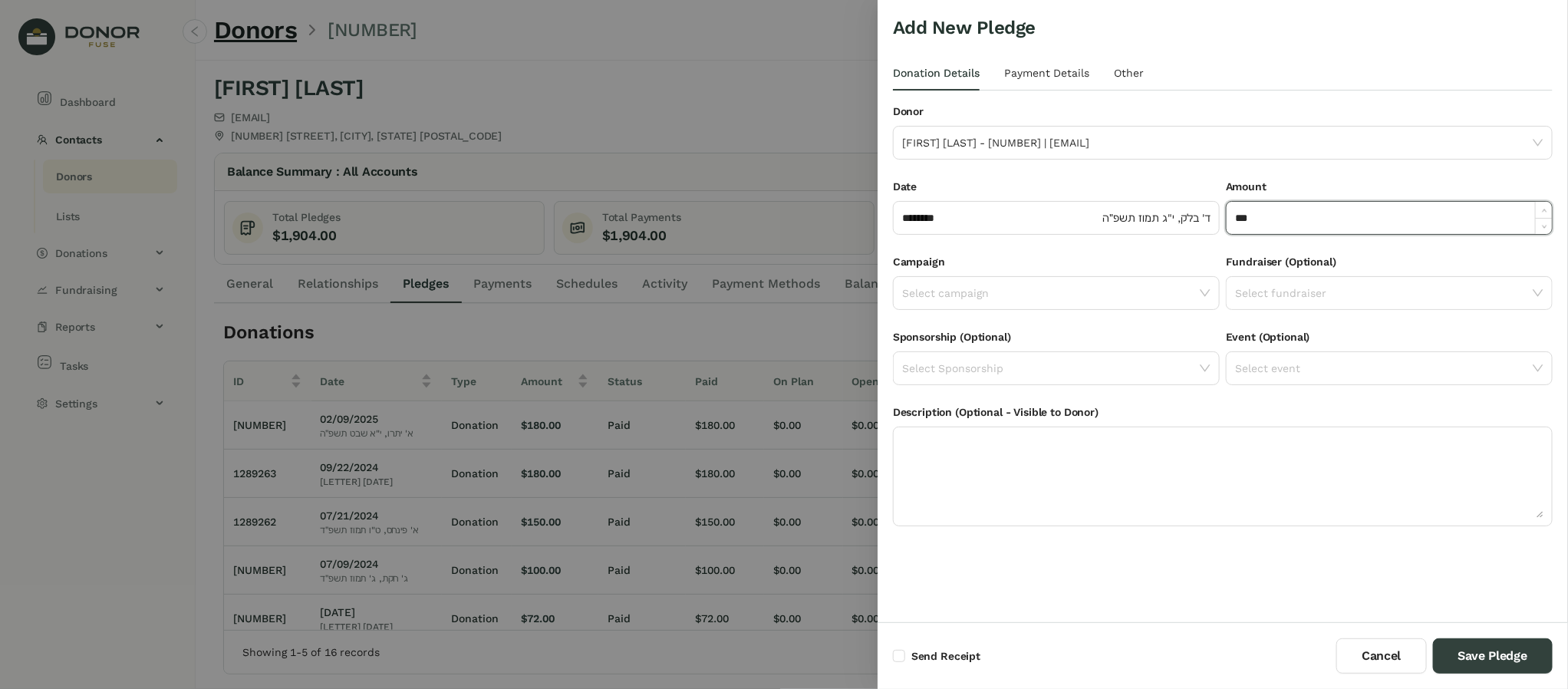 type on "***" 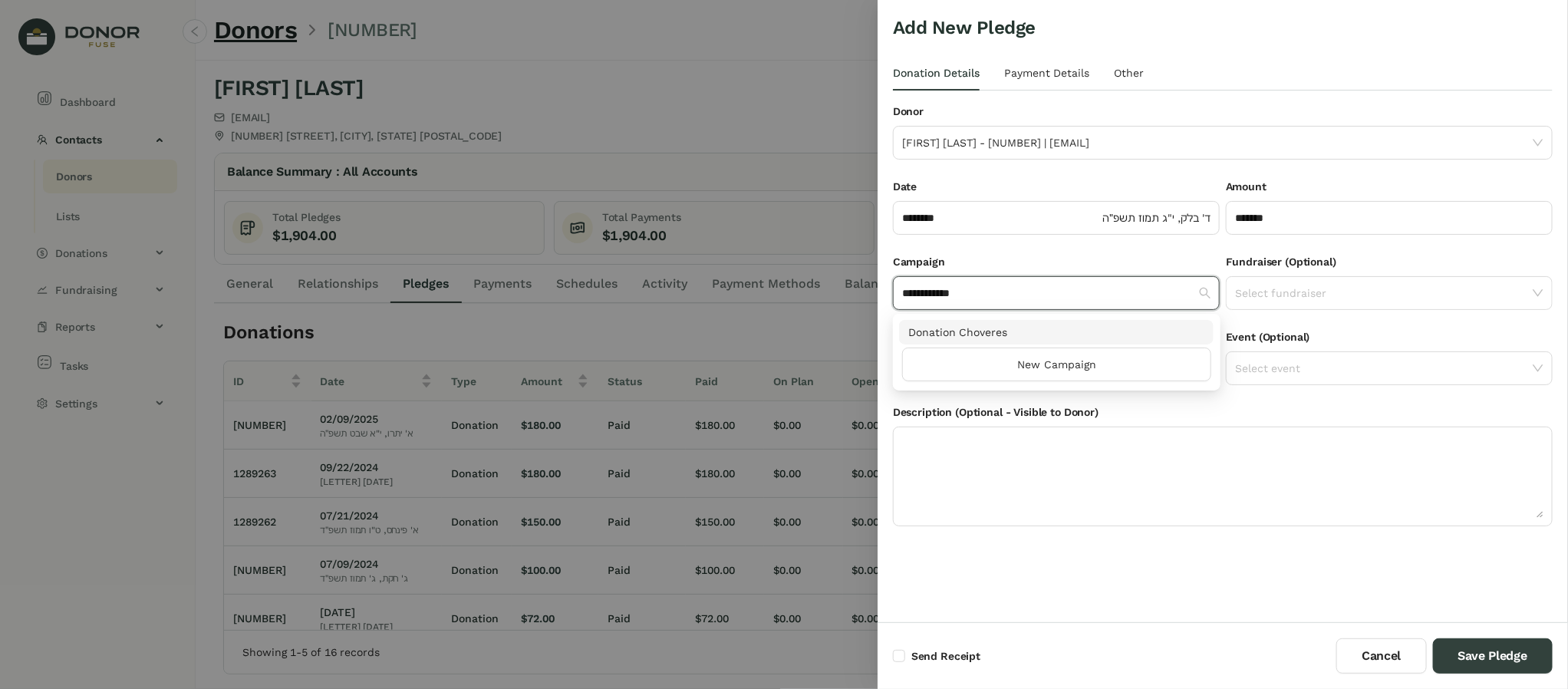type on "**********" 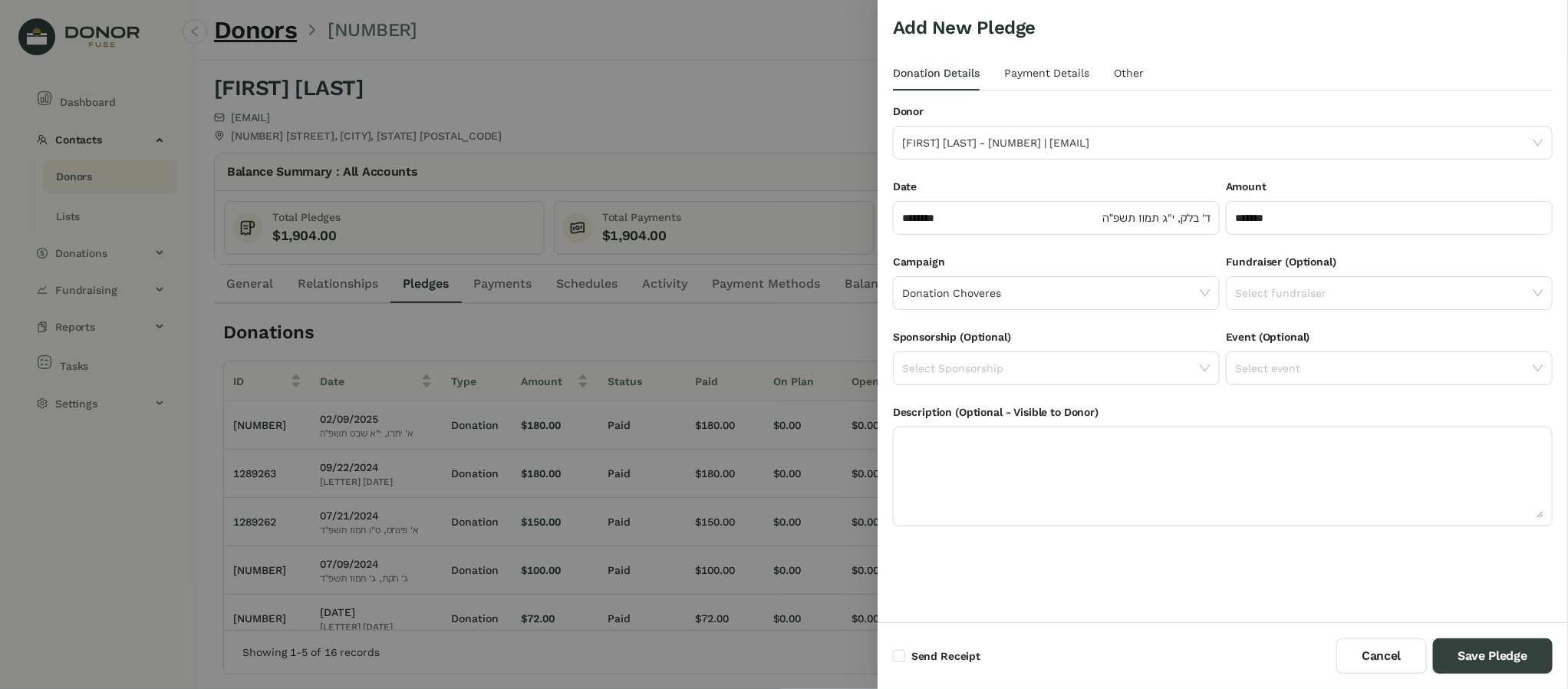 drag, startPoint x: 1062, startPoint y: 81, endPoint x: 1092, endPoint y: 86, distance: 30.41381 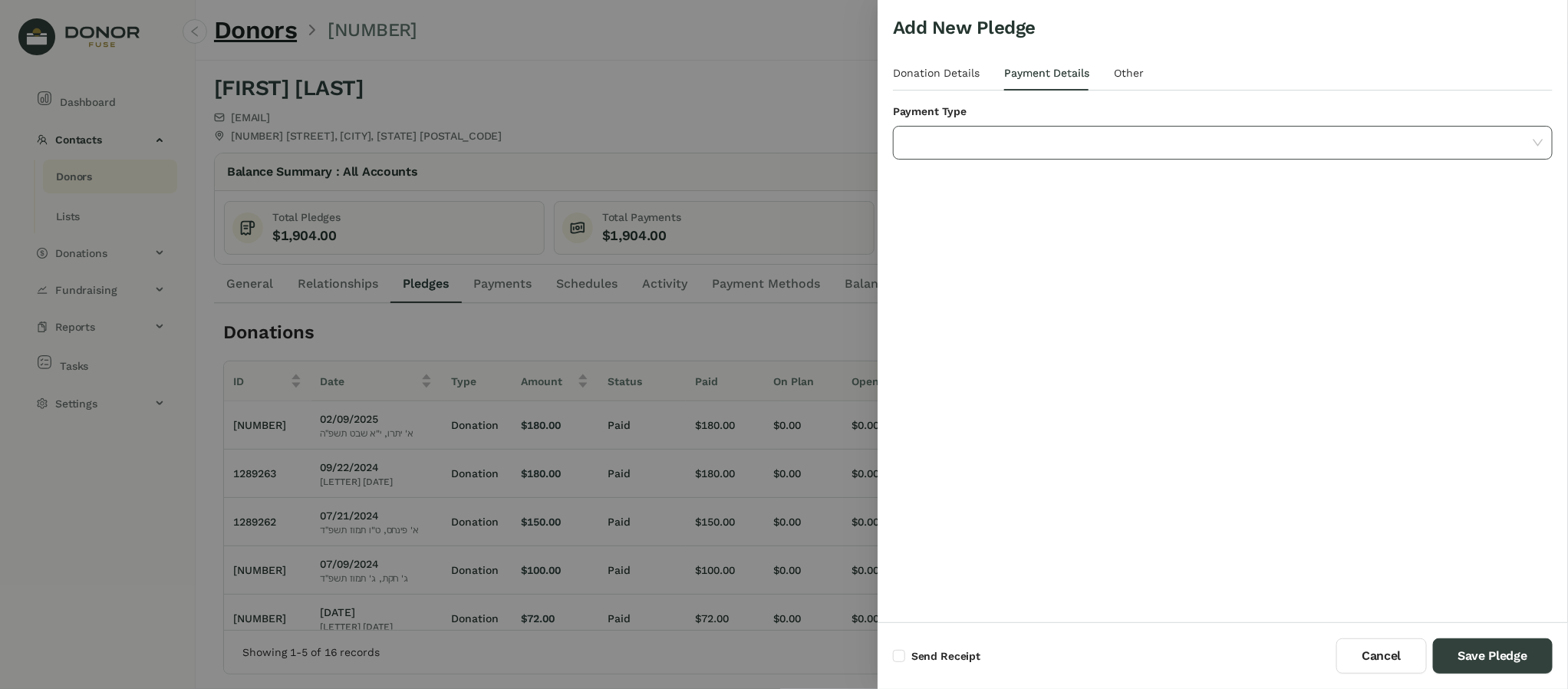 drag, startPoint x: 1006, startPoint y: 143, endPoint x: 1017, endPoint y: 143, distance: 11 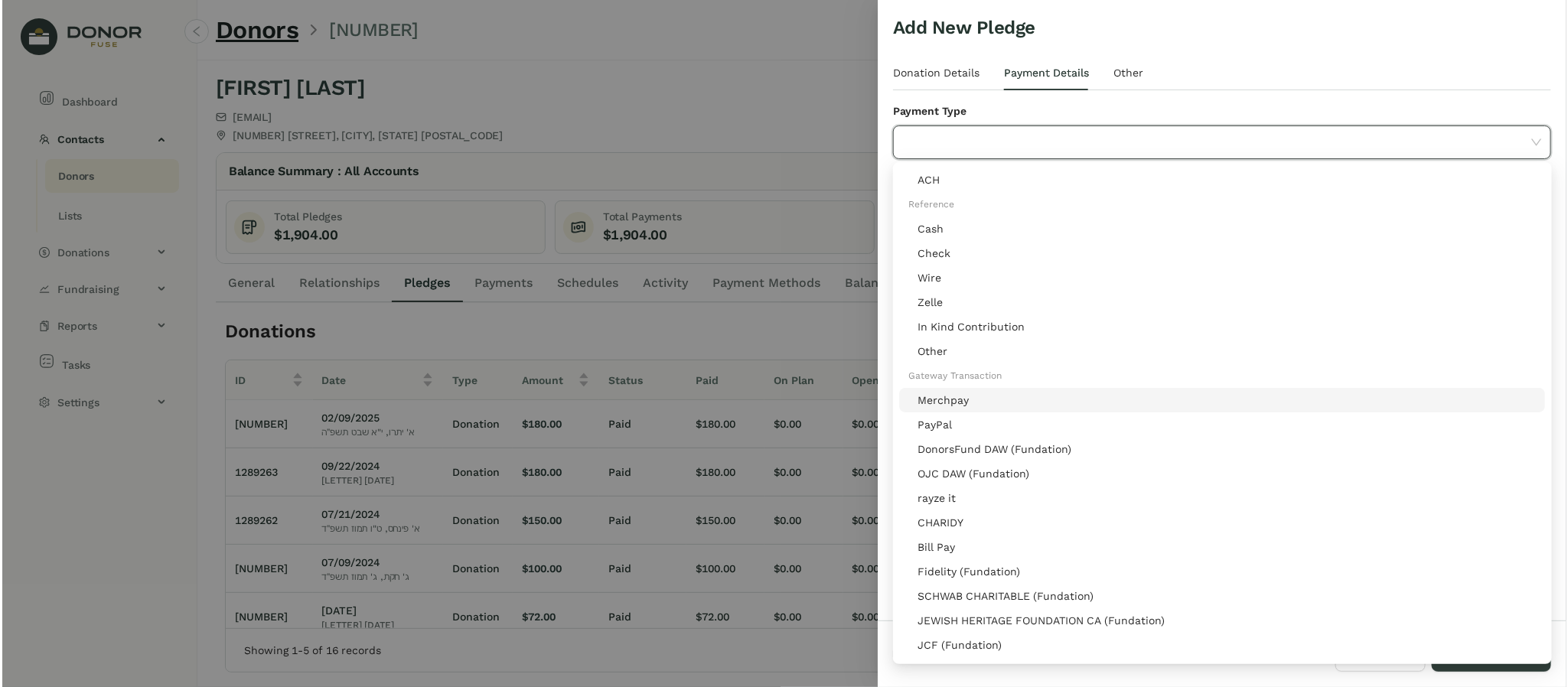 scroll, scrollTop: 115, scrollLeft: 0, axis: vertical 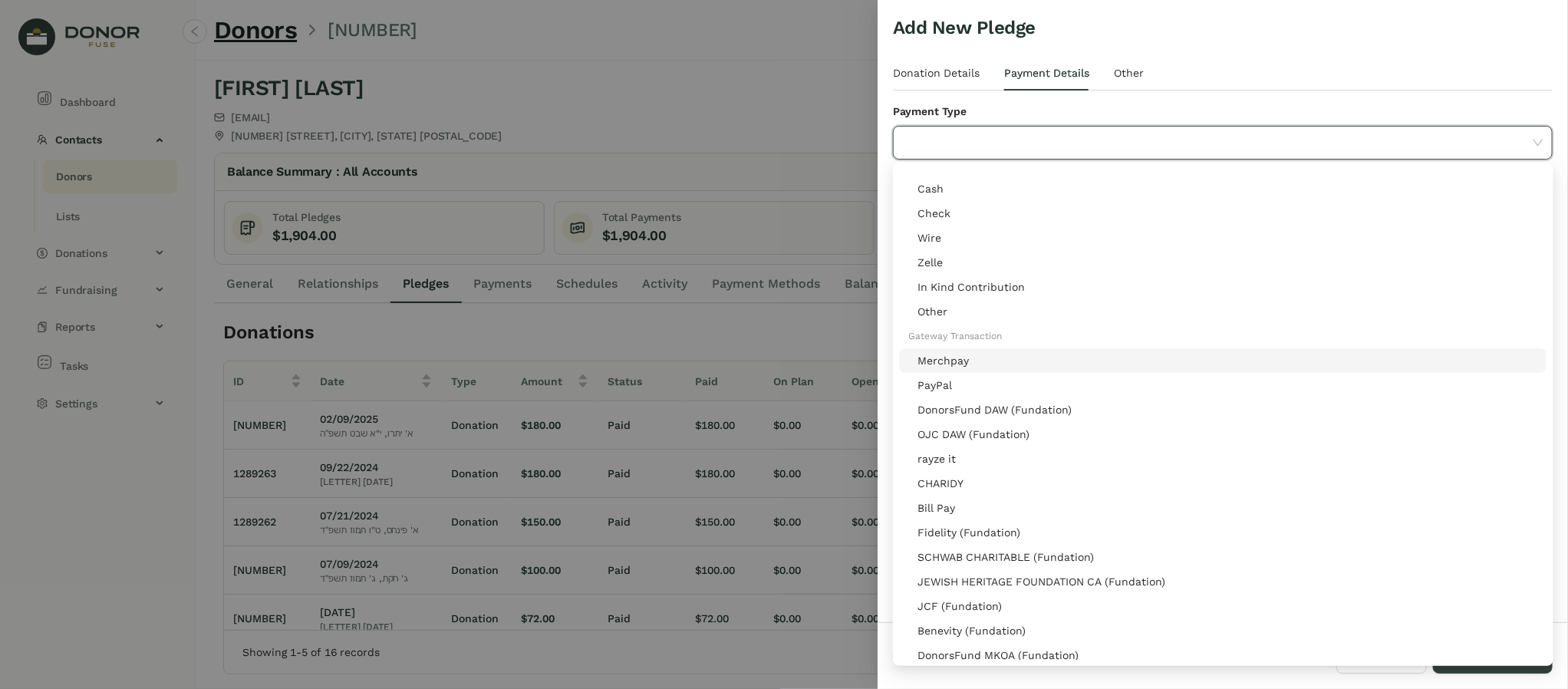 click on "Merchpay" at bounding box center (1227, 361) 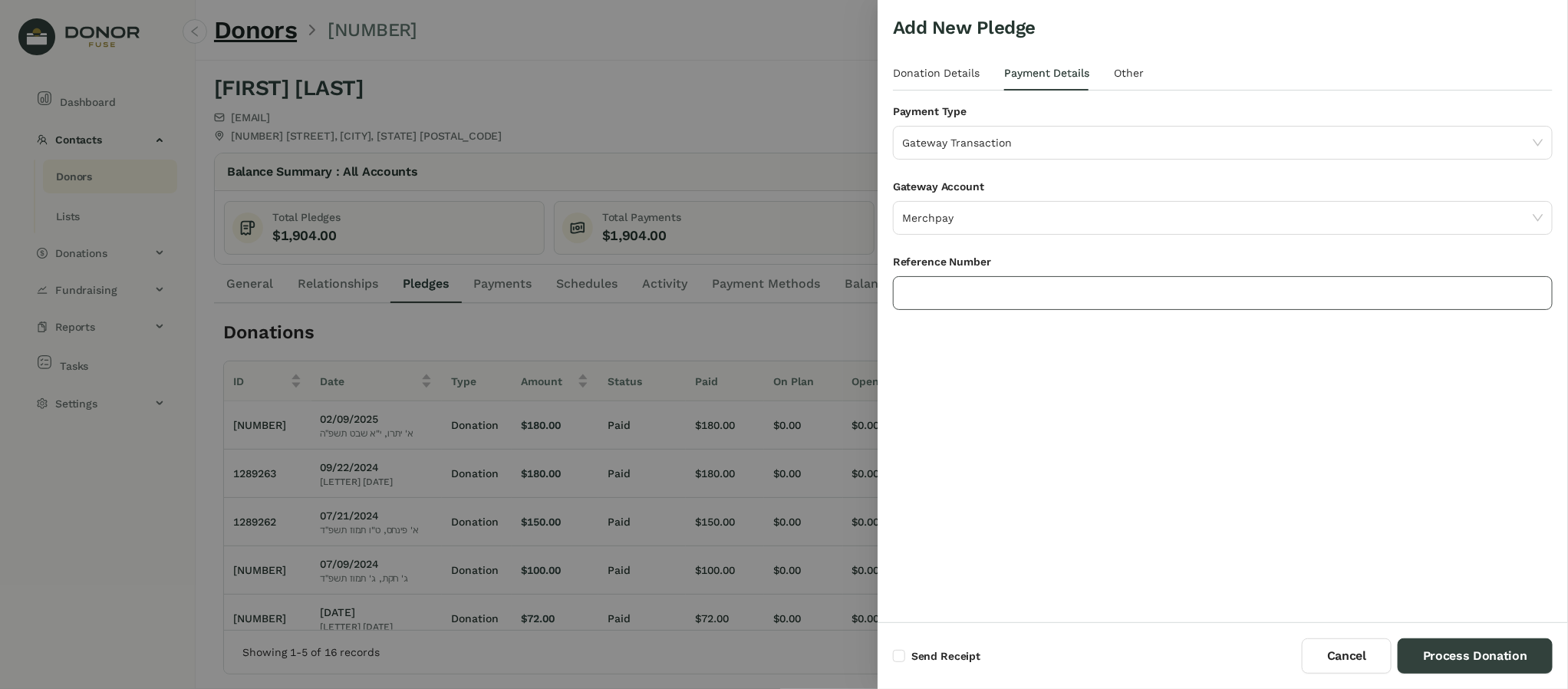 paste on "**********" 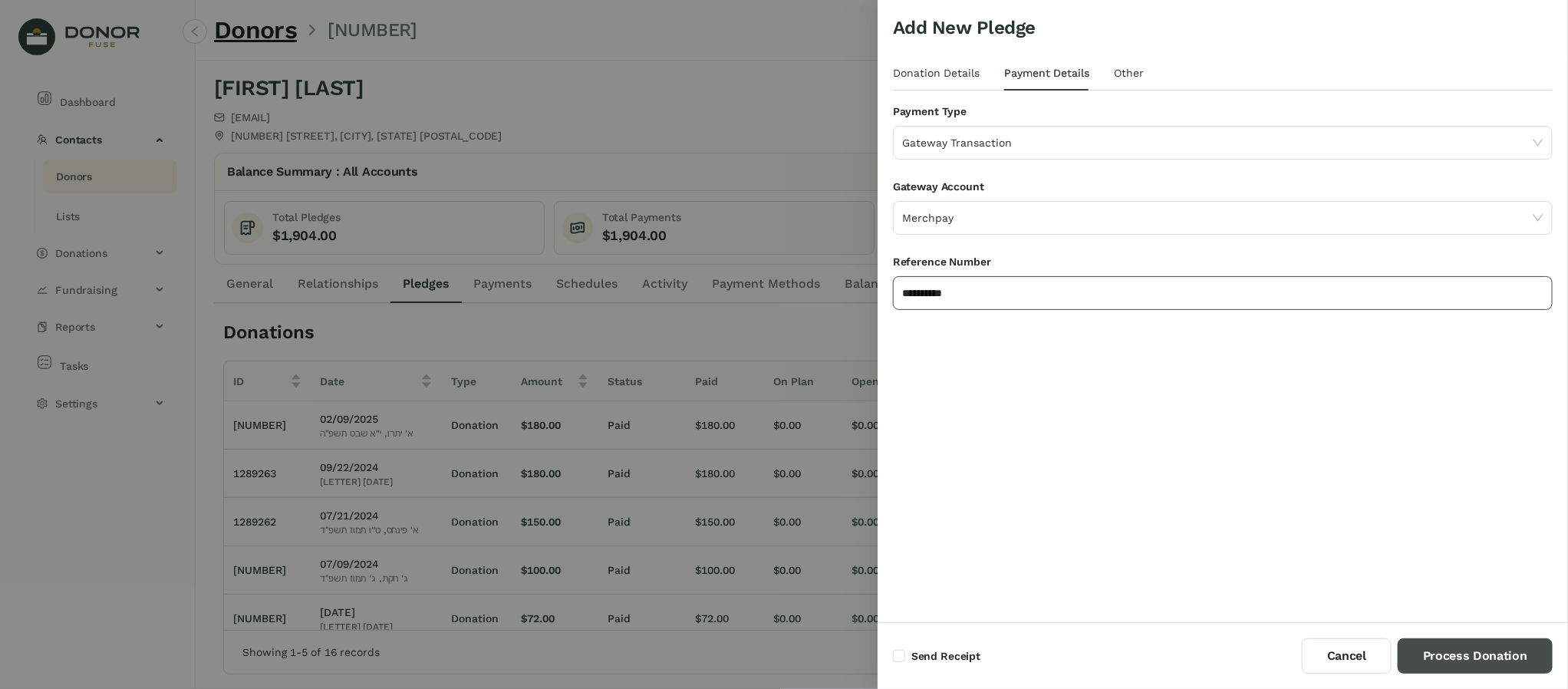 type on "**********" 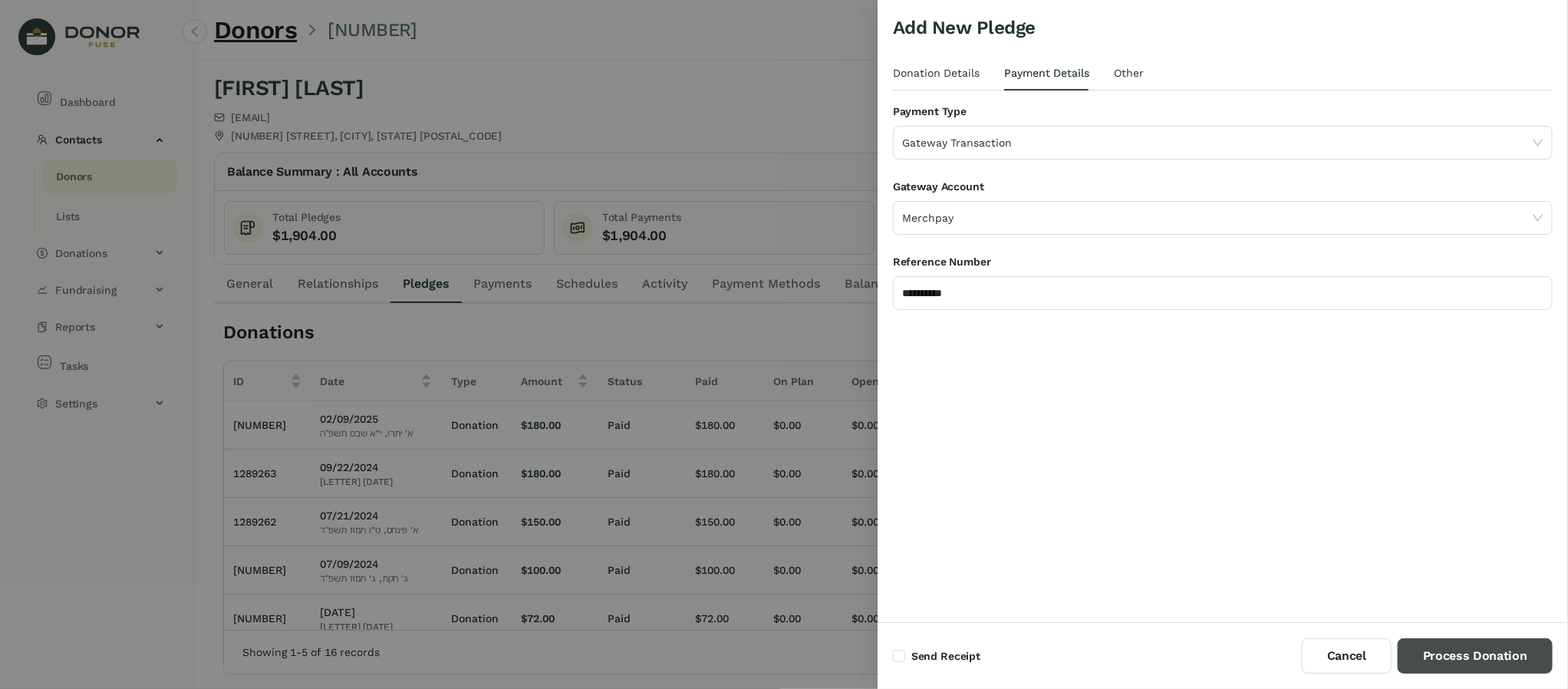 click on "Process Donation" at bounding box center (1475, 656) 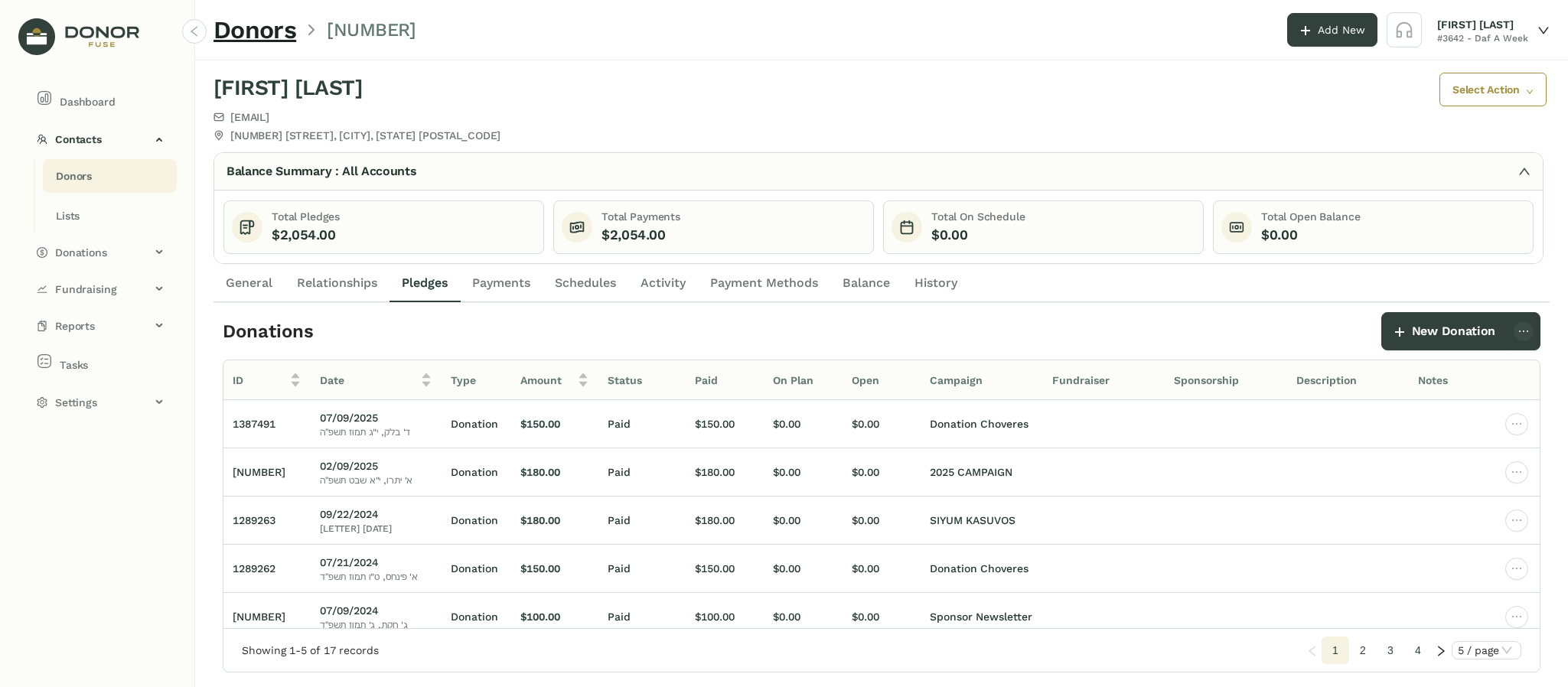 click on "Payments" at bounding box center [249, 283] 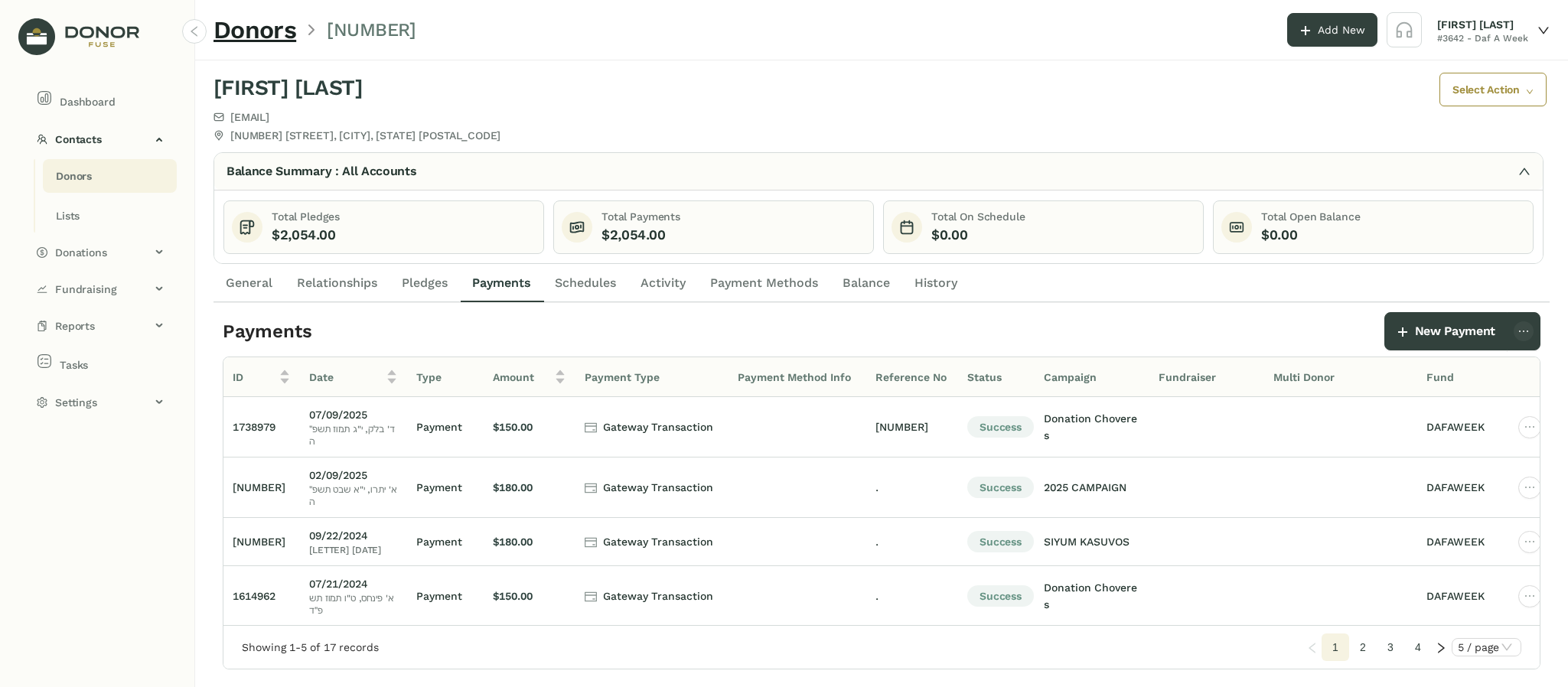 click on "Donors" at bounding box center (73, 176) 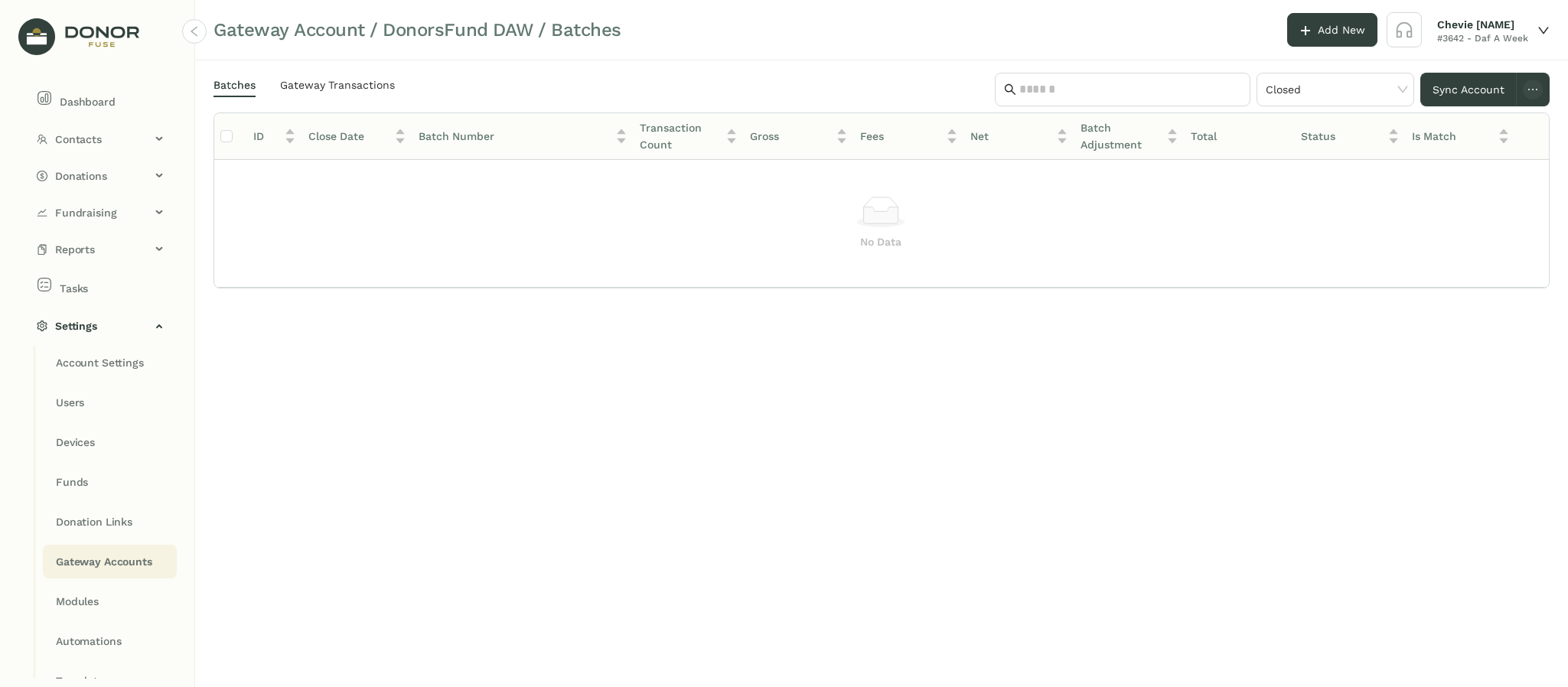scroll, scrollTop: 0, scrollLeft: 0, axis: both 